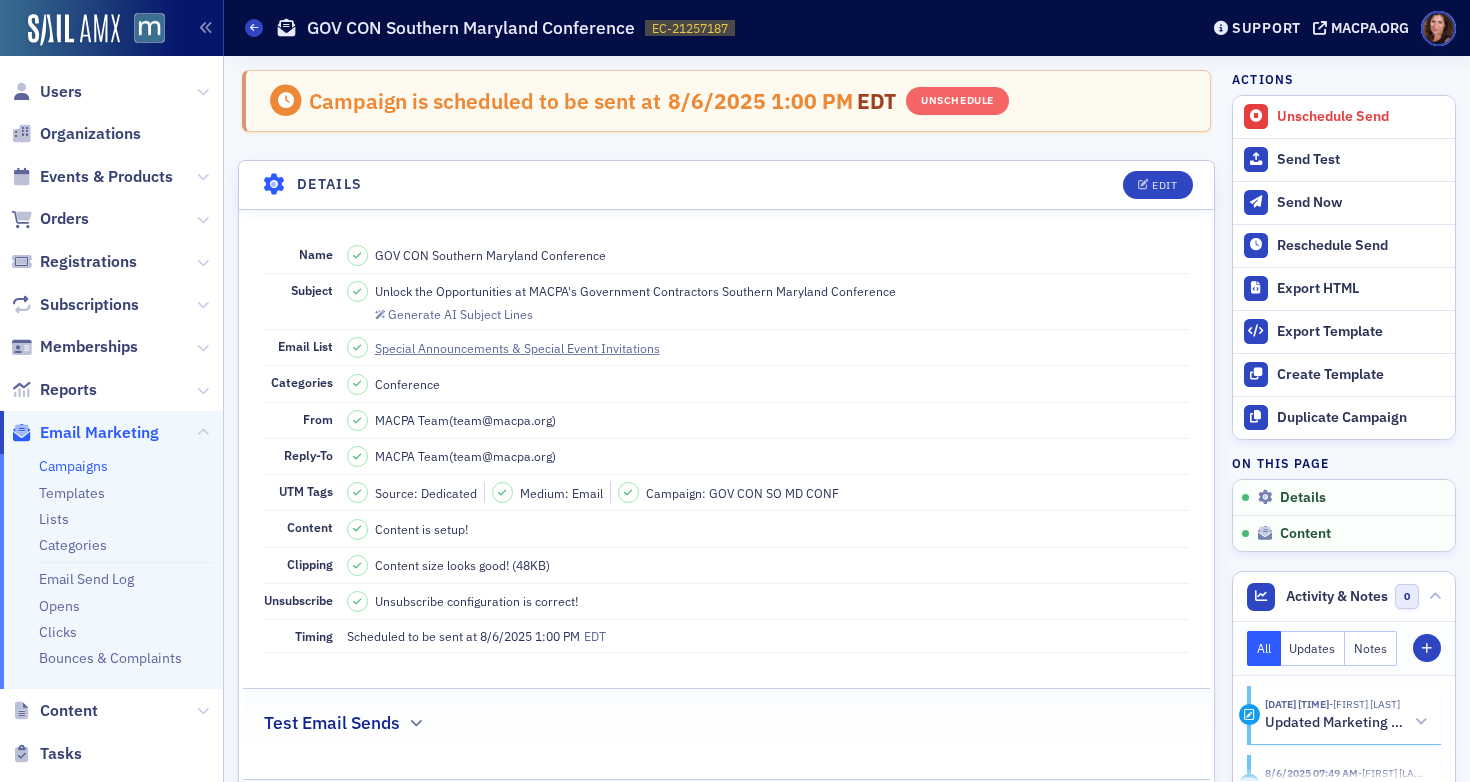 scroll, scrollTop: 0, scrollLeft: 0, axis: both 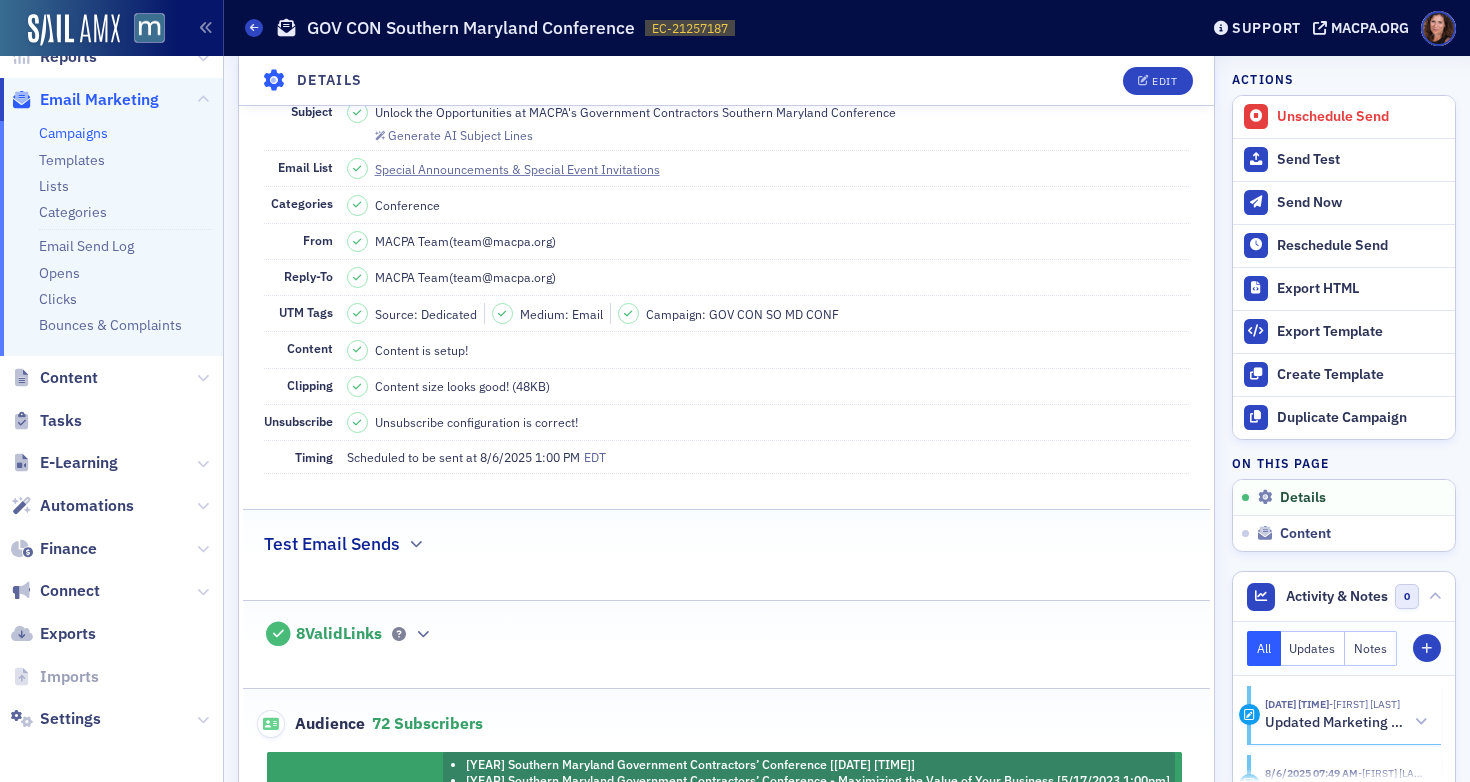 click on "Campaigns" 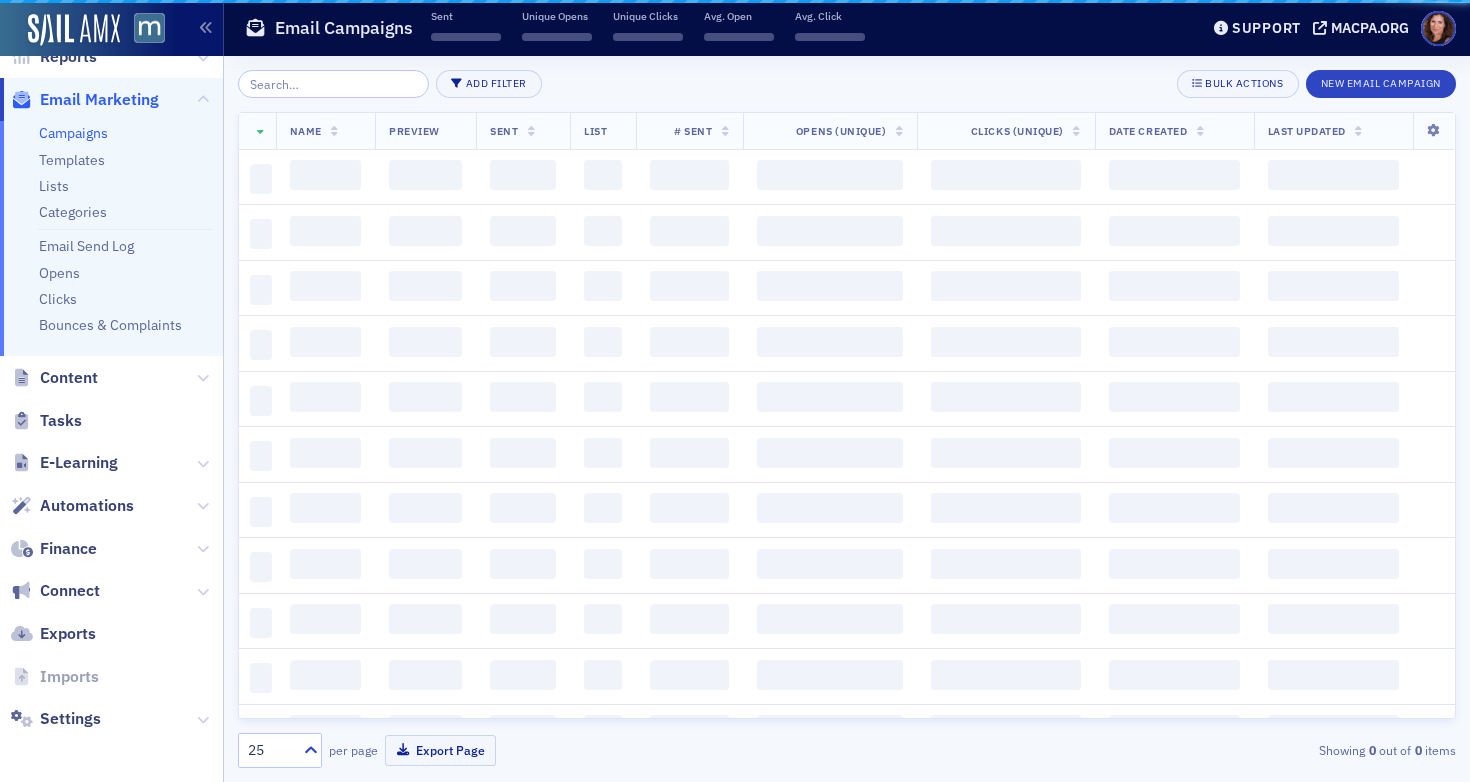 scroll, scrollTop: 0, scrollLeft: 0, axis: both 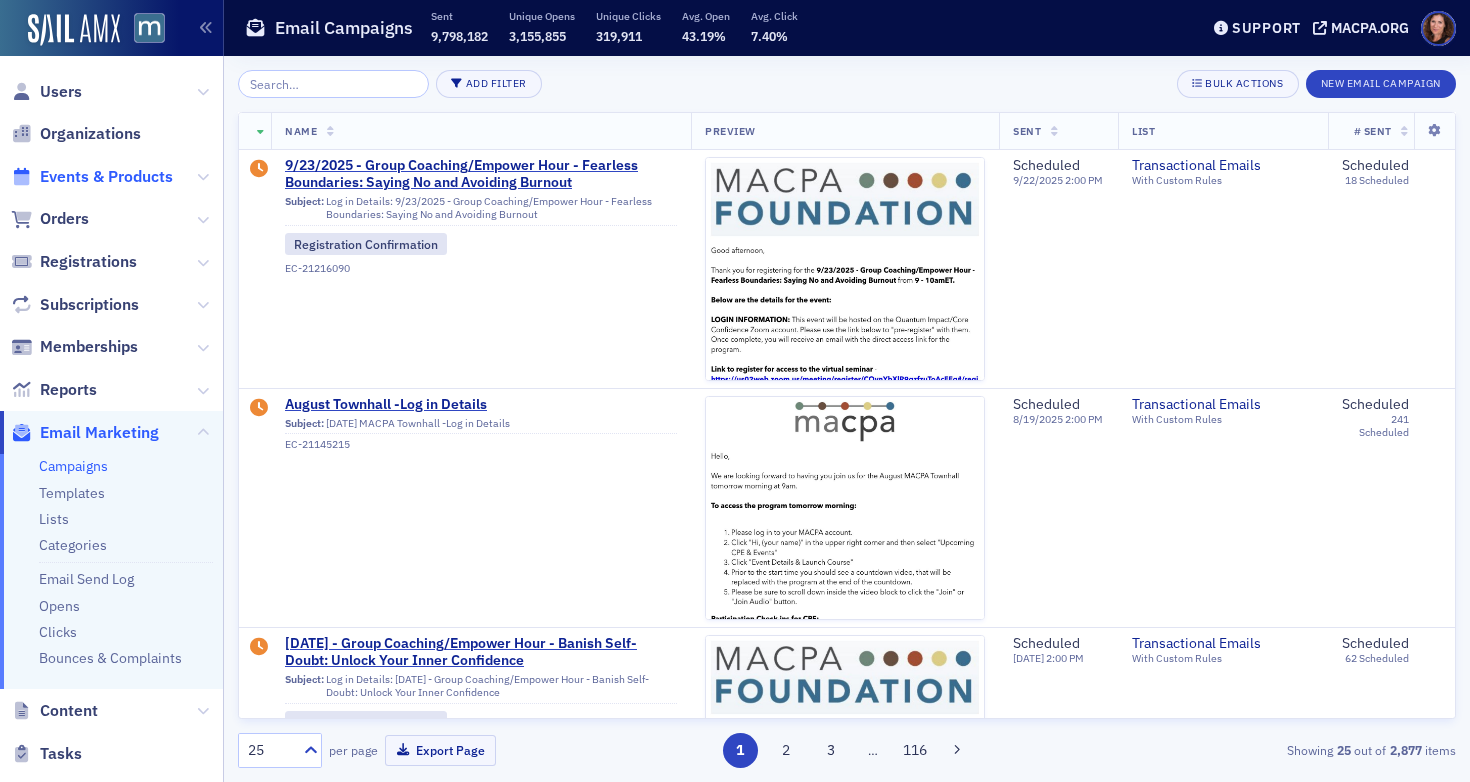 click on "Events & Products" 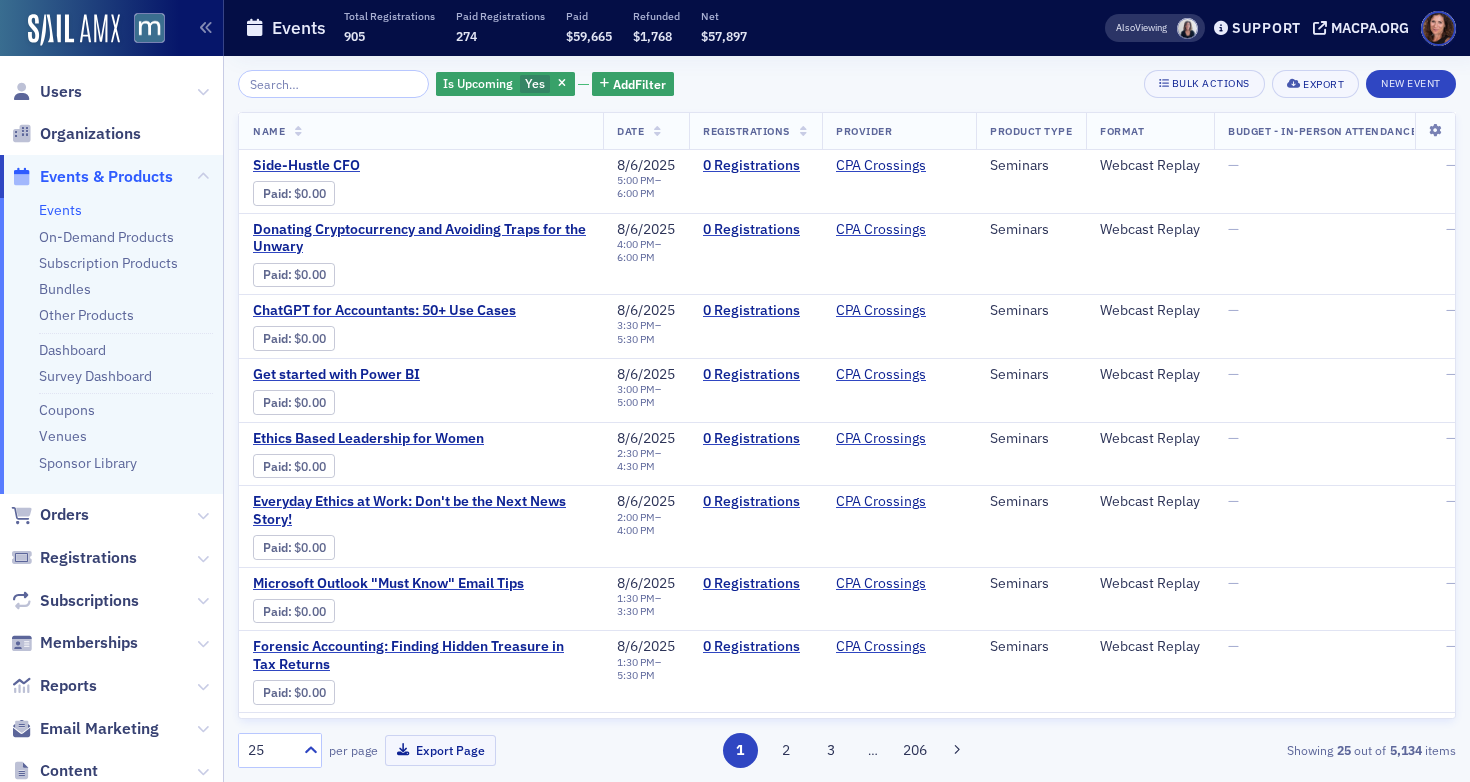 click 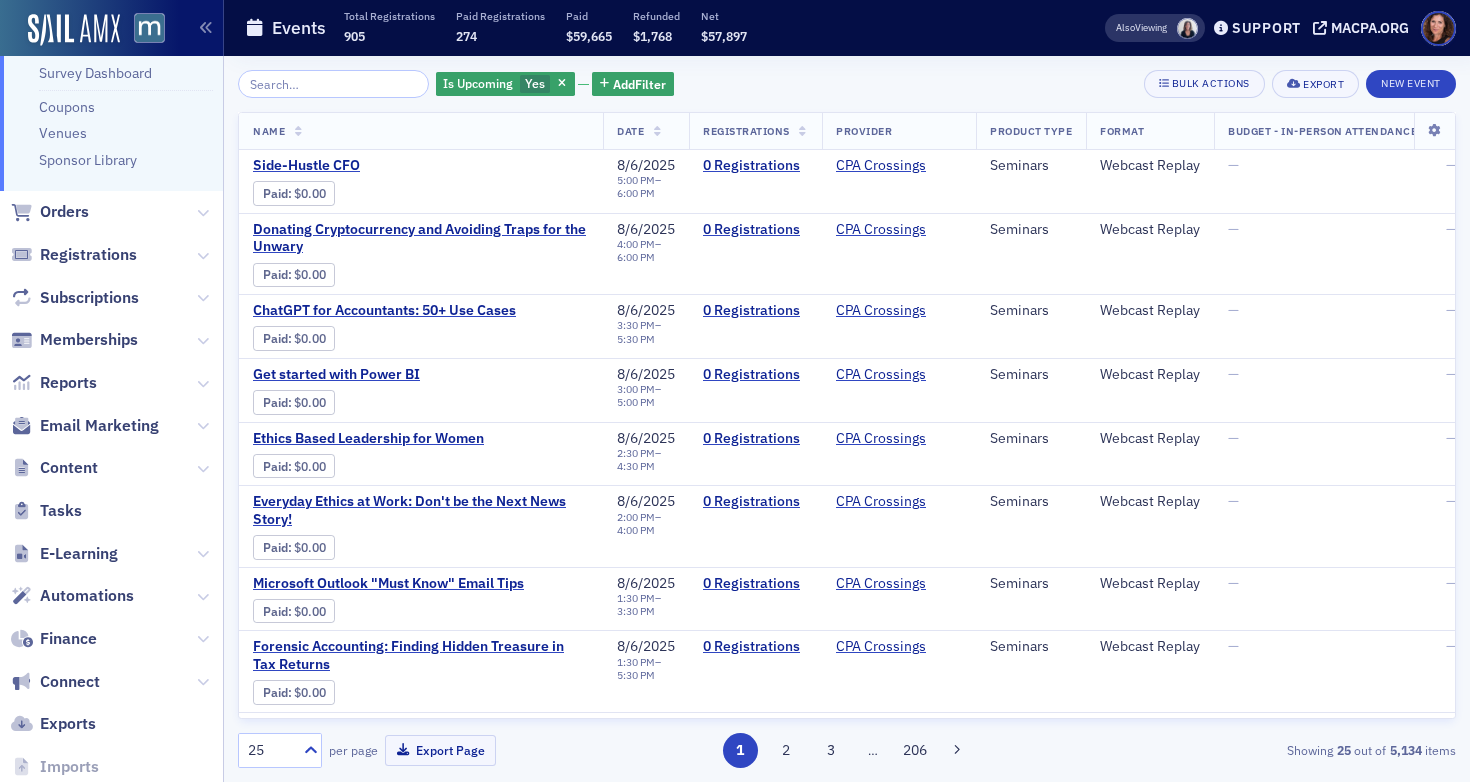 scroll, scrollTop: 394, scrollLeft: 0, axis: vertical 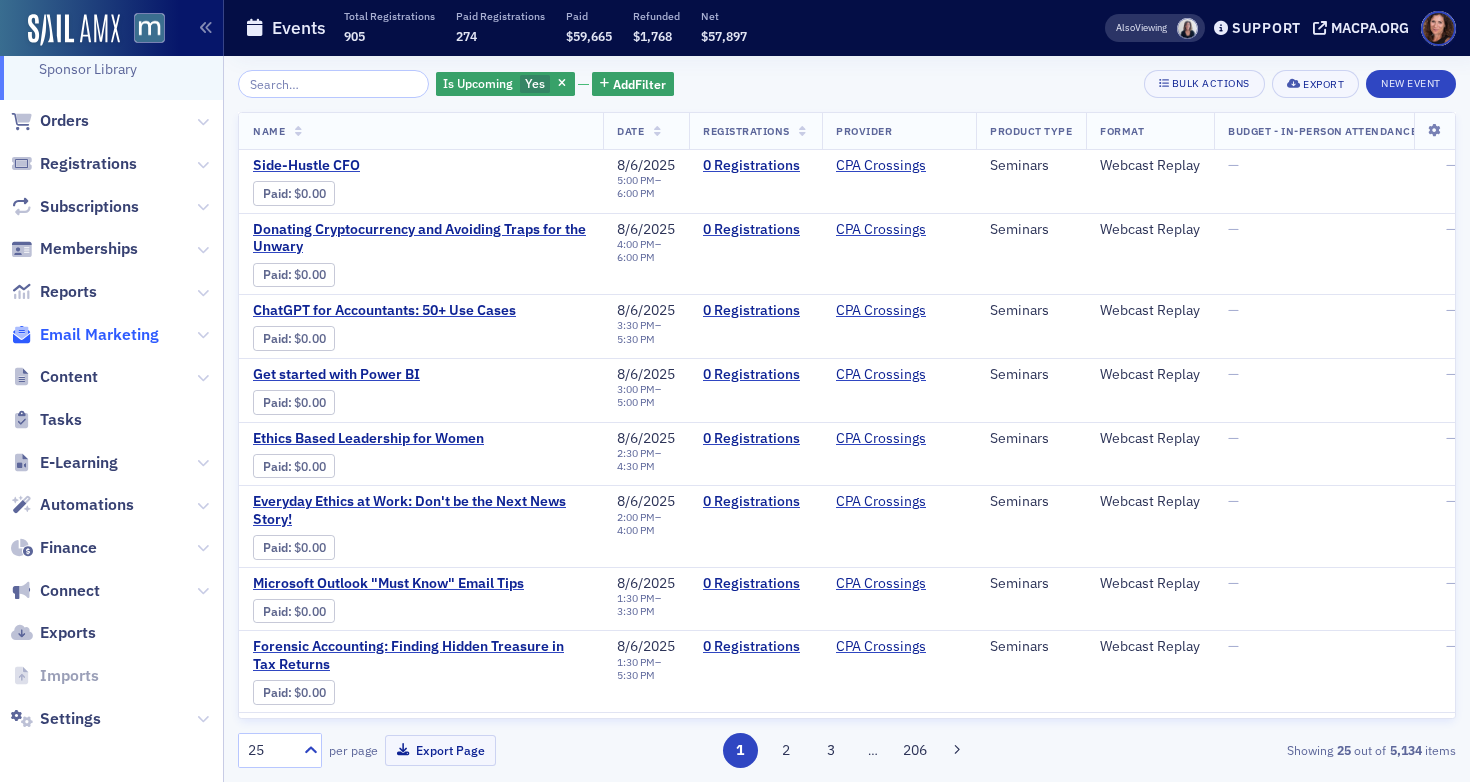 click on "Email Marketing" 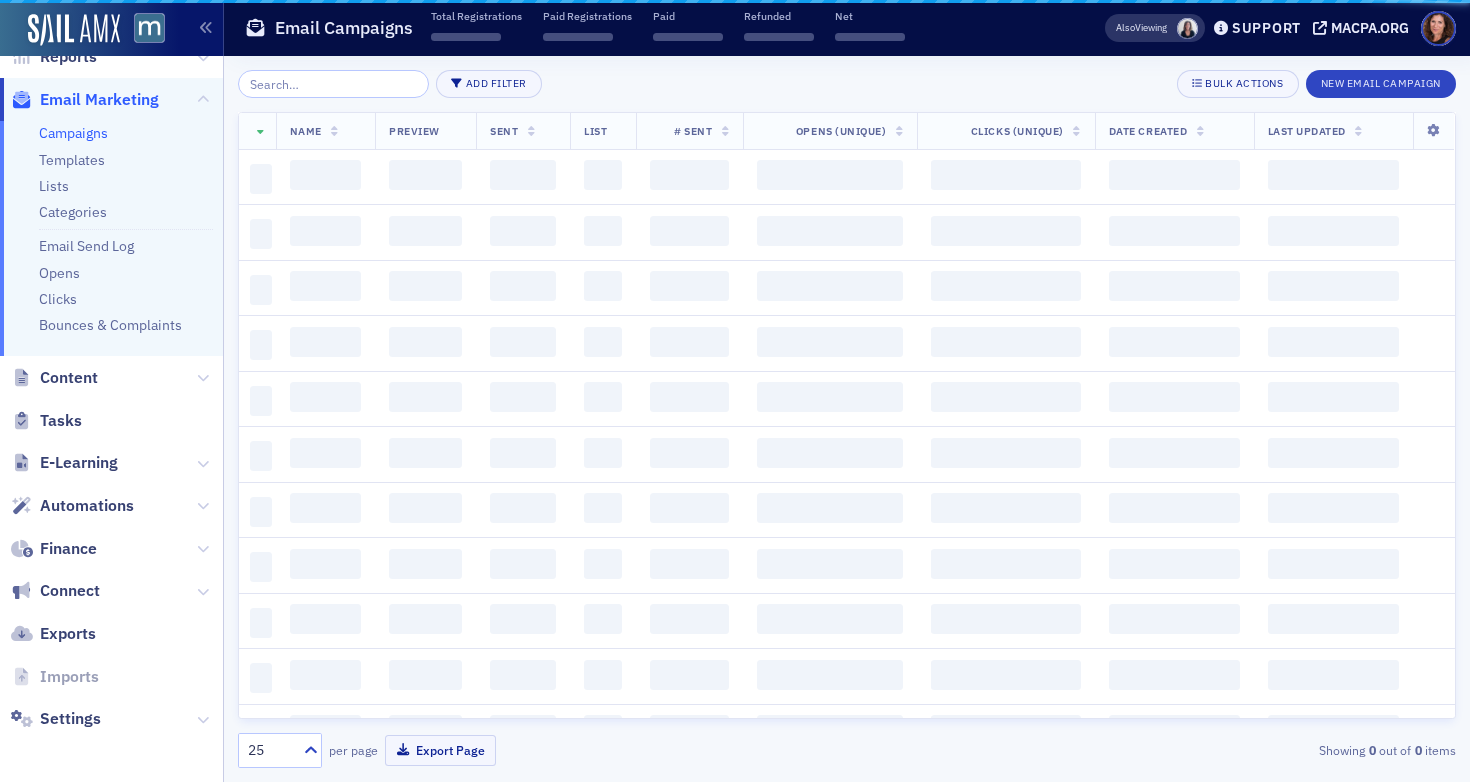 scroll, scrollTop: 333, scrollLeft: 0, axis: vertical 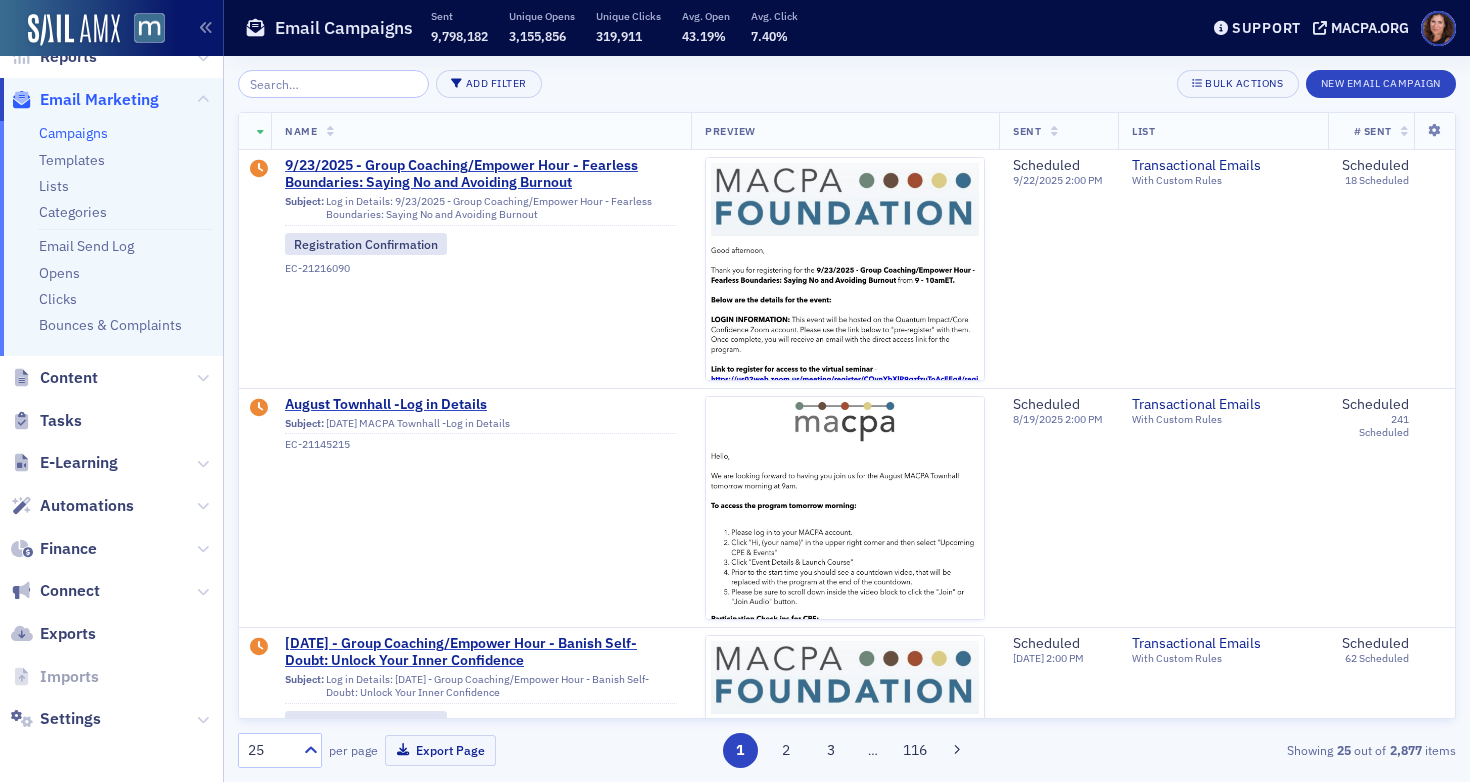 click 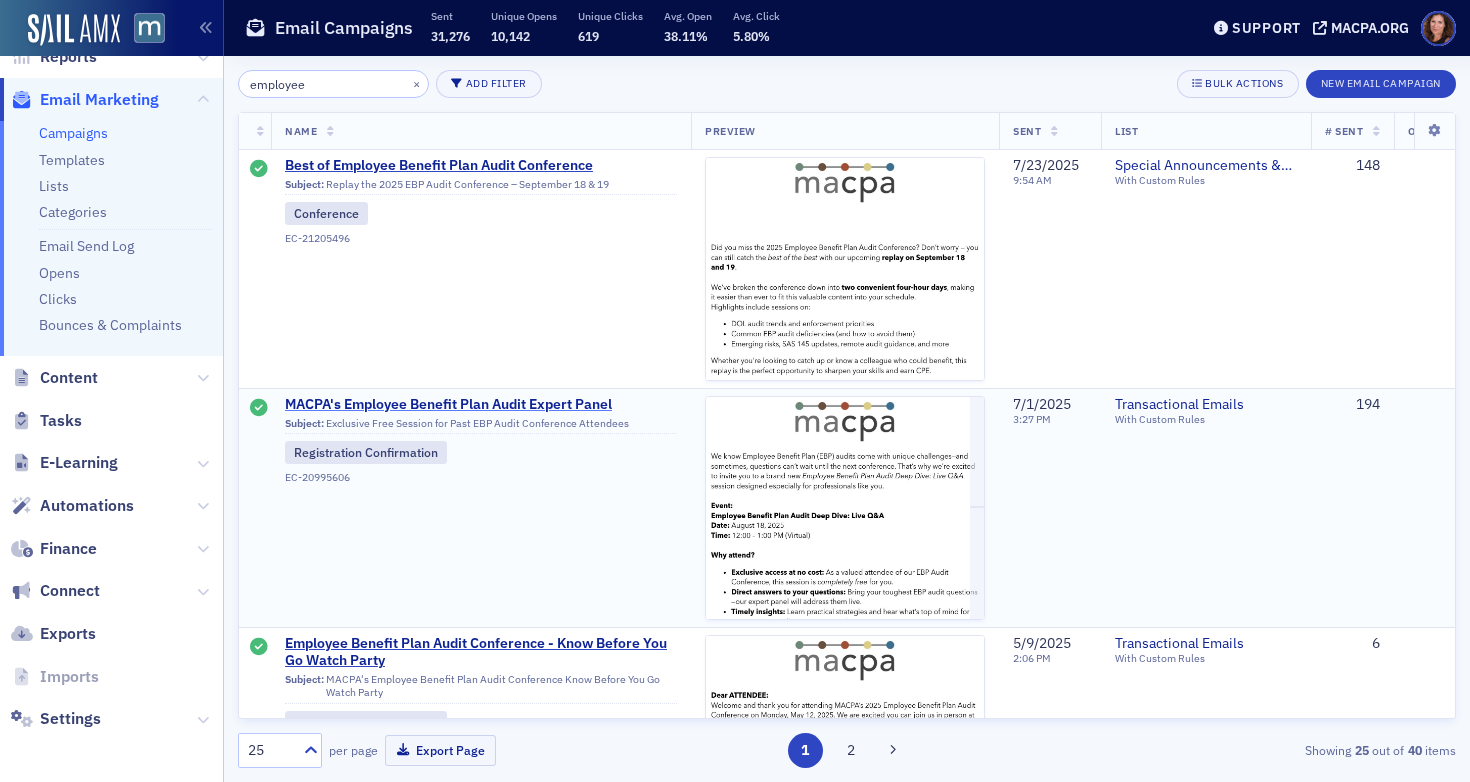 type on "employee" 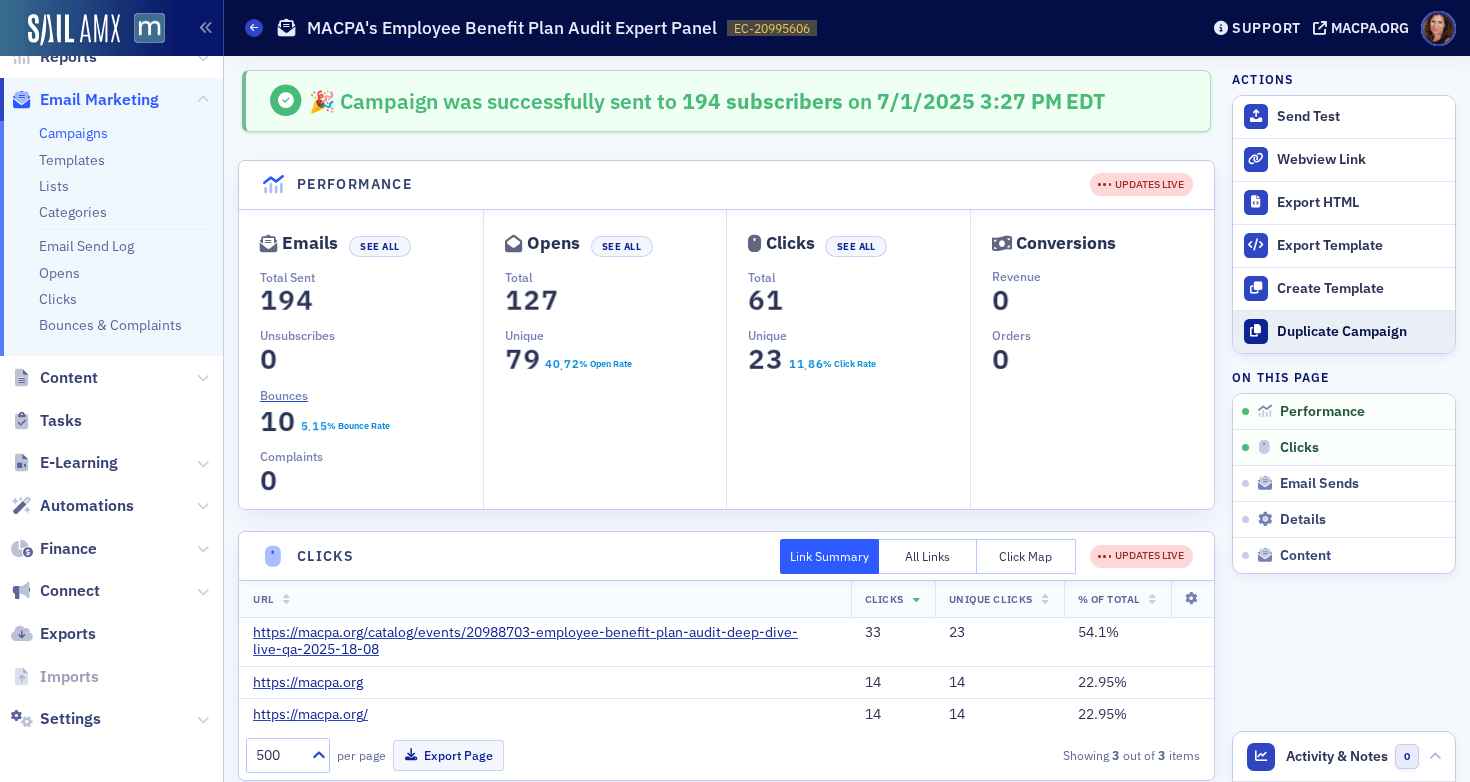 click on "Duplicate Campaign" 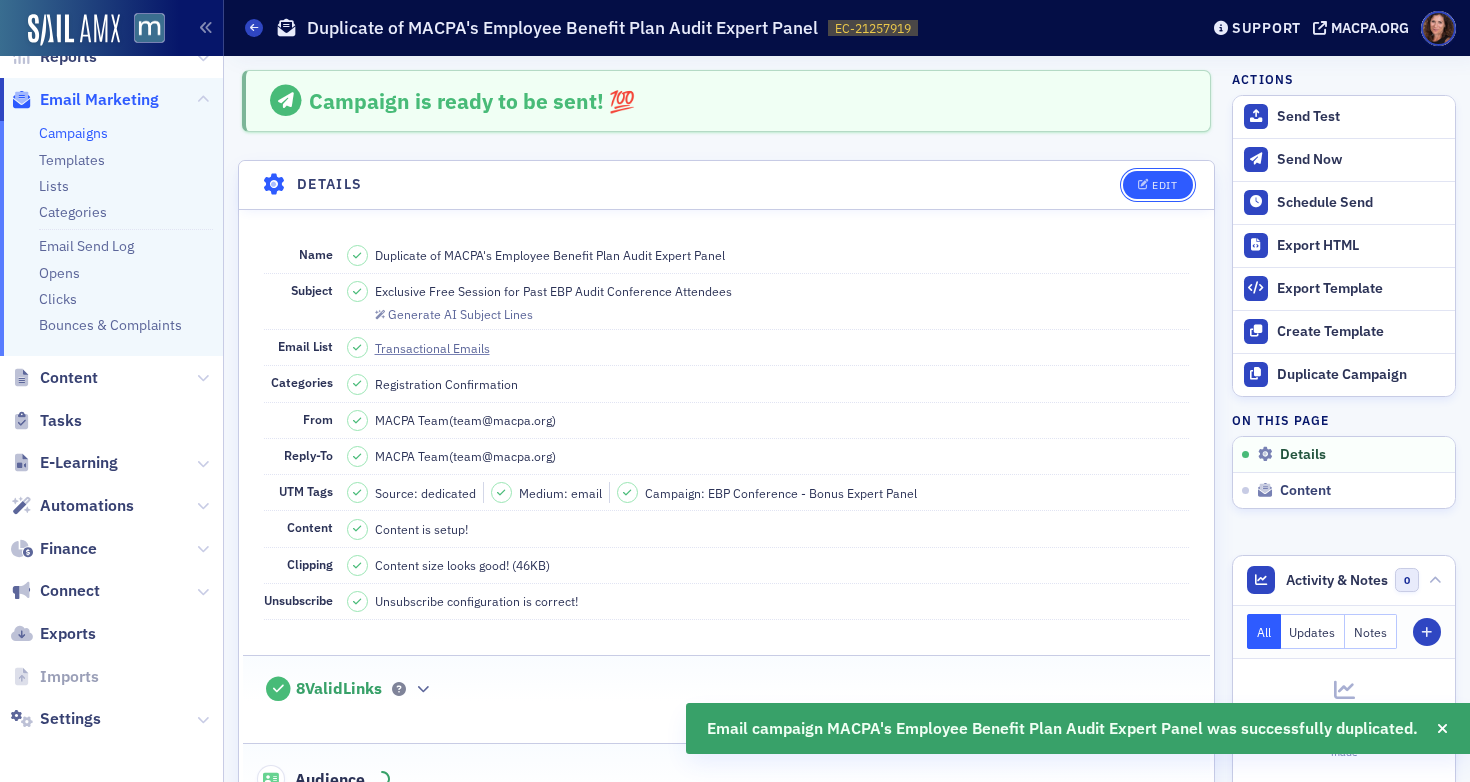 click on "Edit" 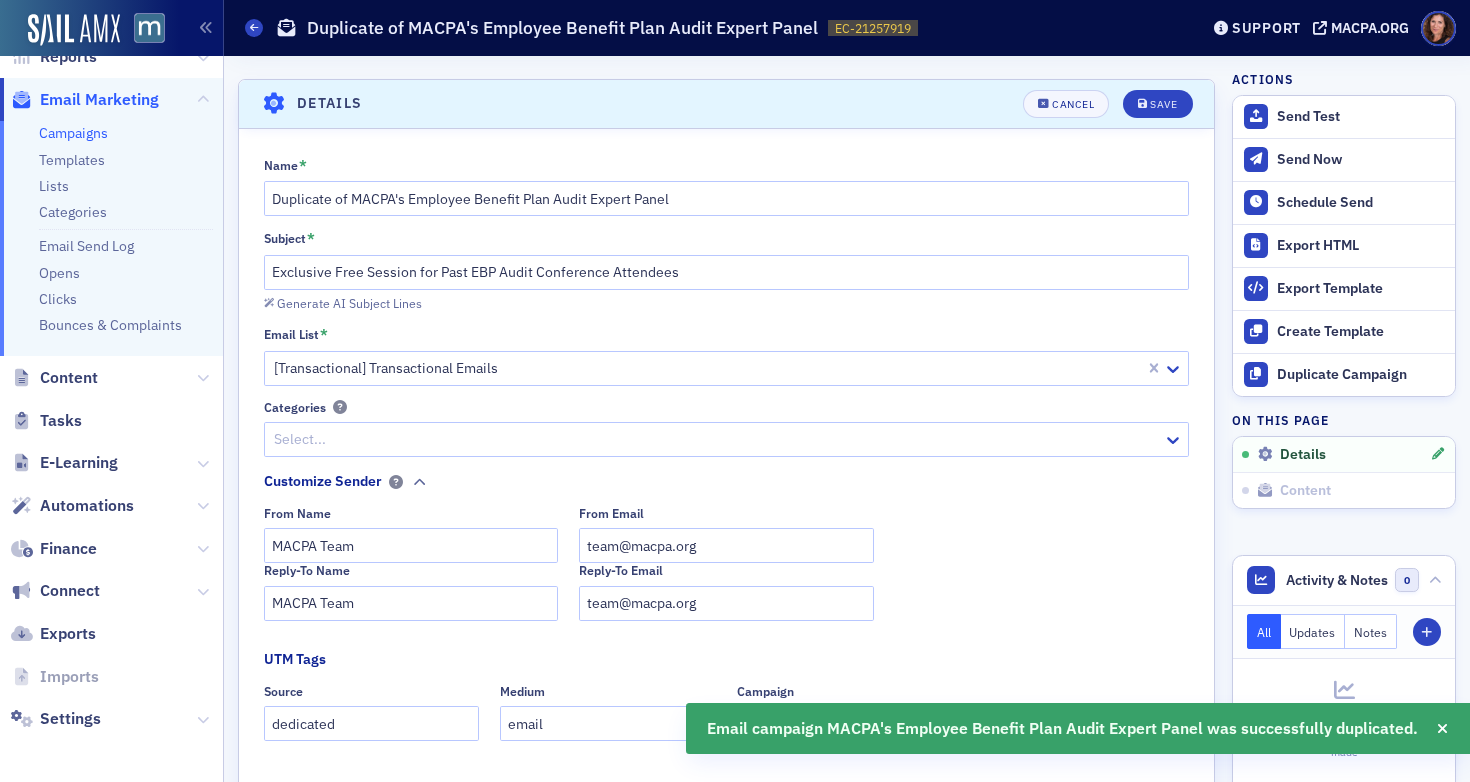 scroll, scrollTop: 93, scrollLeft: 0, axis: vertical 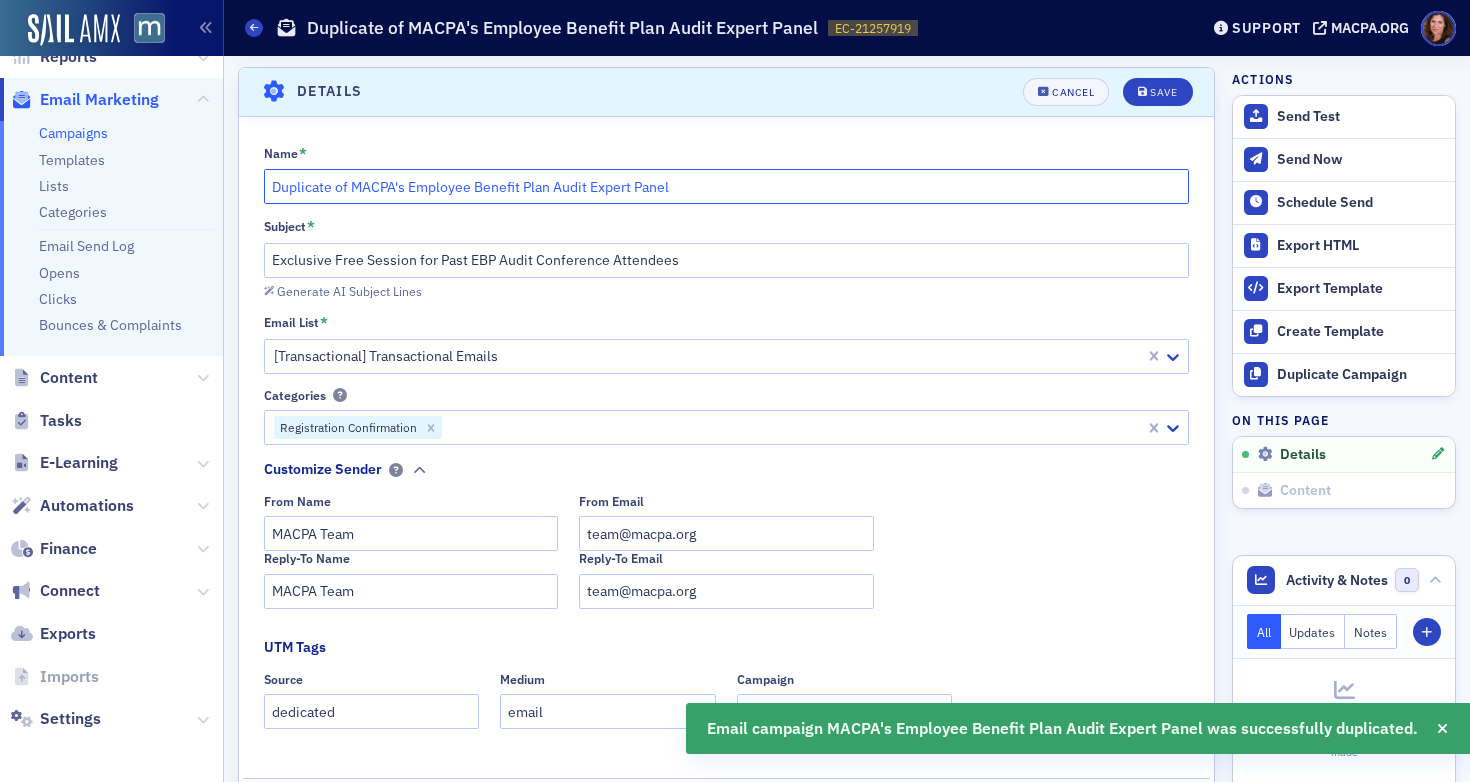 click on "Duplicate of MACPA's Employee Benefit Plan Audit Expert Panel" 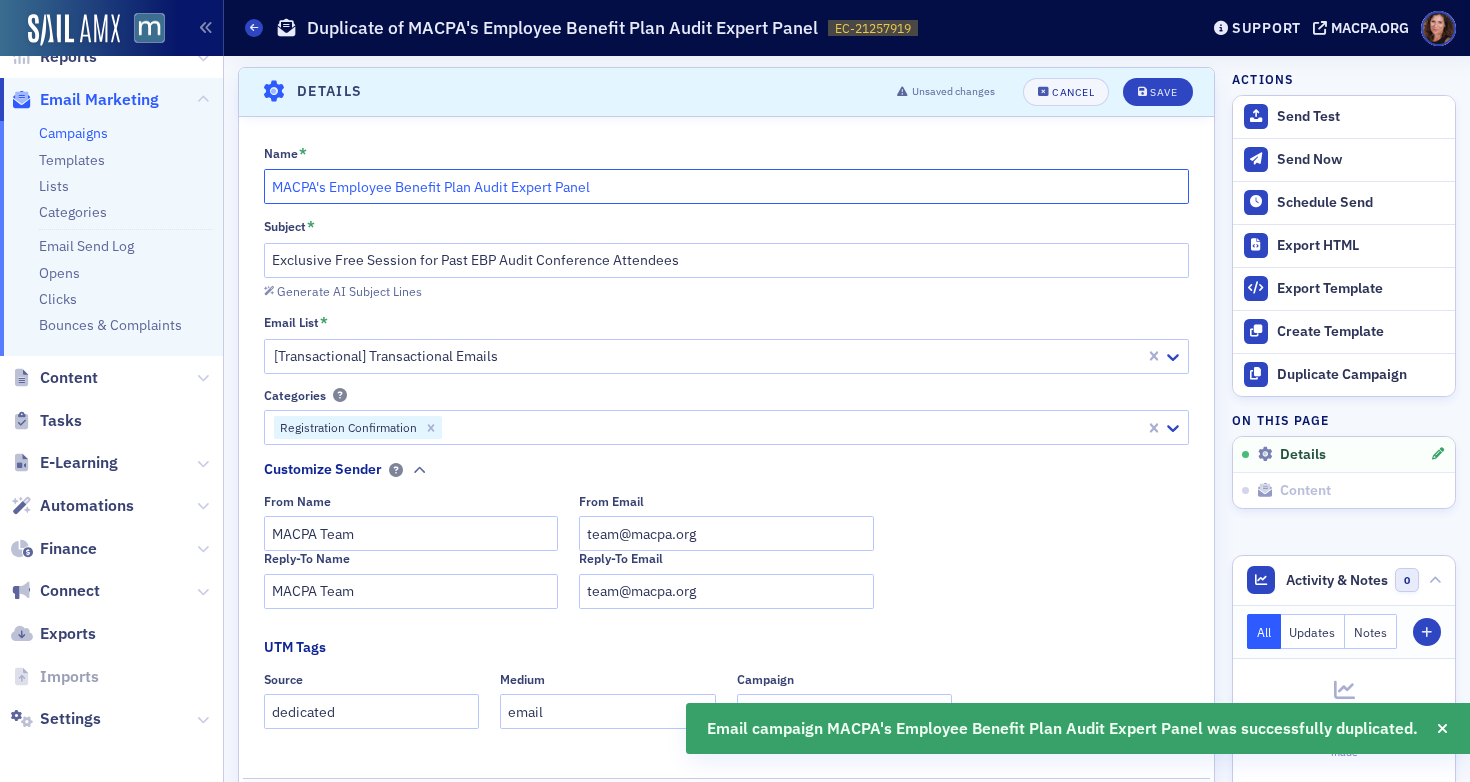 click on "MACPA's Employee Benefit Plan Audit Expert Panel" 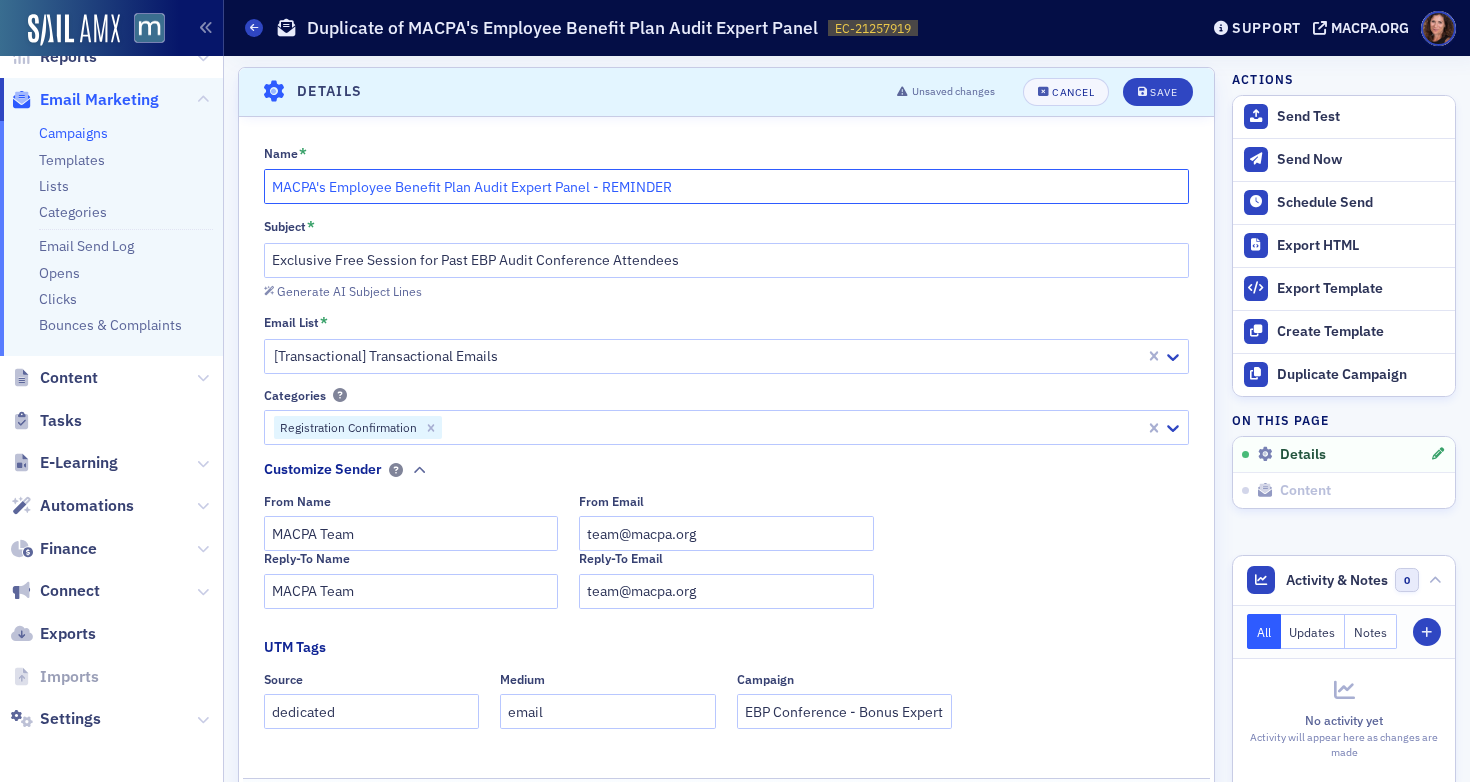 type on "MACPA's Employee Benefit Plan Audit Expert Panel - REMINDER" 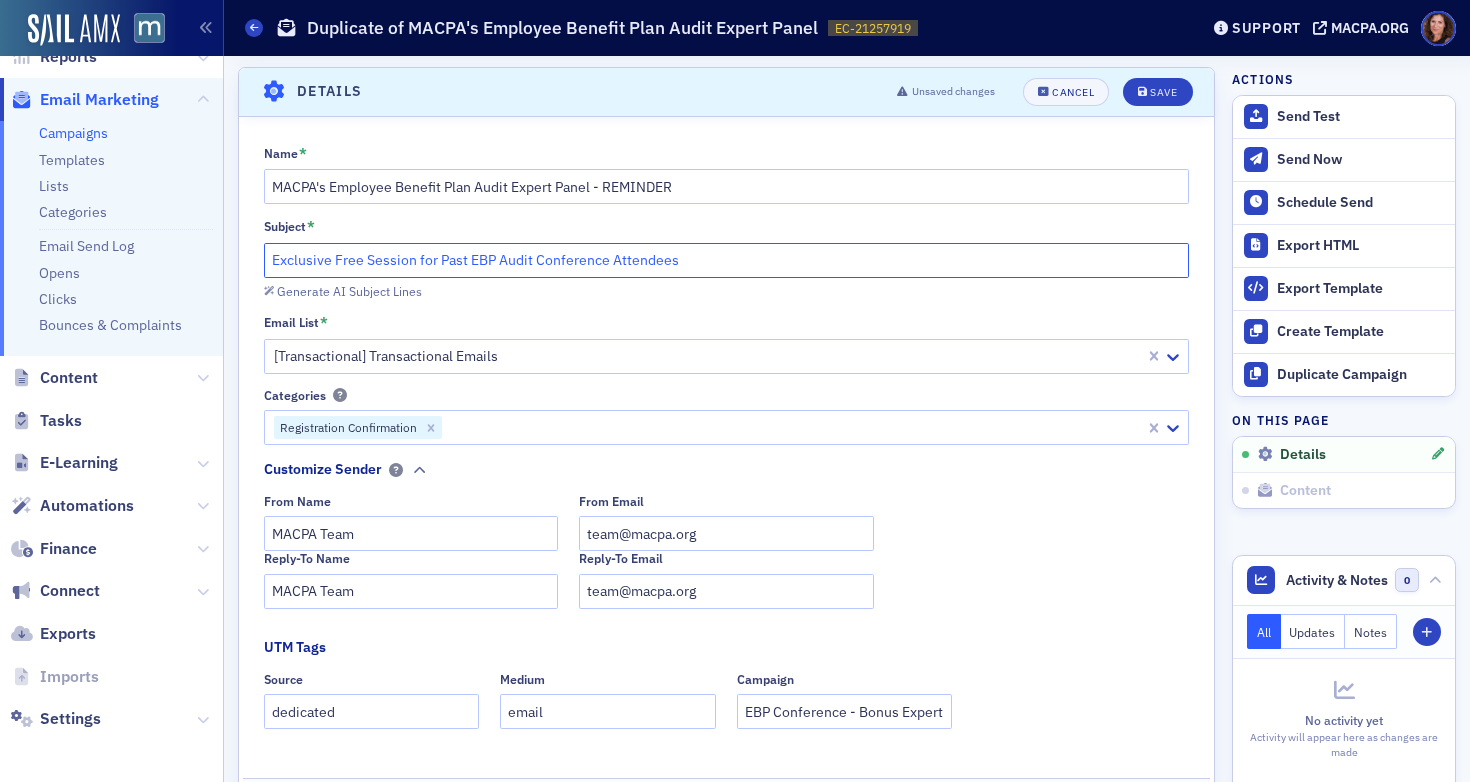 click on "Exclusive Free Session for Past EBP Audit Conference Attendees" 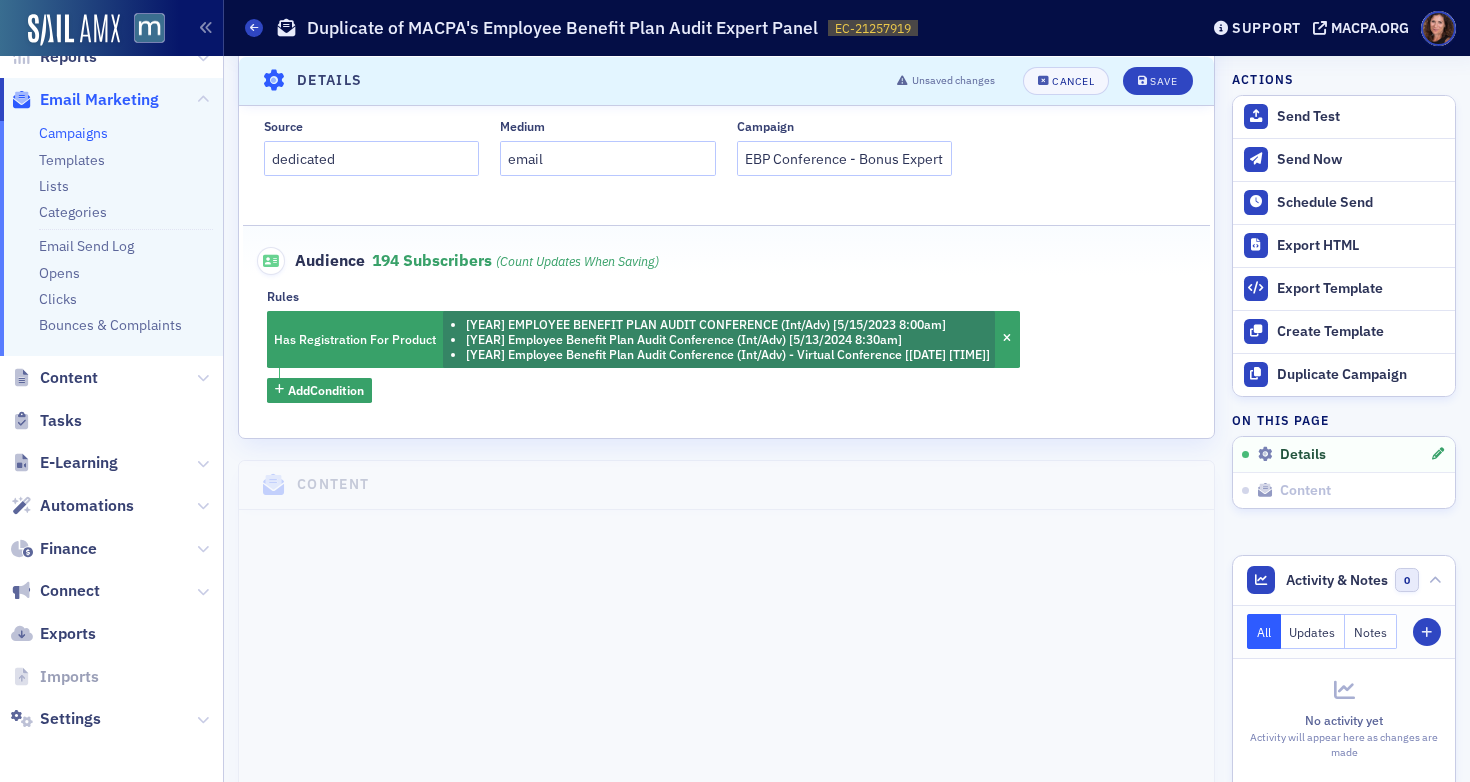 scroll, scrollTop: 679, scrollLeft: 0, axis: vertical 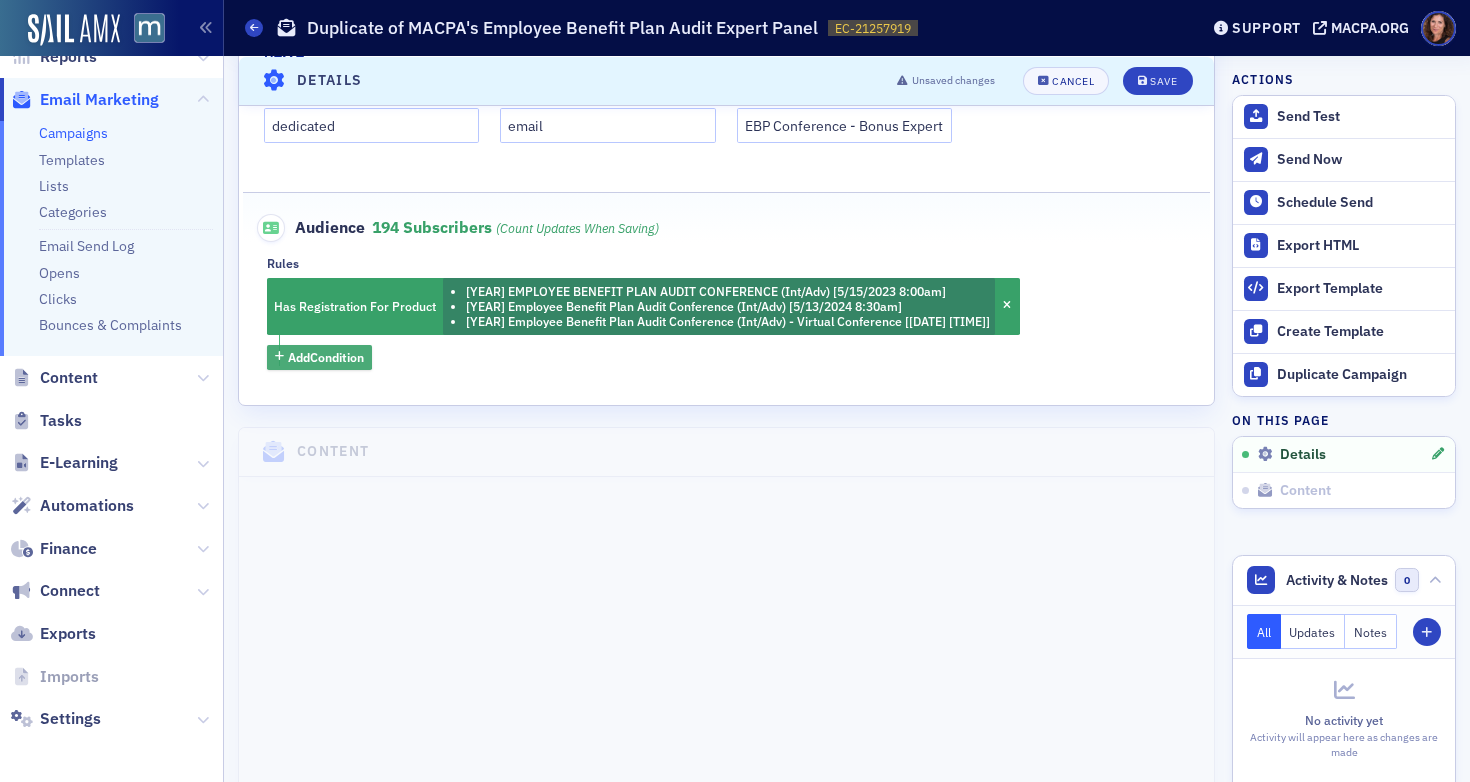 type on "REMINDER - Exclusive Free Session for Past EBP Audit Conference Attendees" 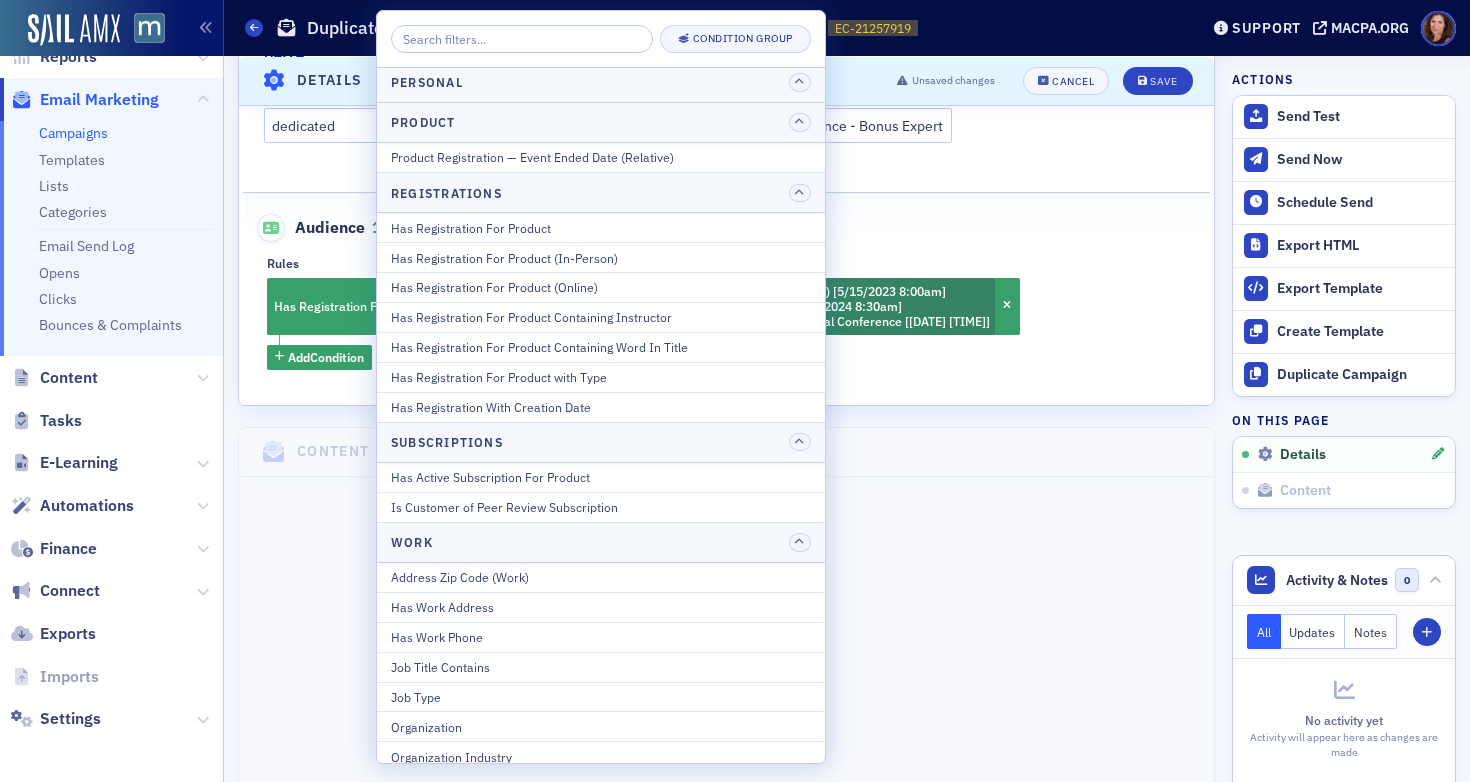 scroll, scrollTop: 2406, scrollLeft: 0, axis: vertical 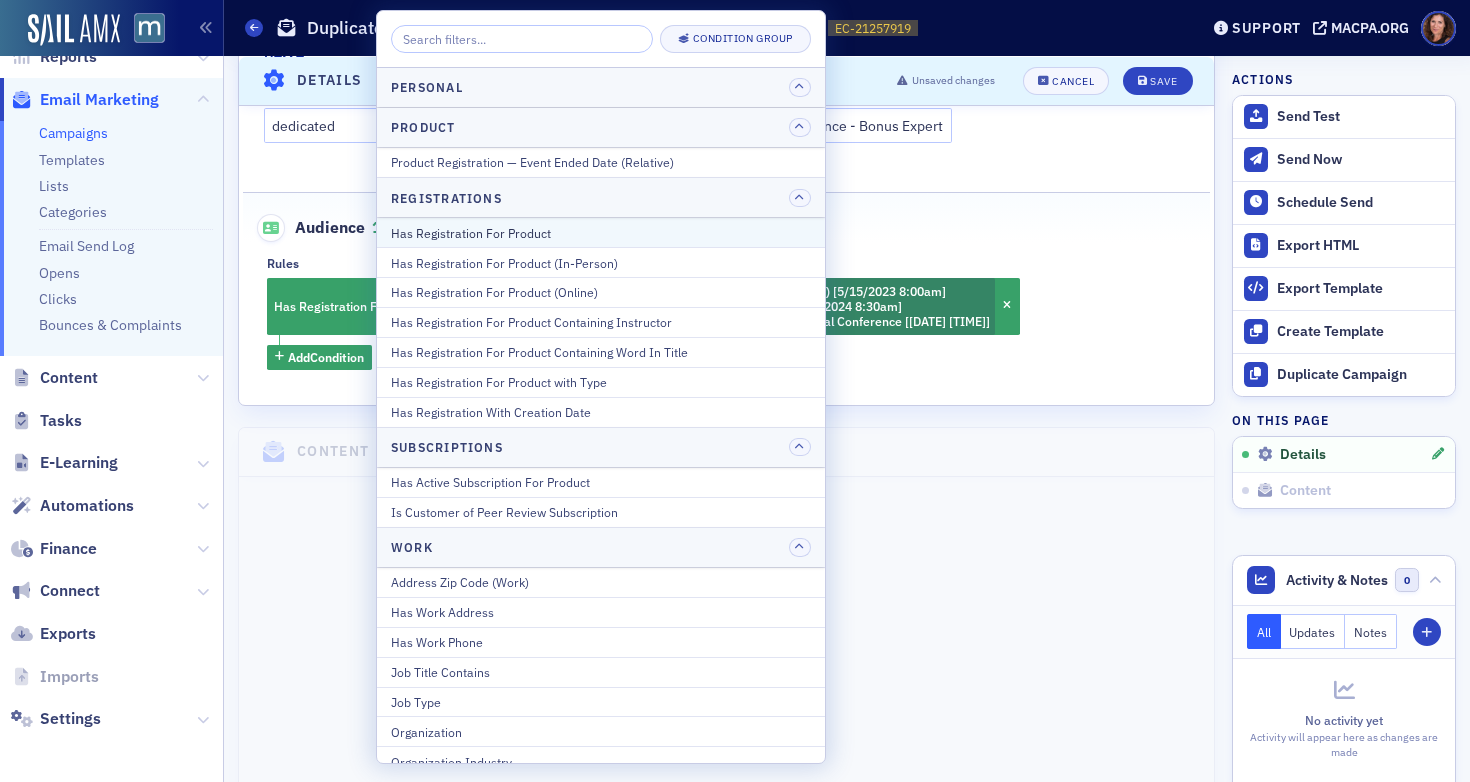 click on "Has Registration For Product" at bounding box center (601, 232) 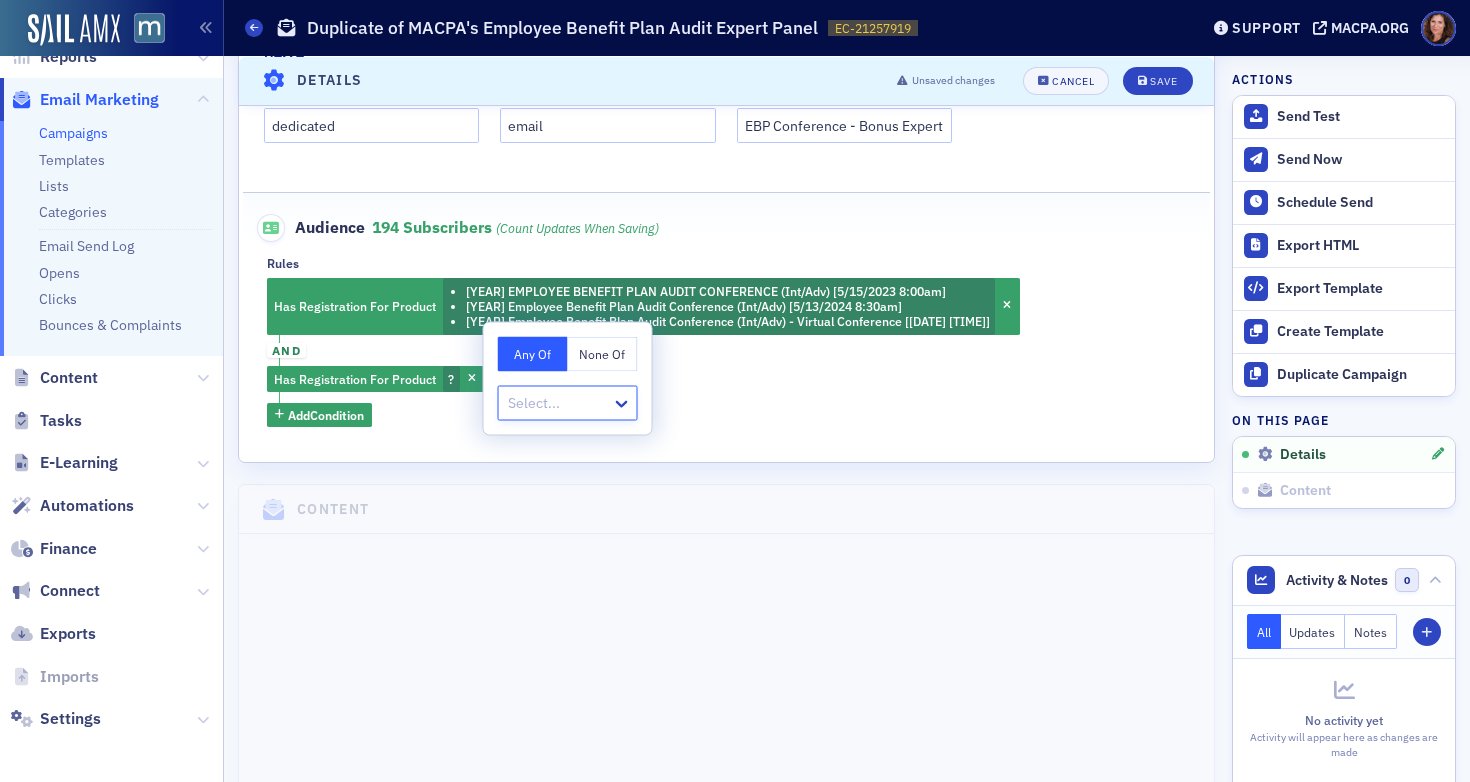click on "None Of" at bounding box center (603, 354) 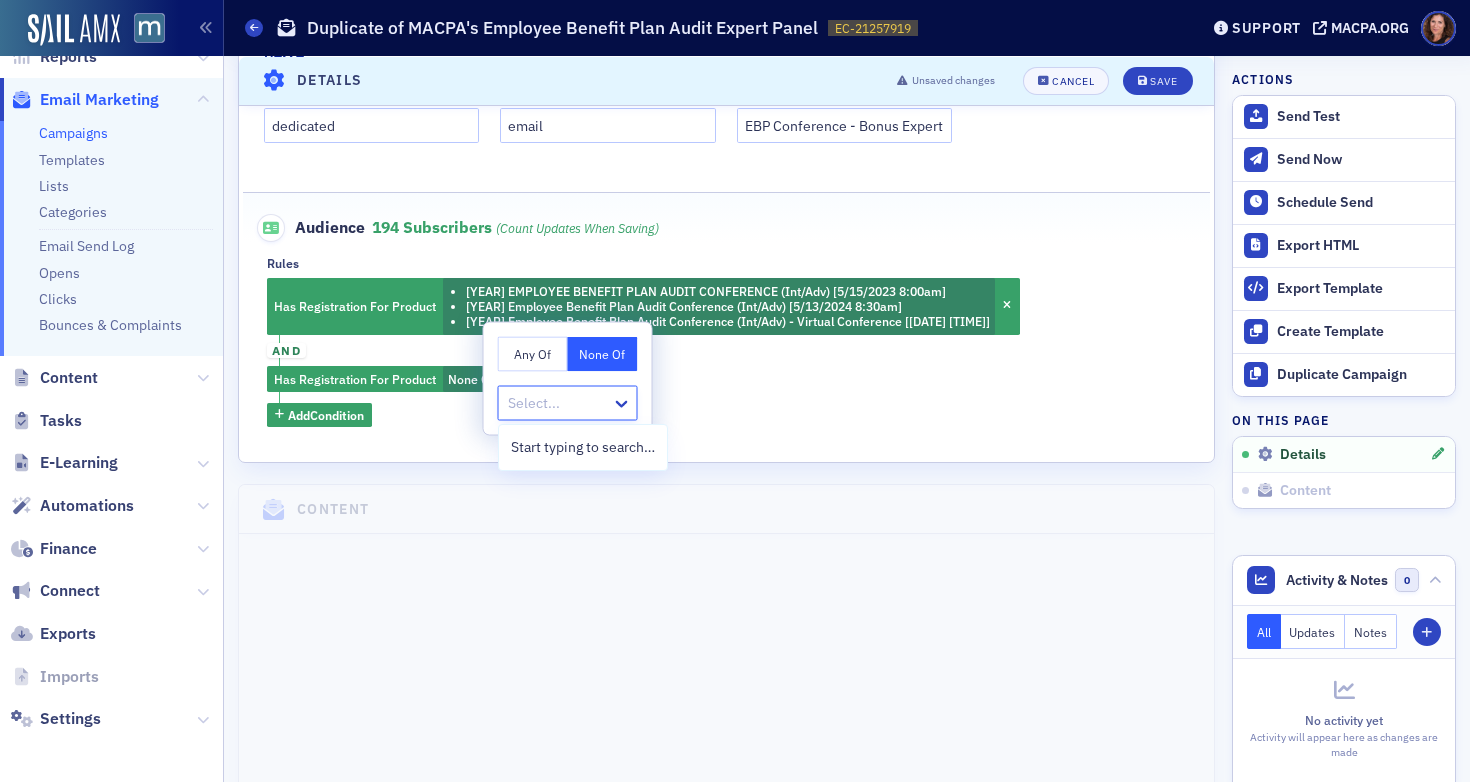 click at bounding box center (558, 403) 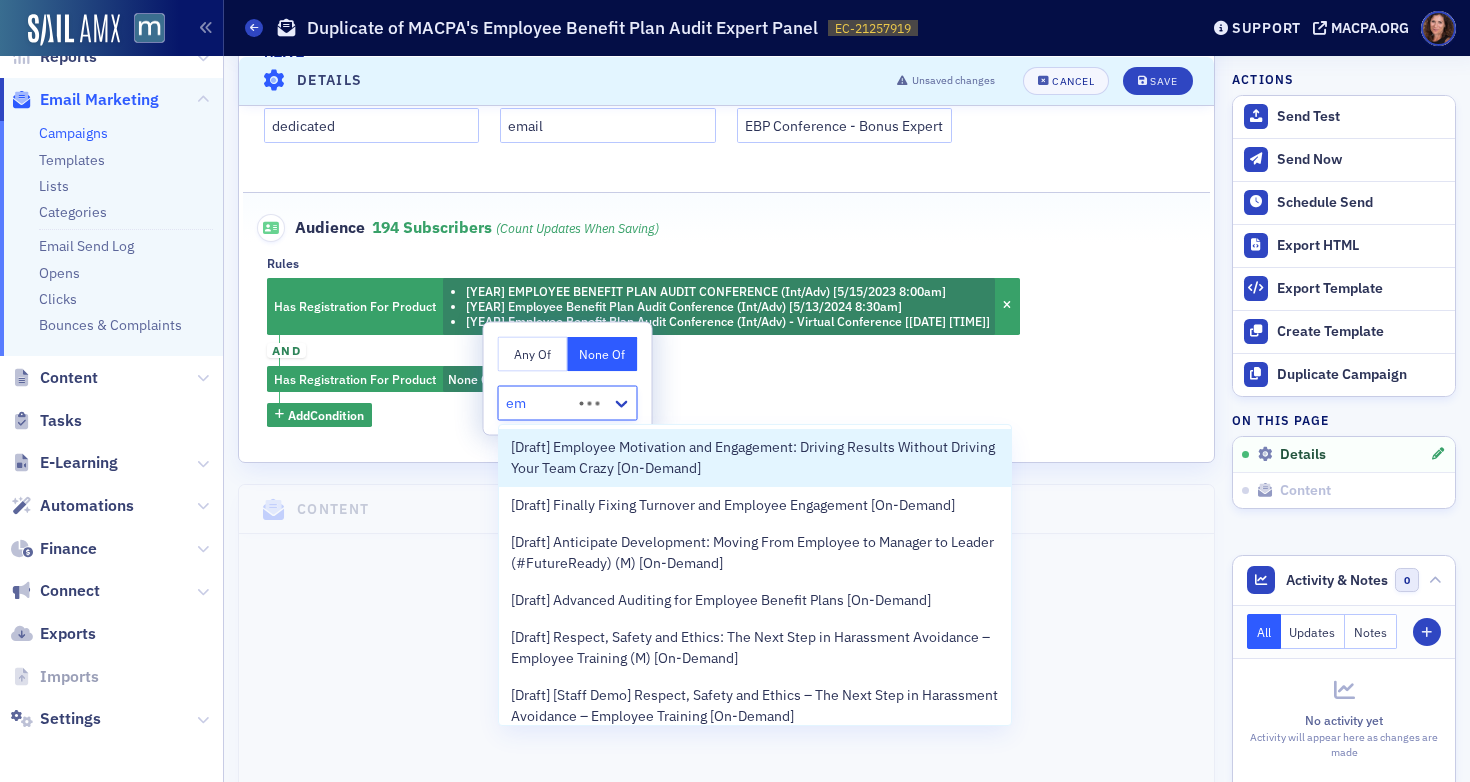 type on "e" 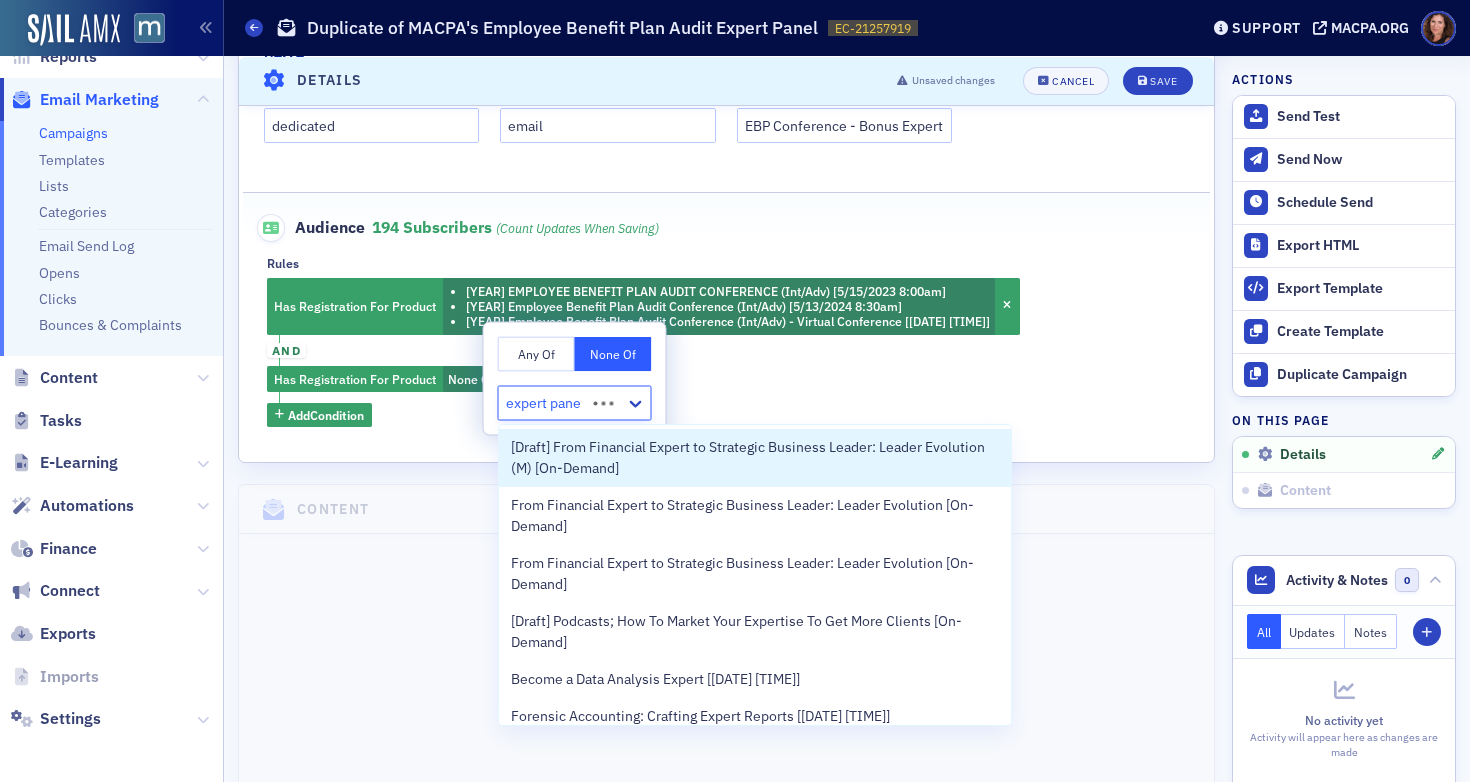 type on "expert panel" 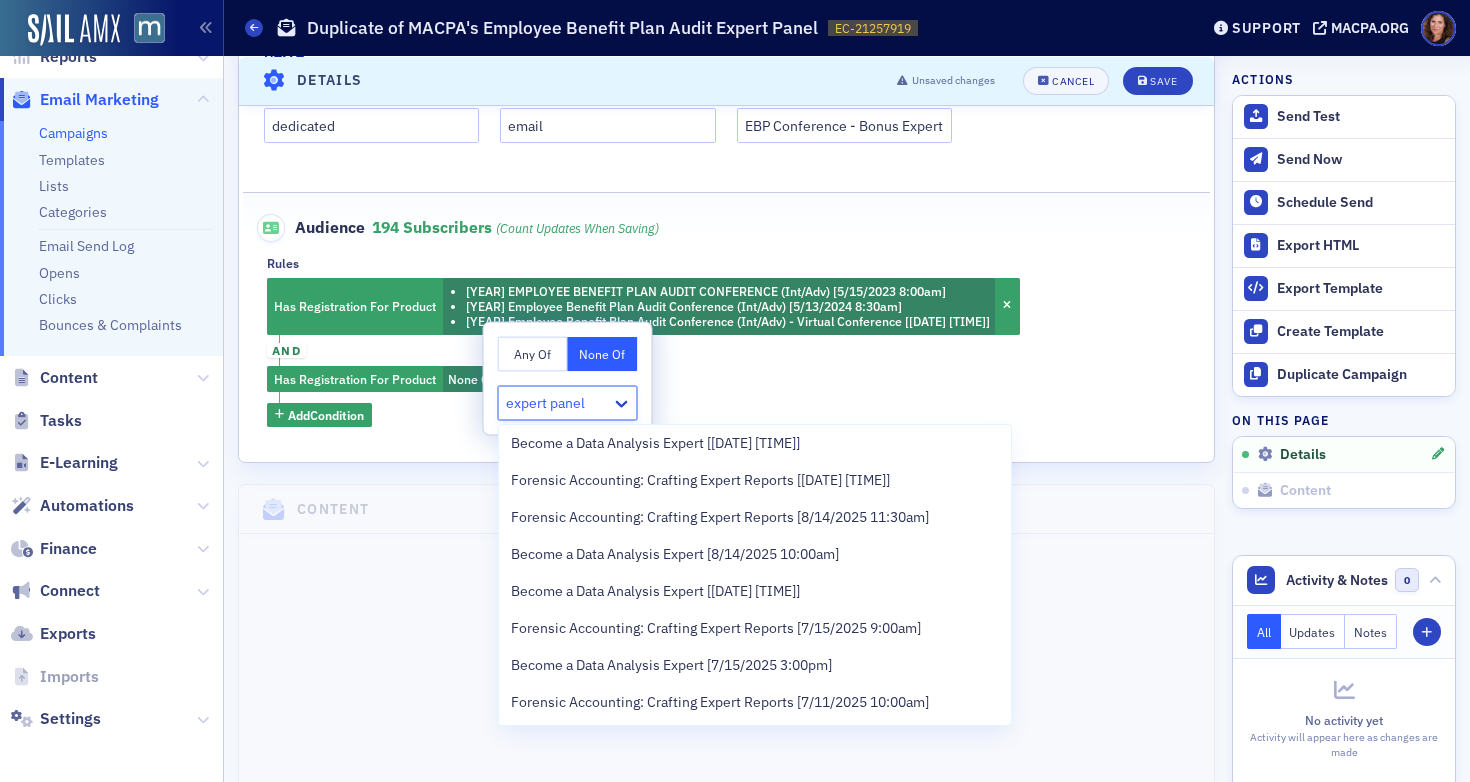 scroll, scrollTop: 0, scrollLeft: 0, axis: both 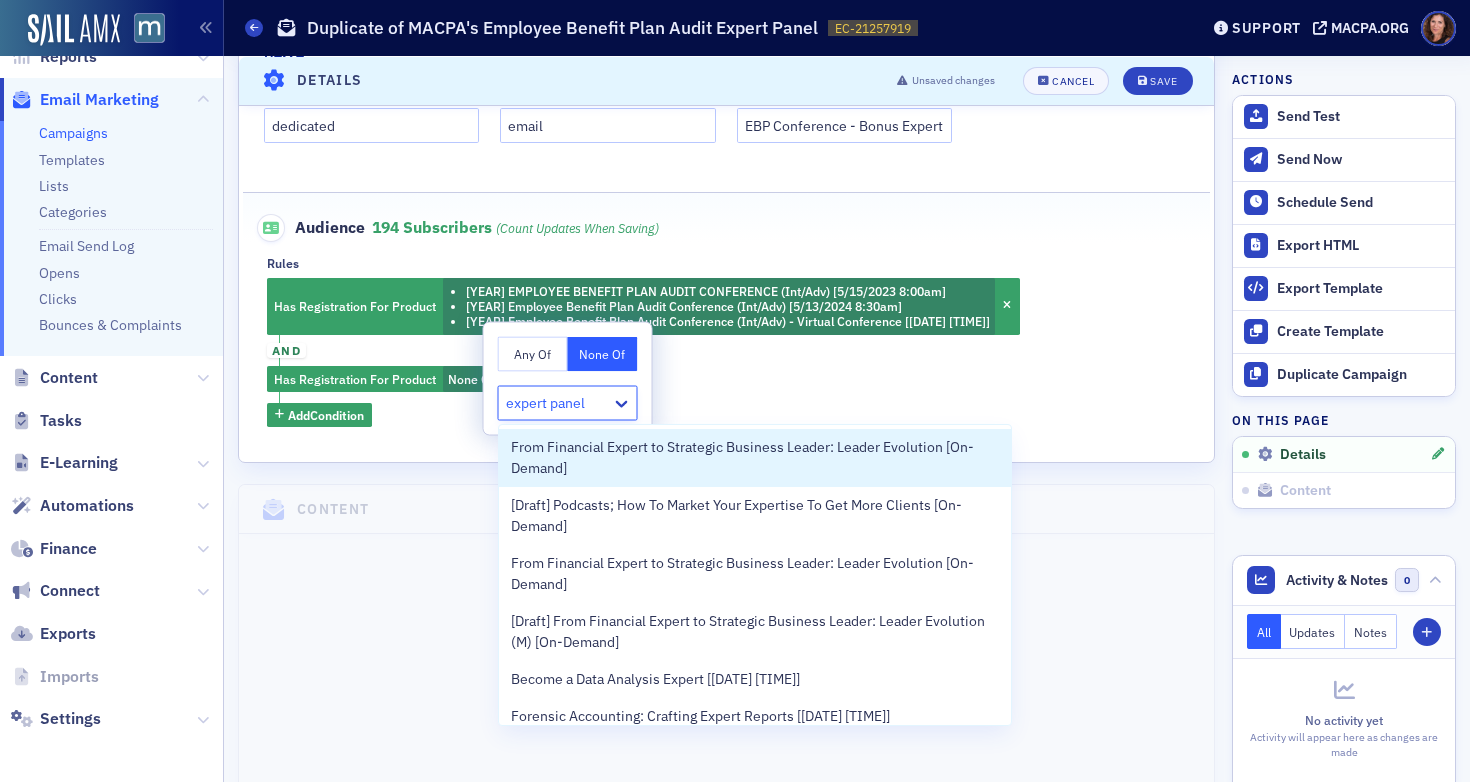 drag, startPoint x: 586, startPoint y: 402, endPoint x: 482, endPoint y: 396, distance: 104.172935 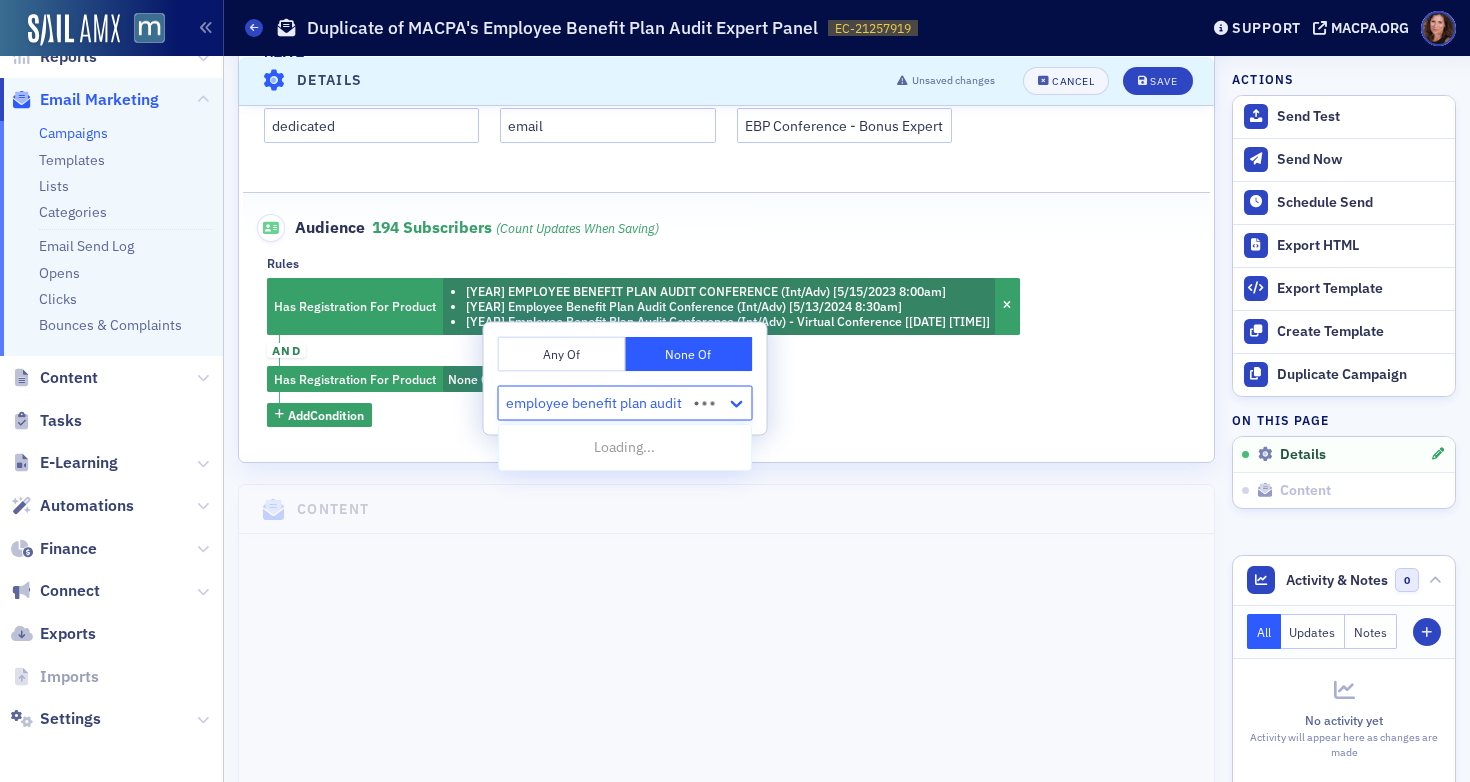 type on "employee benefit plan audit" 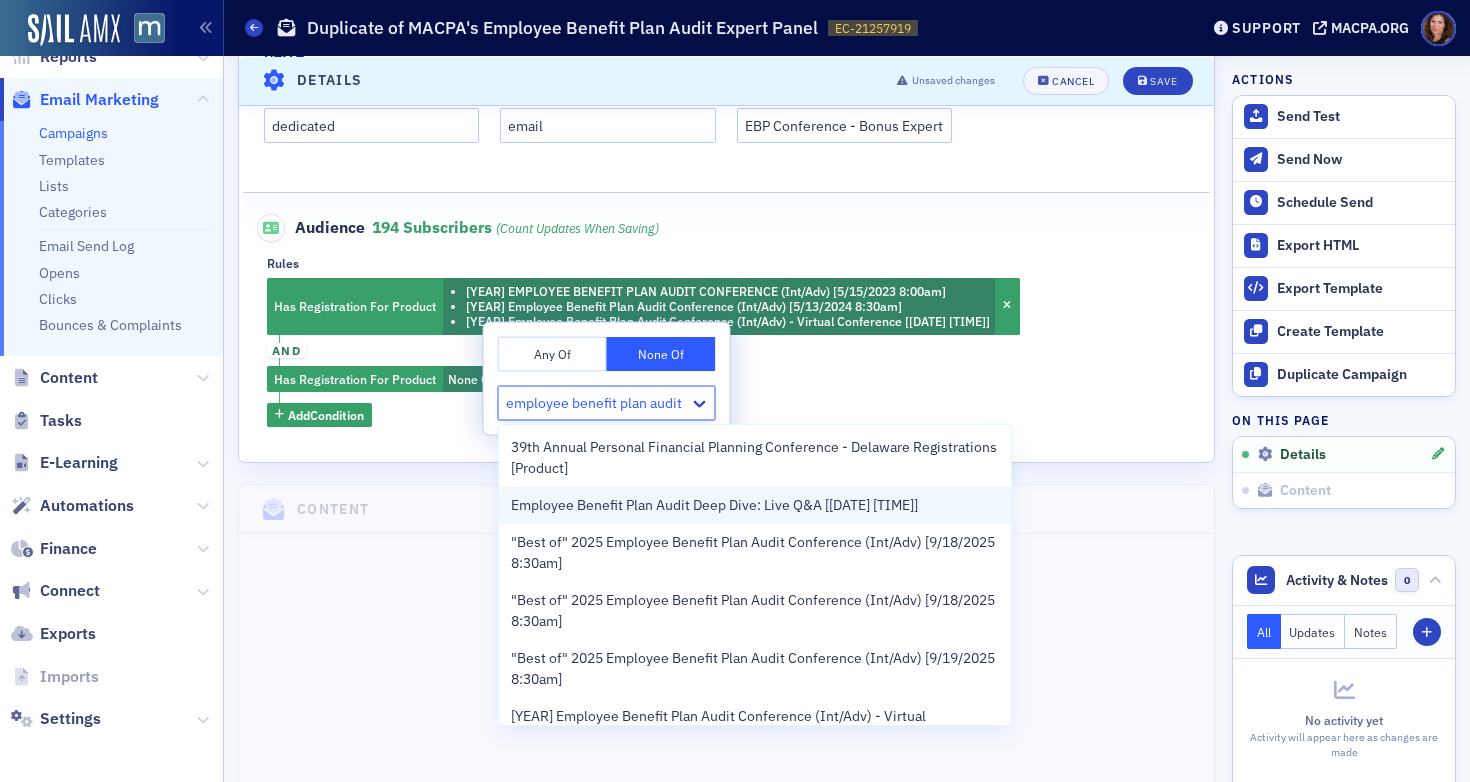 click on "Employee Benefit Plan Audit Deep Dive: Live Q&A [[DATE] [TIME]]" at bounding box center [714, 505] 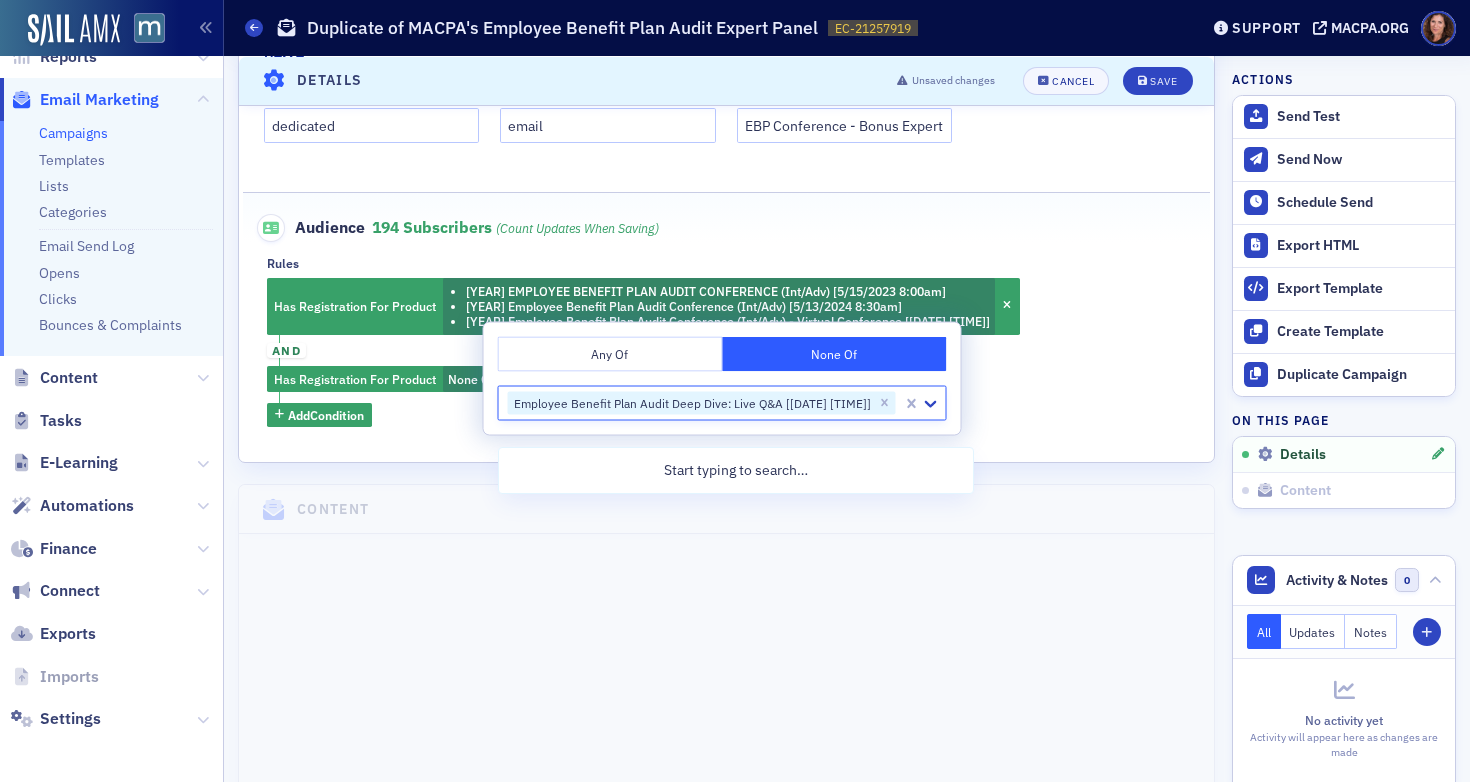 click on "Has Registration For Product 2023 EMPLOYEE BENEFIT PLAN AUDIT CONFERENCE (Int/Adv) [5/15/2023 8:00am] 2024 Employee Benefit Plan Audit Conference (Int/Adv) [5/13/2024 8:30am] 2025 Employee Benefit Plan Audit Conference (Int/Adv) - Virtual Conference [5/12/2025 8:30am] and Has Registration For Product None Of :  Employee Benefit Plan Audit Deep Dive: Live Q&A [8/18/2025 12:00pm] Add  Condition" 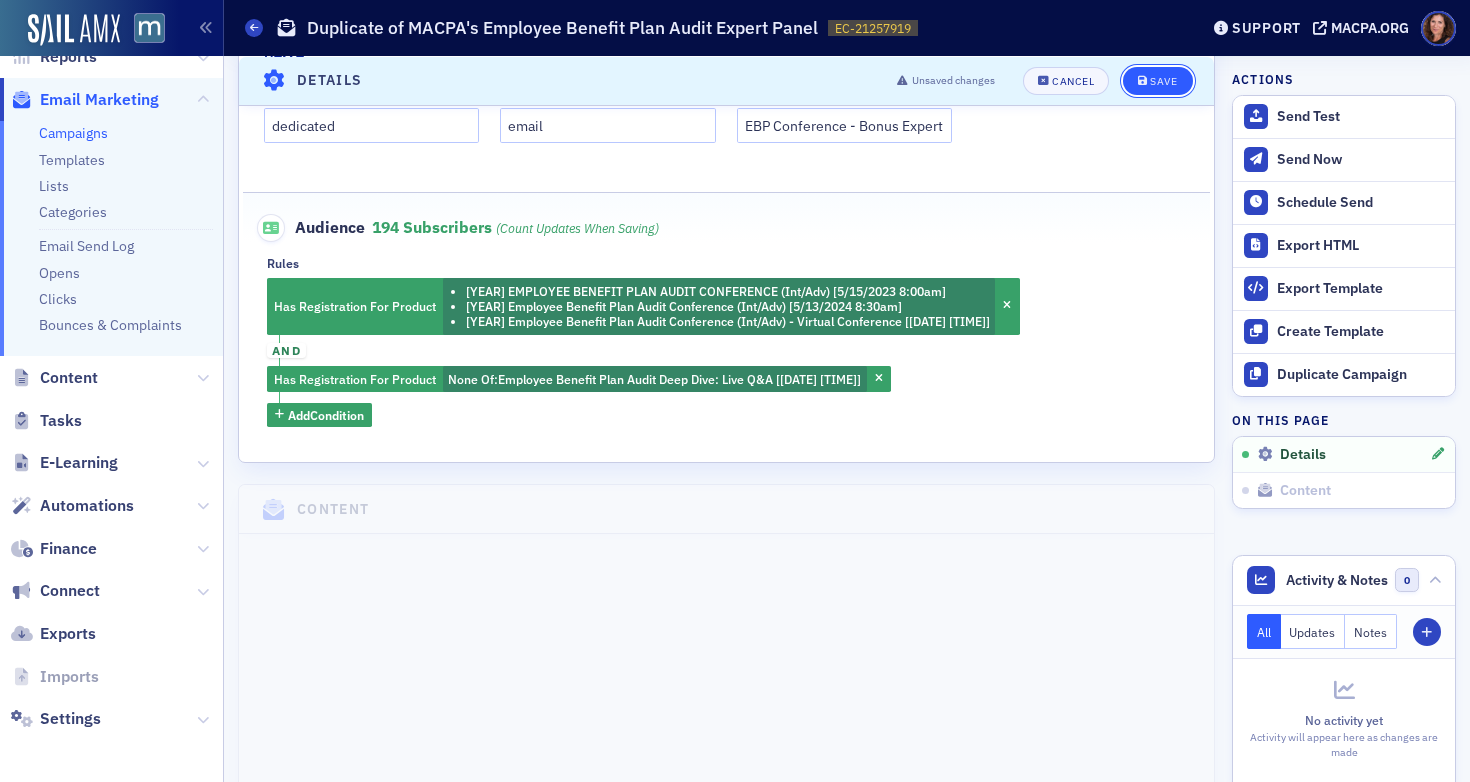 click on "Save" 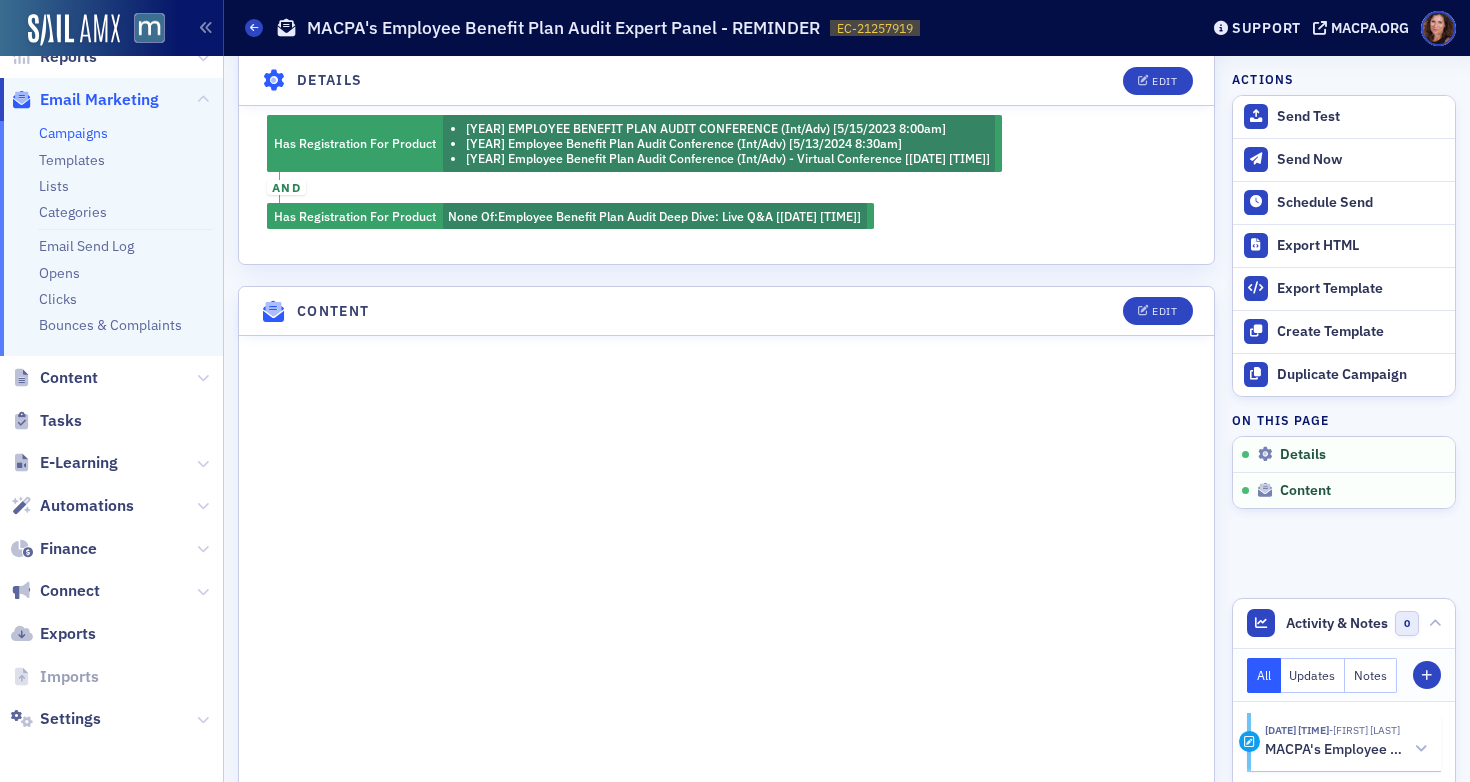 scroll, scrollTop: 696, scrollLeft: 0, axis: vertical 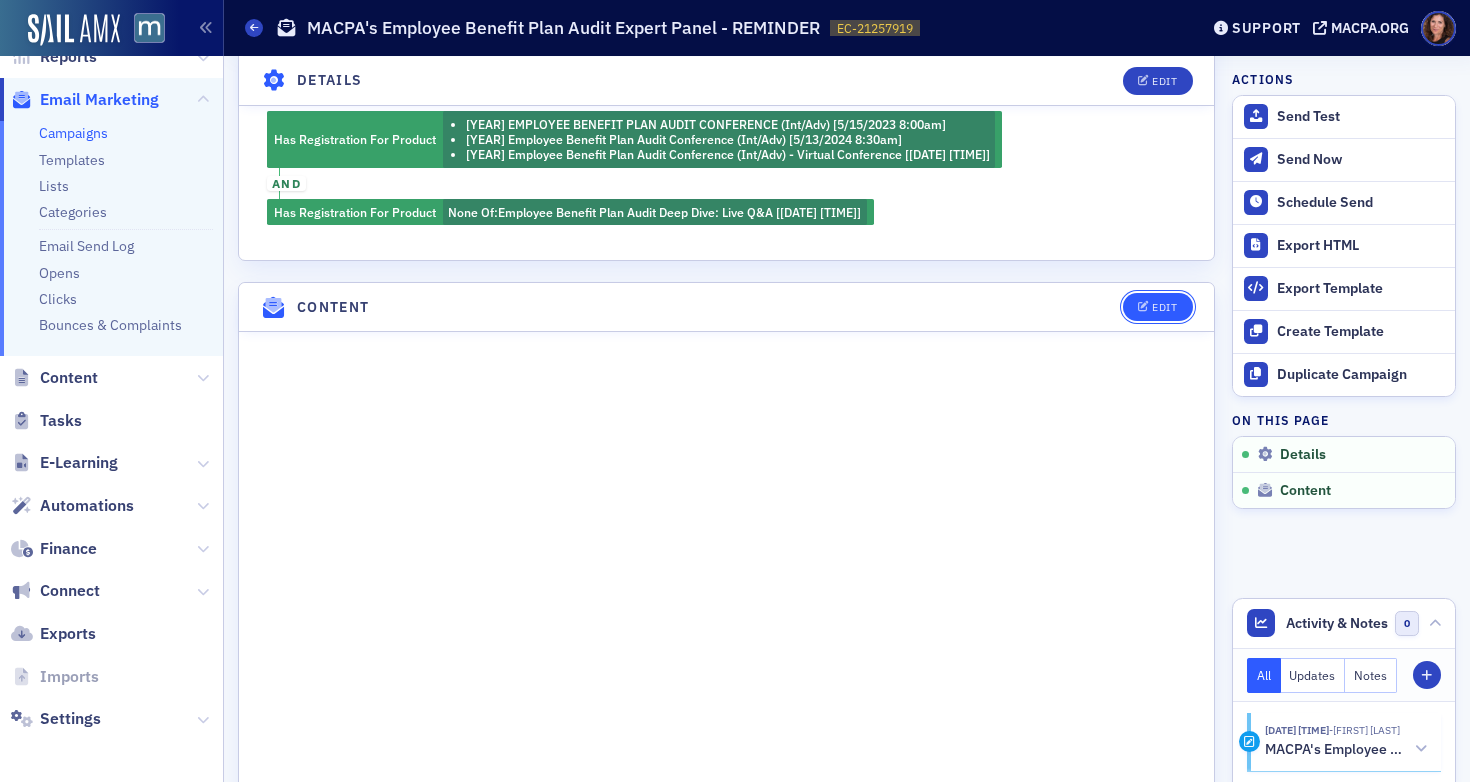 click on "Edit" 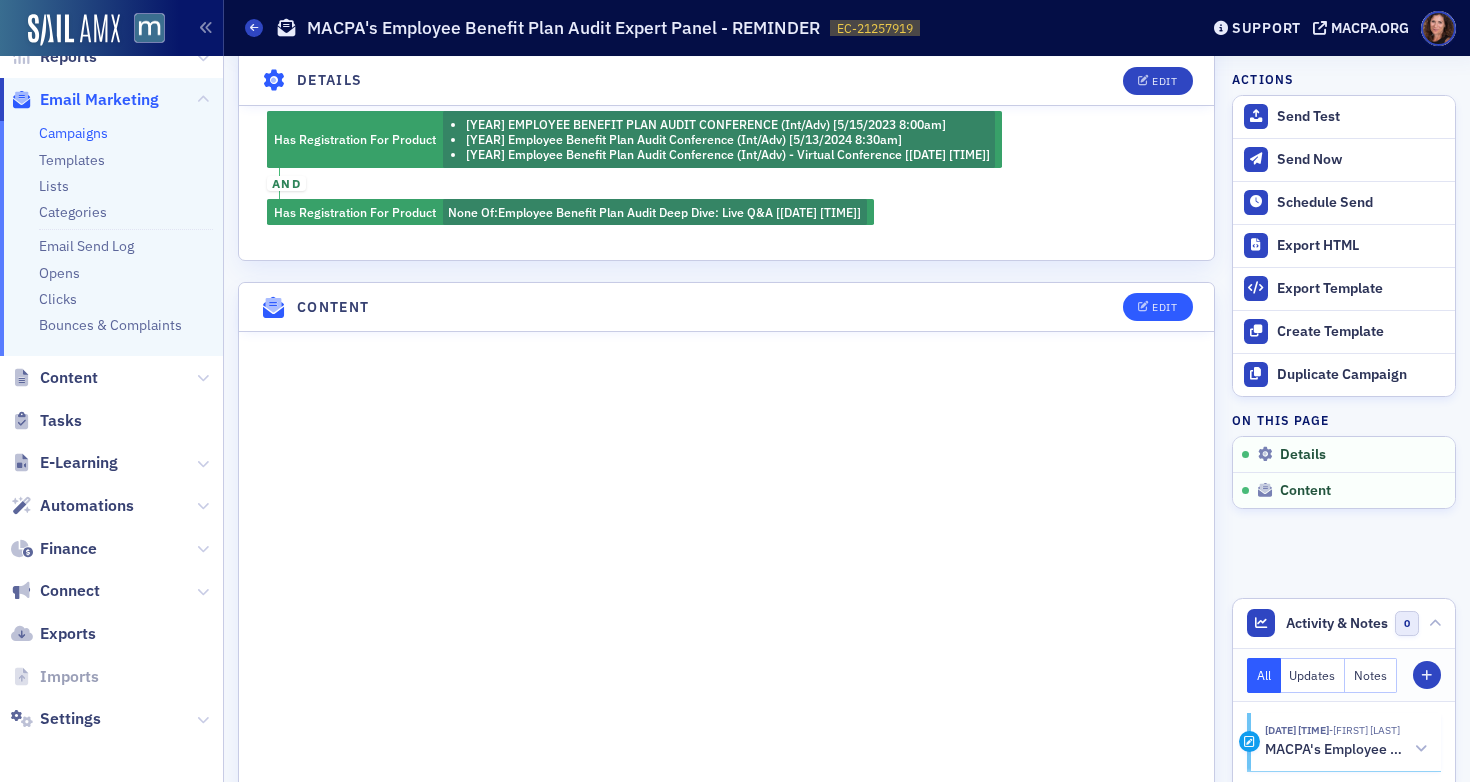 scroll, scrollTop: 208, scrollLeft: 0, axis: vertical 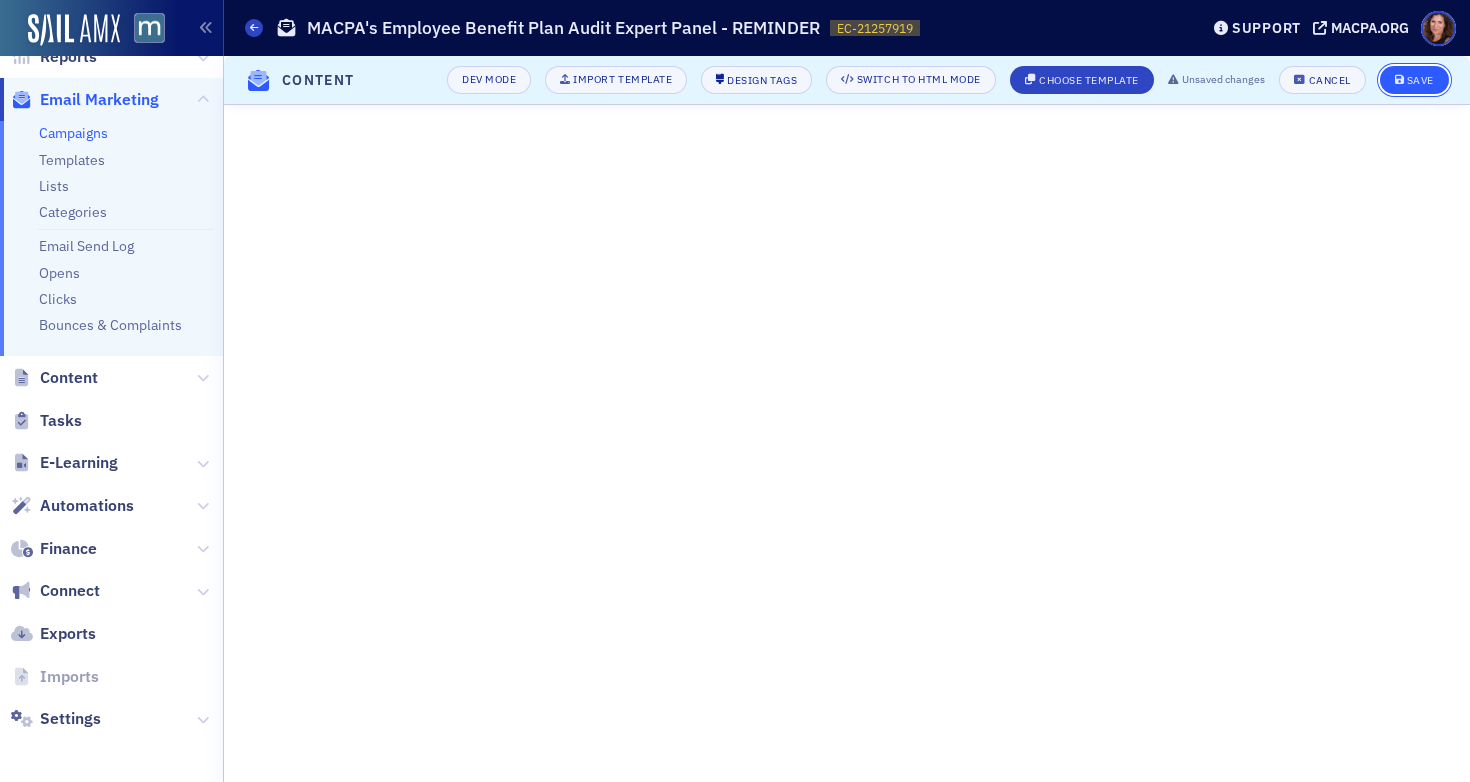 click on "Save" 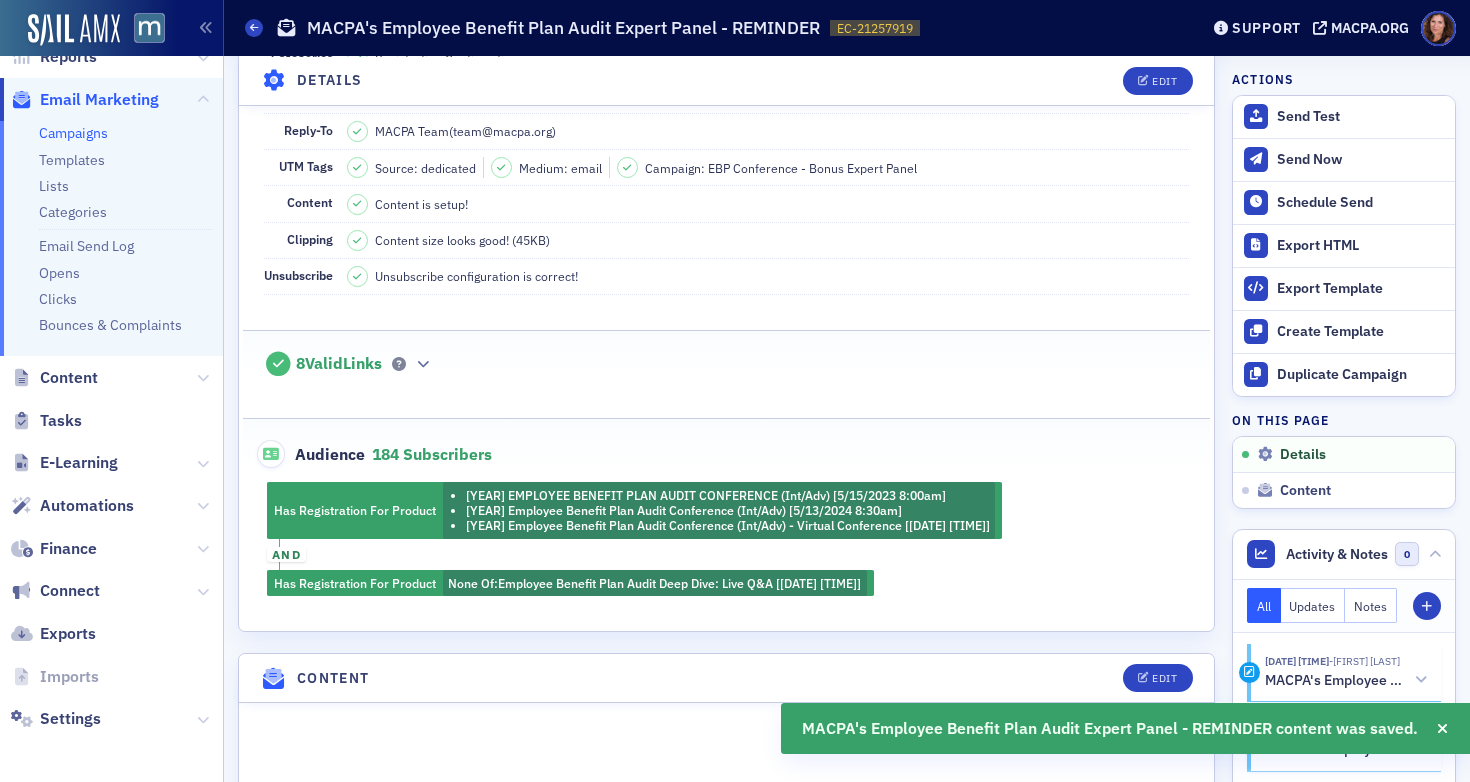 scroll, scrollTop: 0, scrollLeft: 0, axis: both 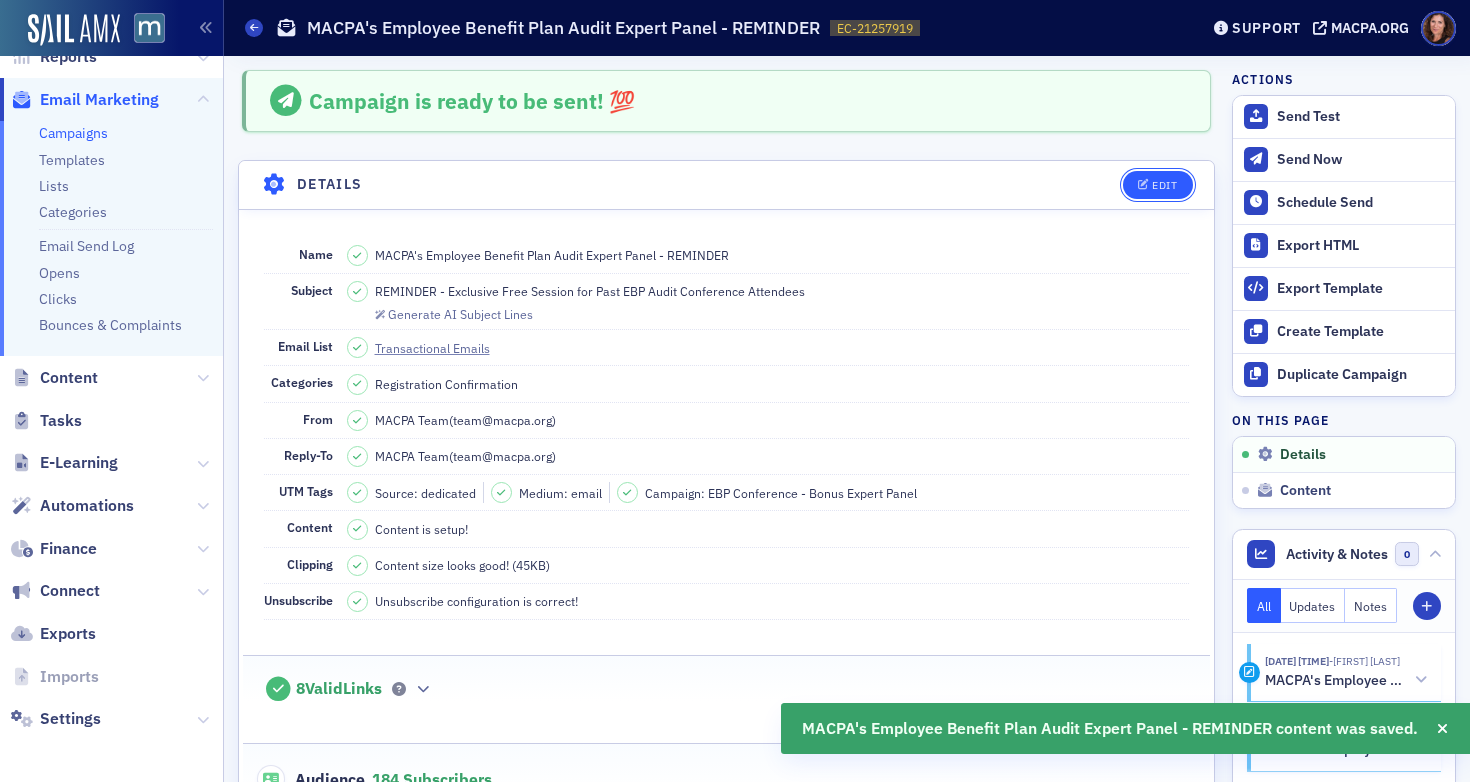 click on "Edit" 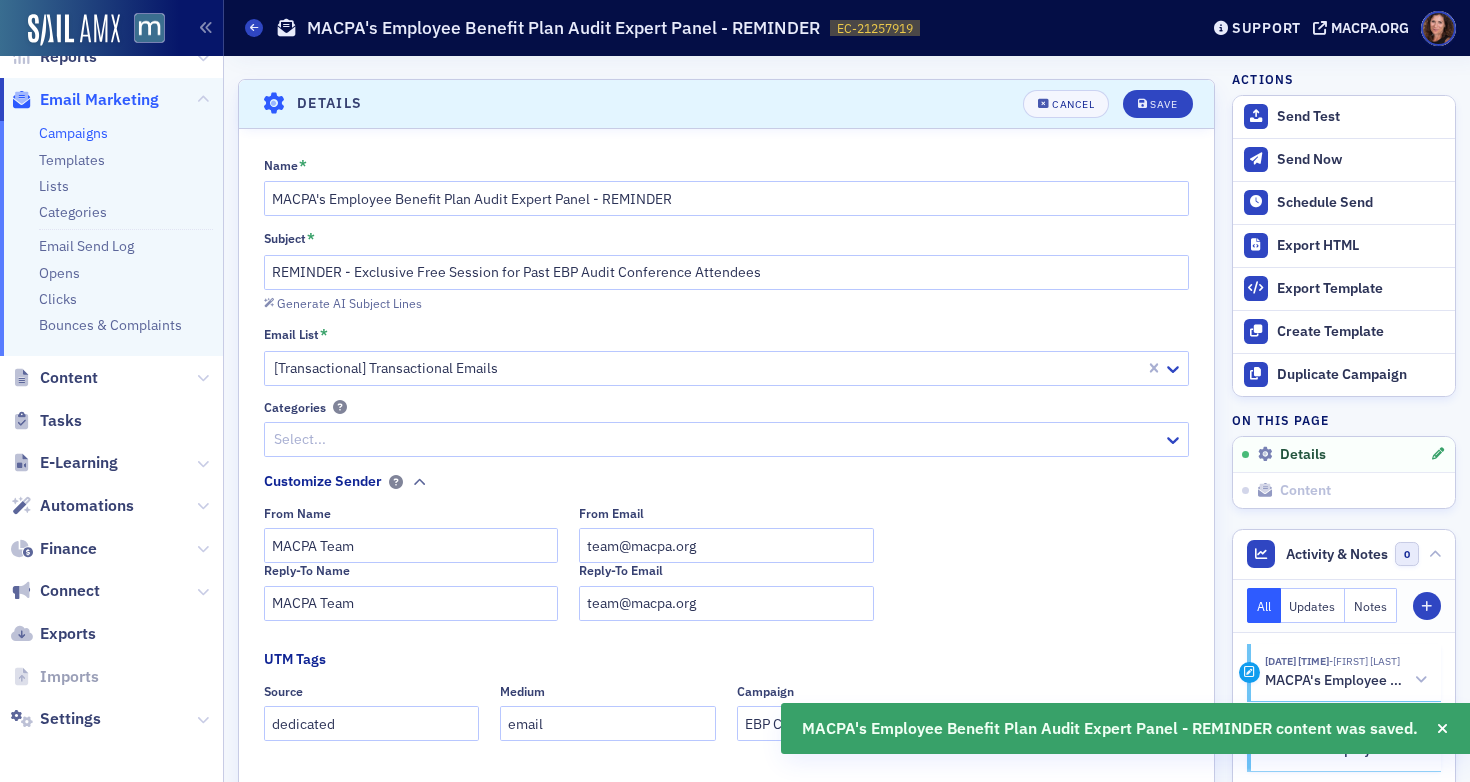 scroll, scrollTop: 93, scrollLeft: 0, axis: vertical 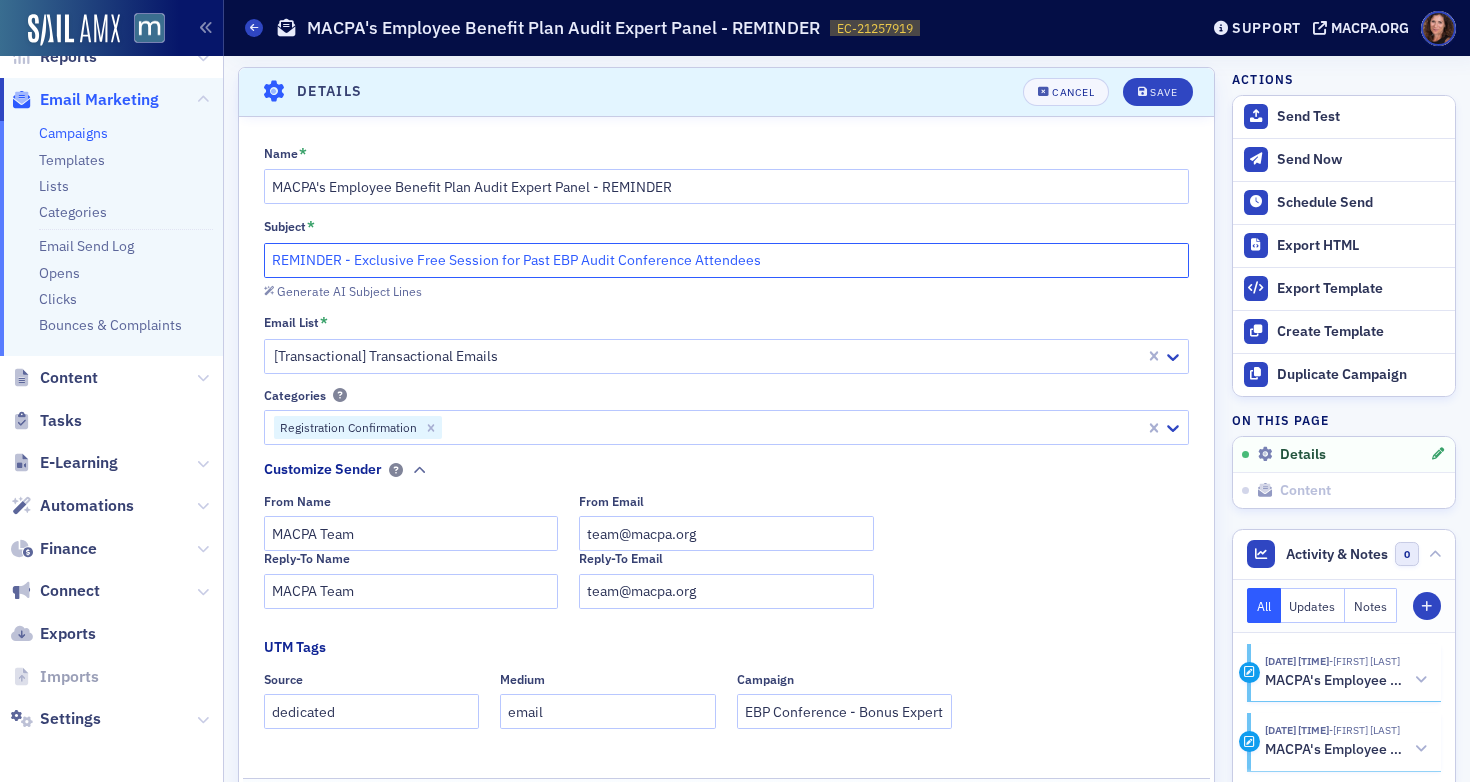 click on "REMINDER - Exclusive Free Session for Past EBP Audit Conference Attendees" 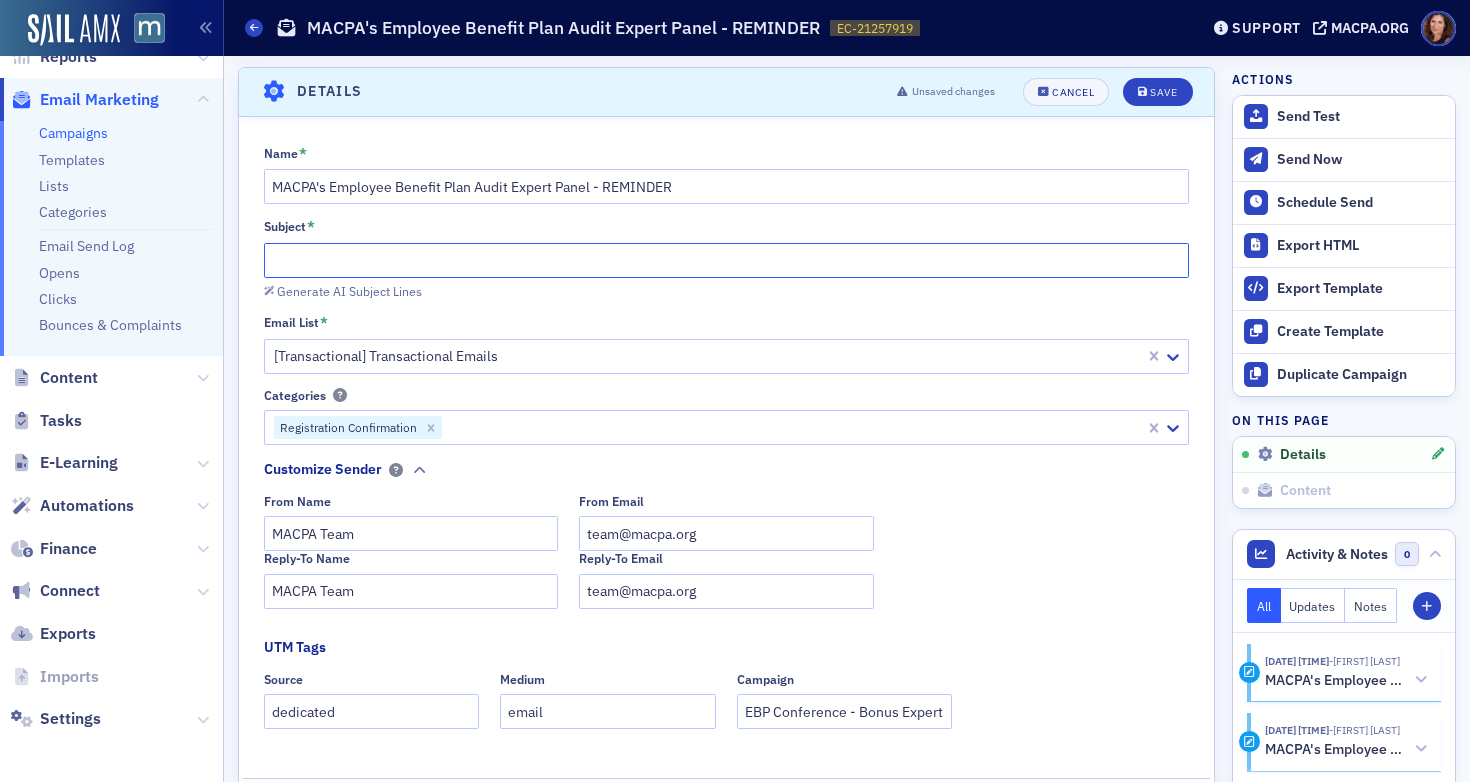 scroll, scrollTop: 87, scrollLeft: 0, axis: vertical 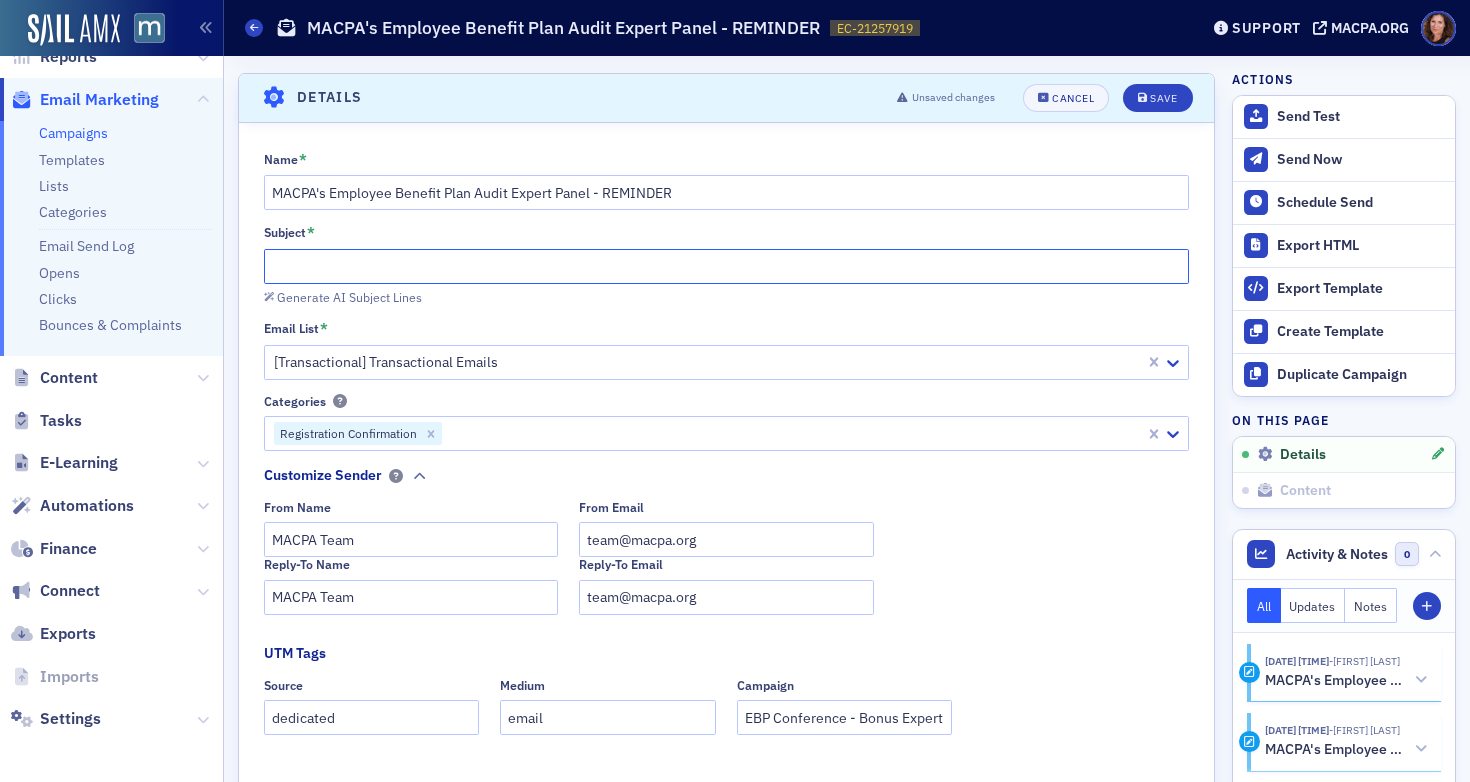 click on "Subject *" 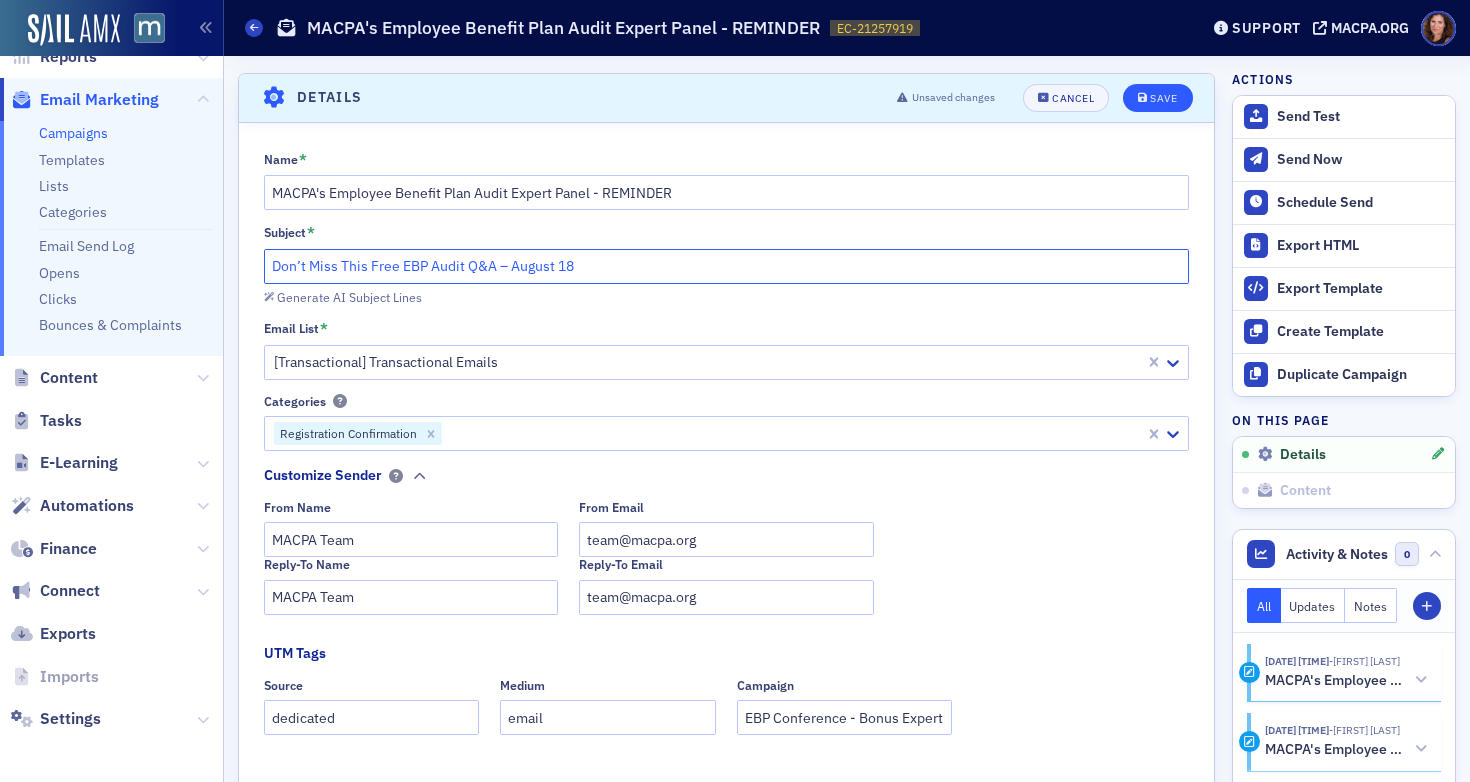type on "Don’t Miss This Free EBP Audit Q&A – August 18" 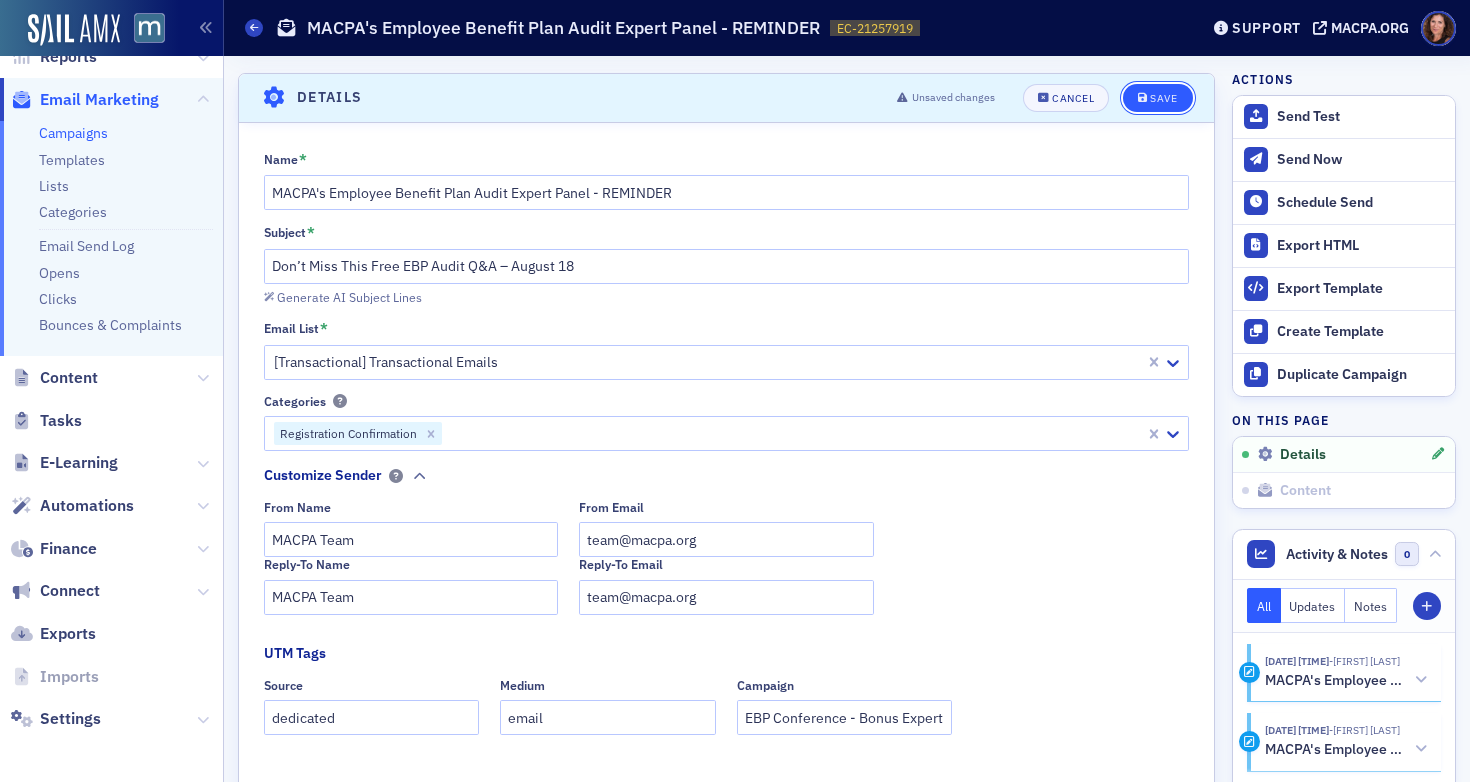 click on "Save" 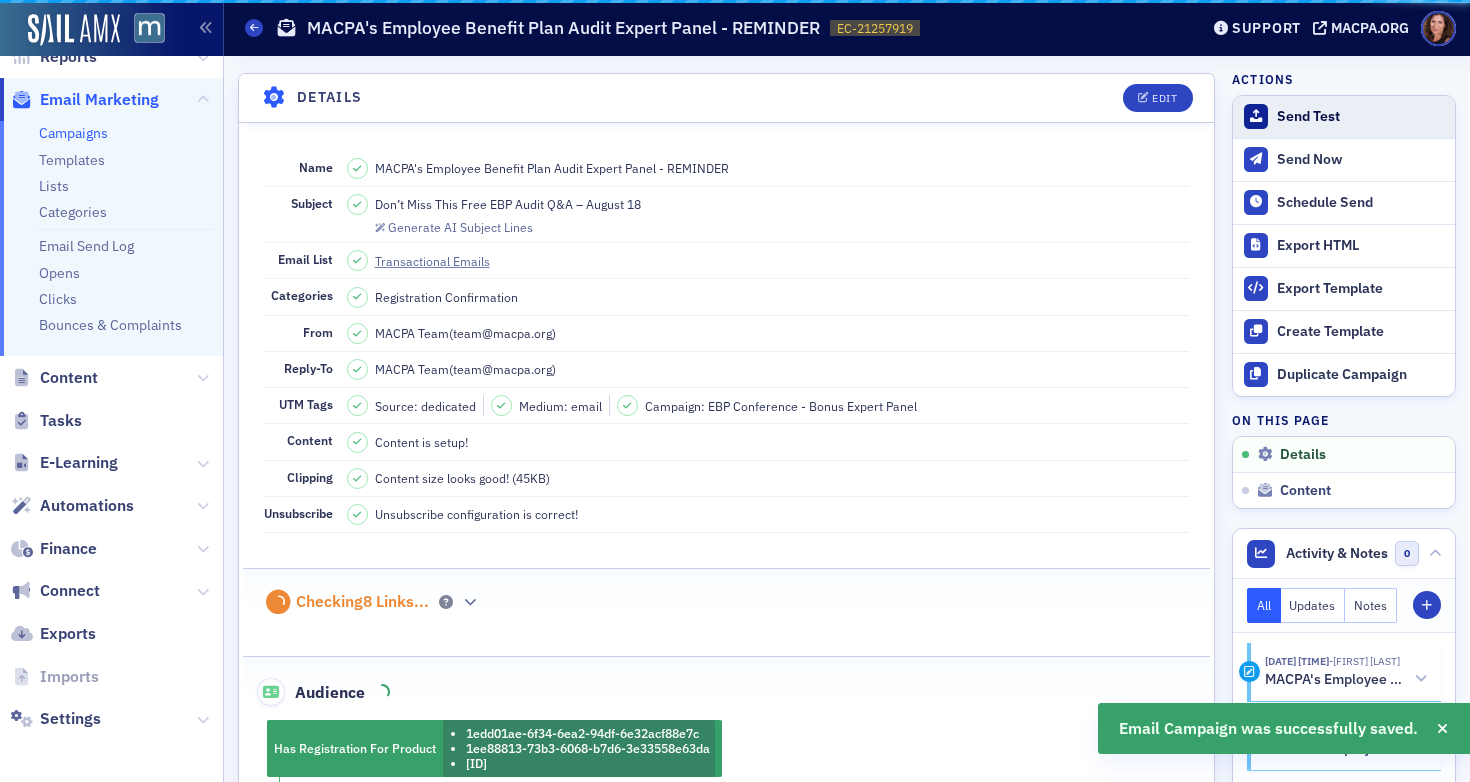 scroll, scrollTop: 93, scrollLeft: 0, axis: vertical 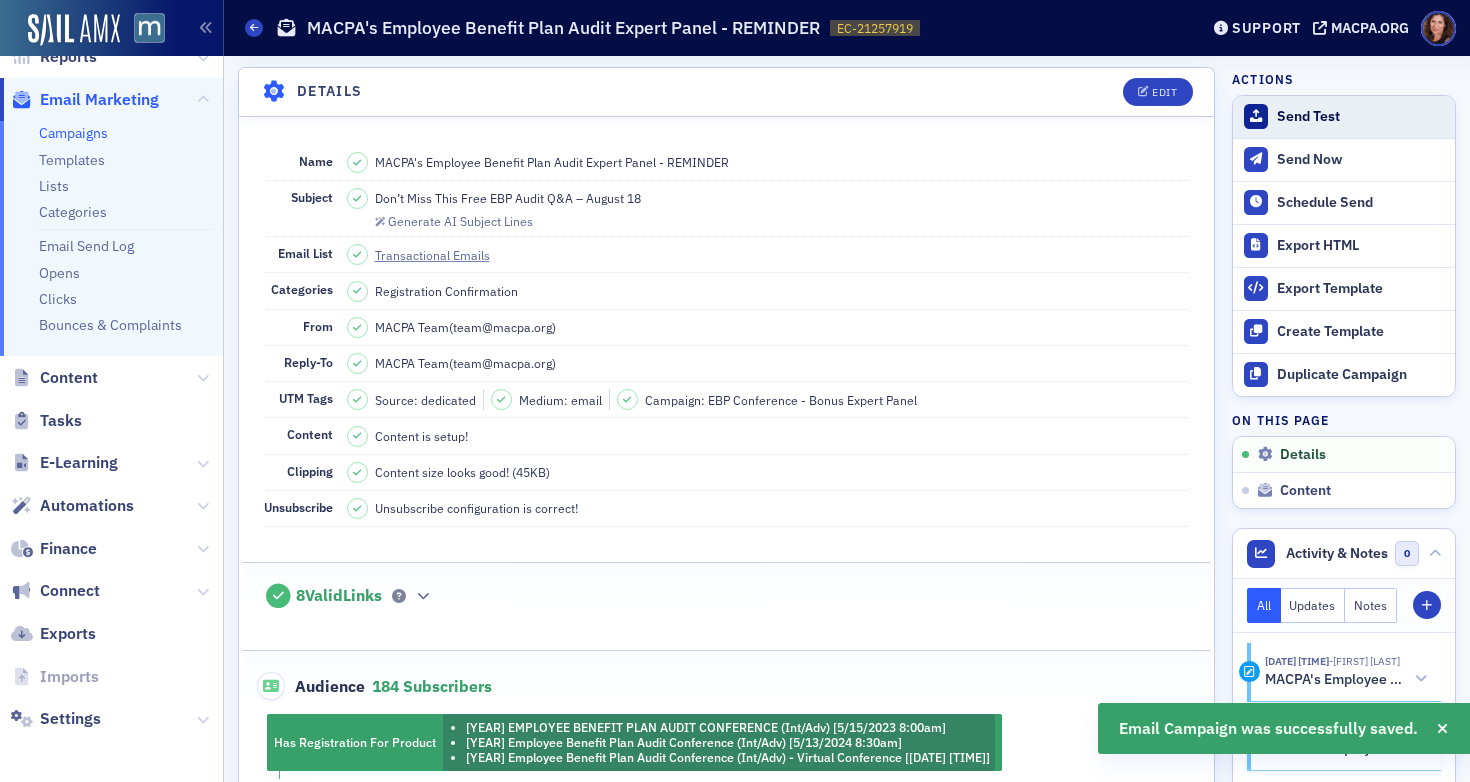 click on "Send Test" 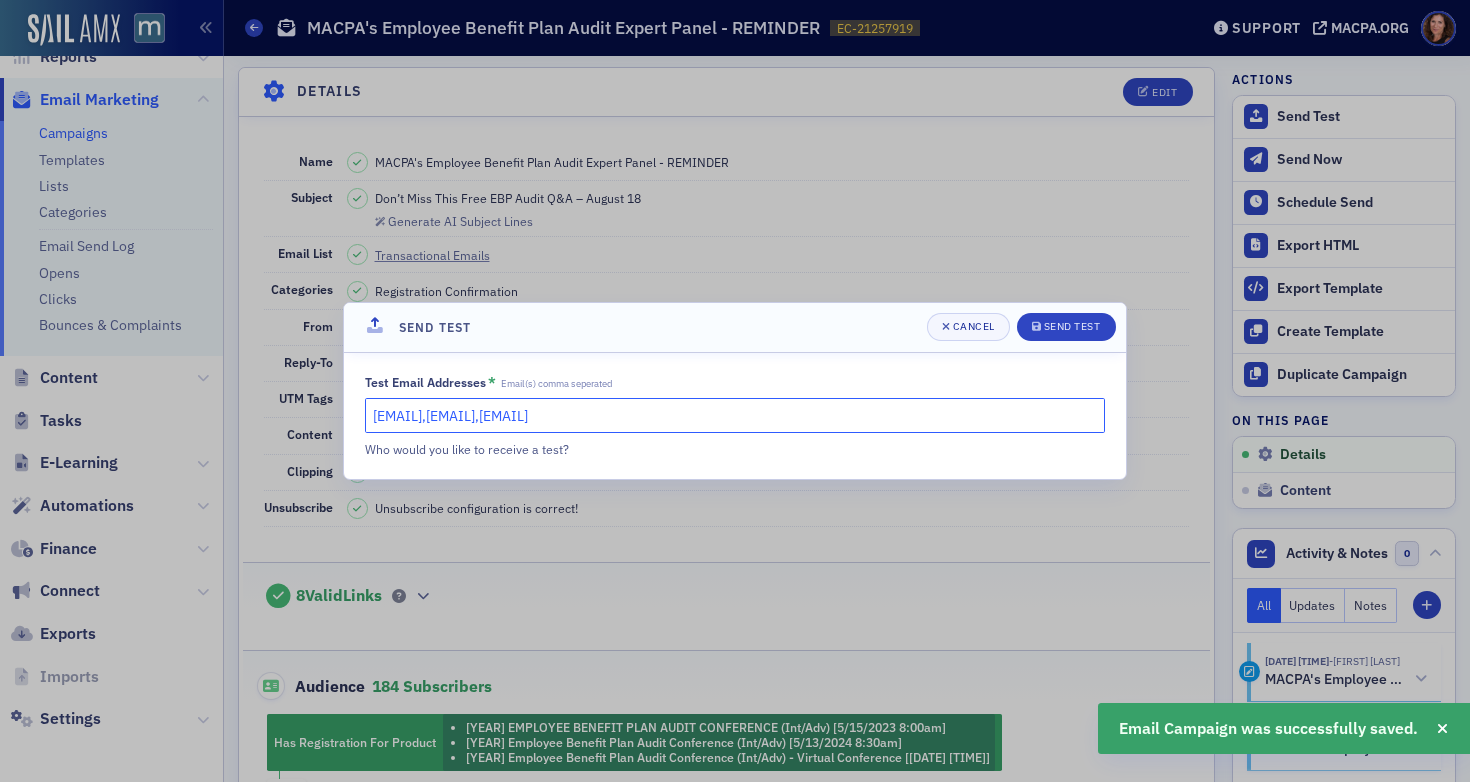 click on "[EMAIL],[EMAIL],[EMAIL]" at bounding box center (735, 415) 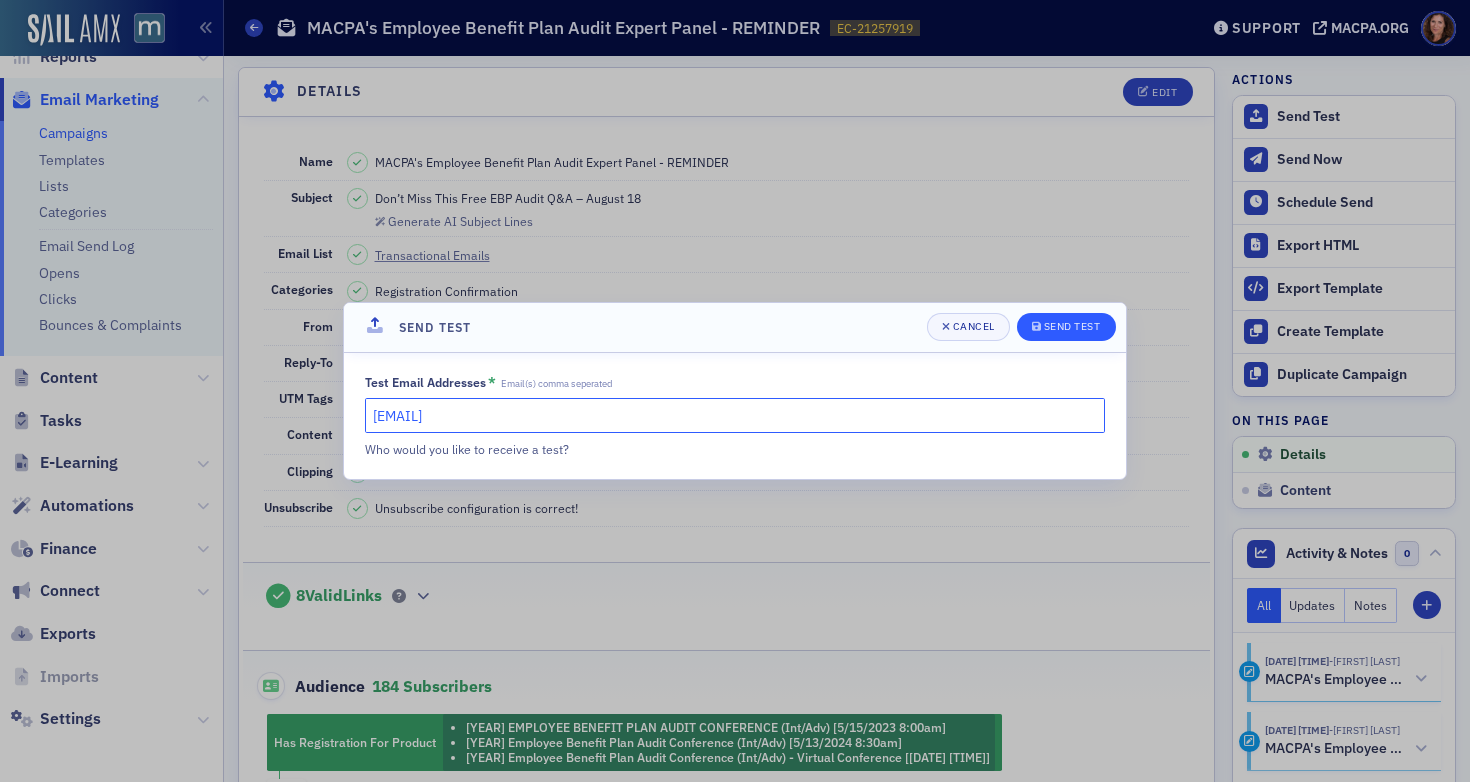 type on "[EMAIL]" 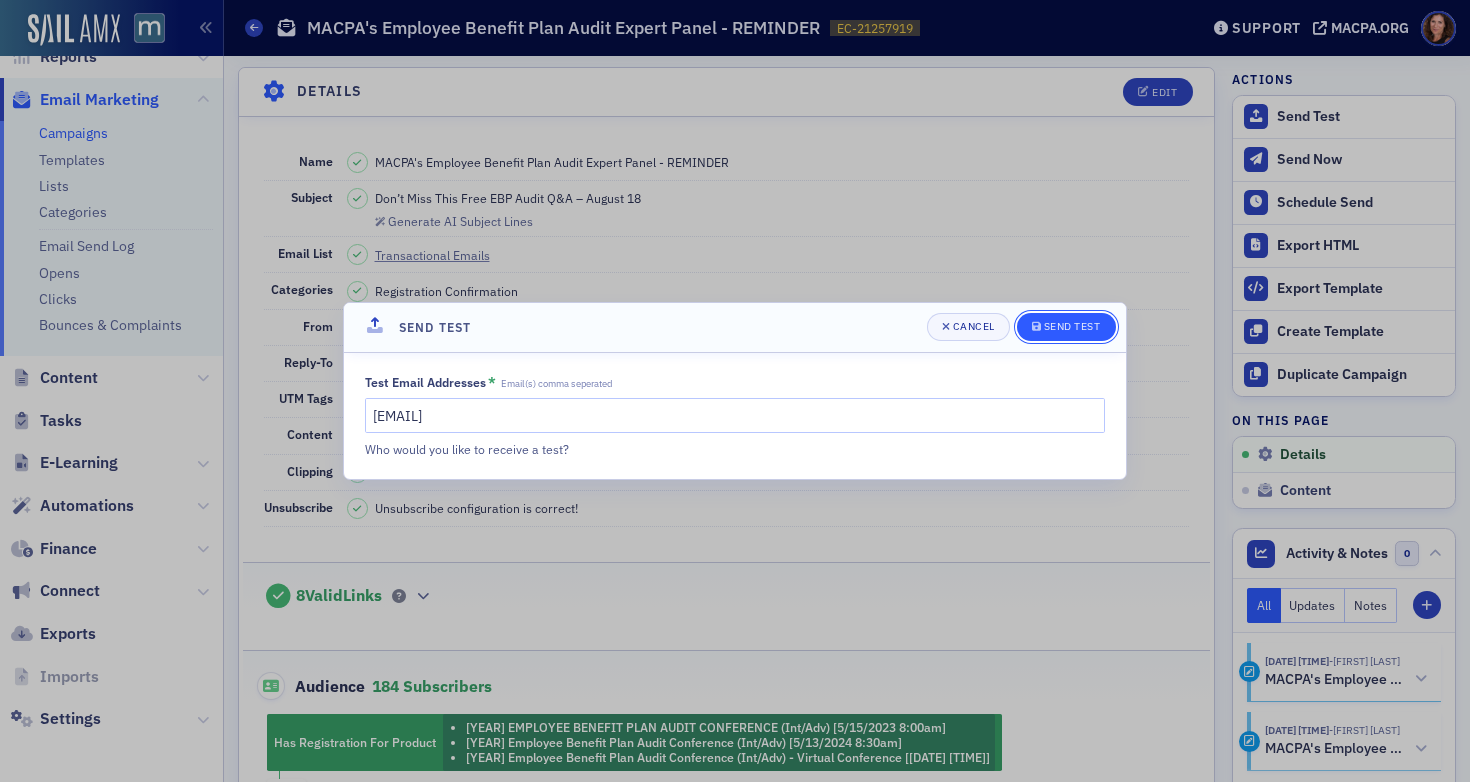 click on "Send Test" at bounding box center (1072, 326) 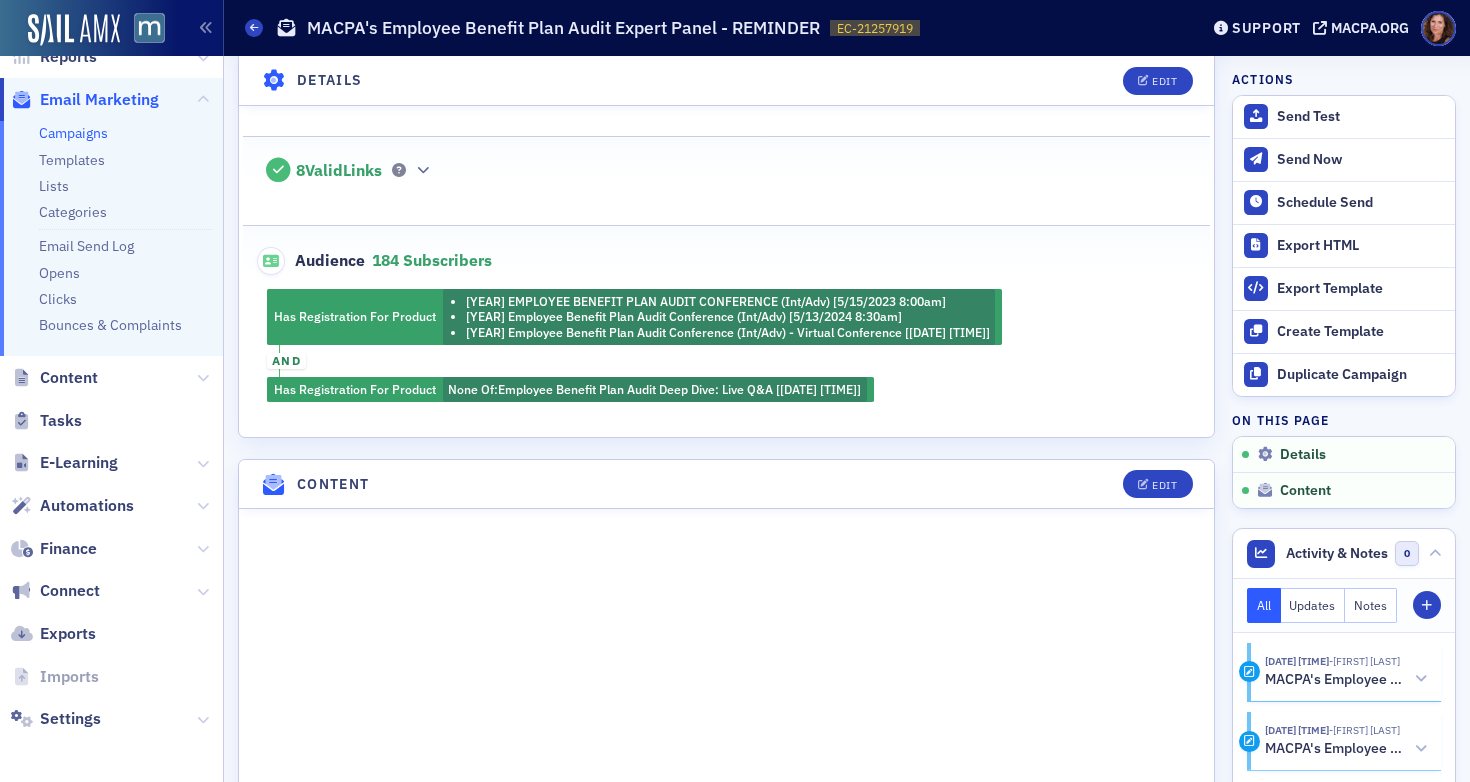scroll, scrollTop: 641, scrollLeft: 0, axis: vertical 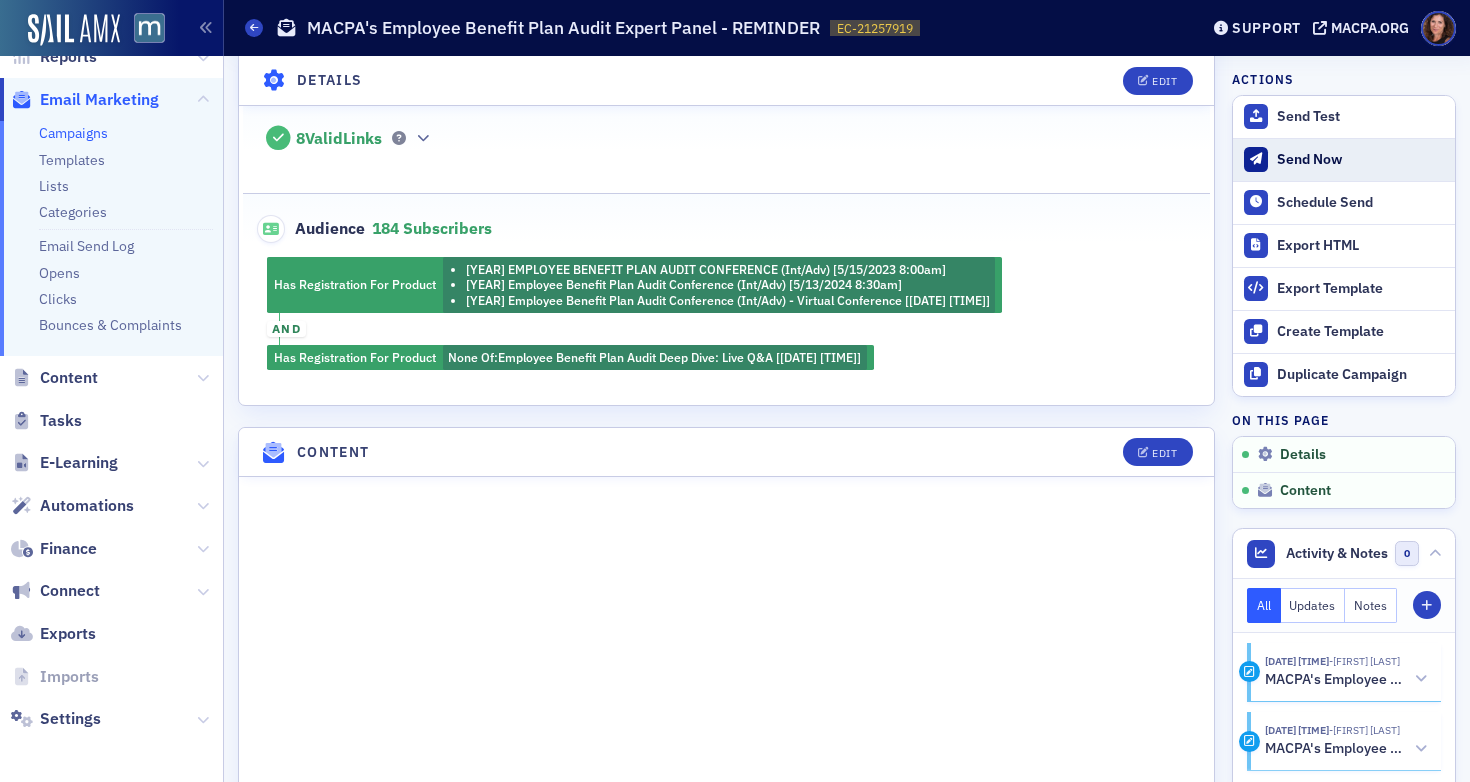 click on "Send Now" 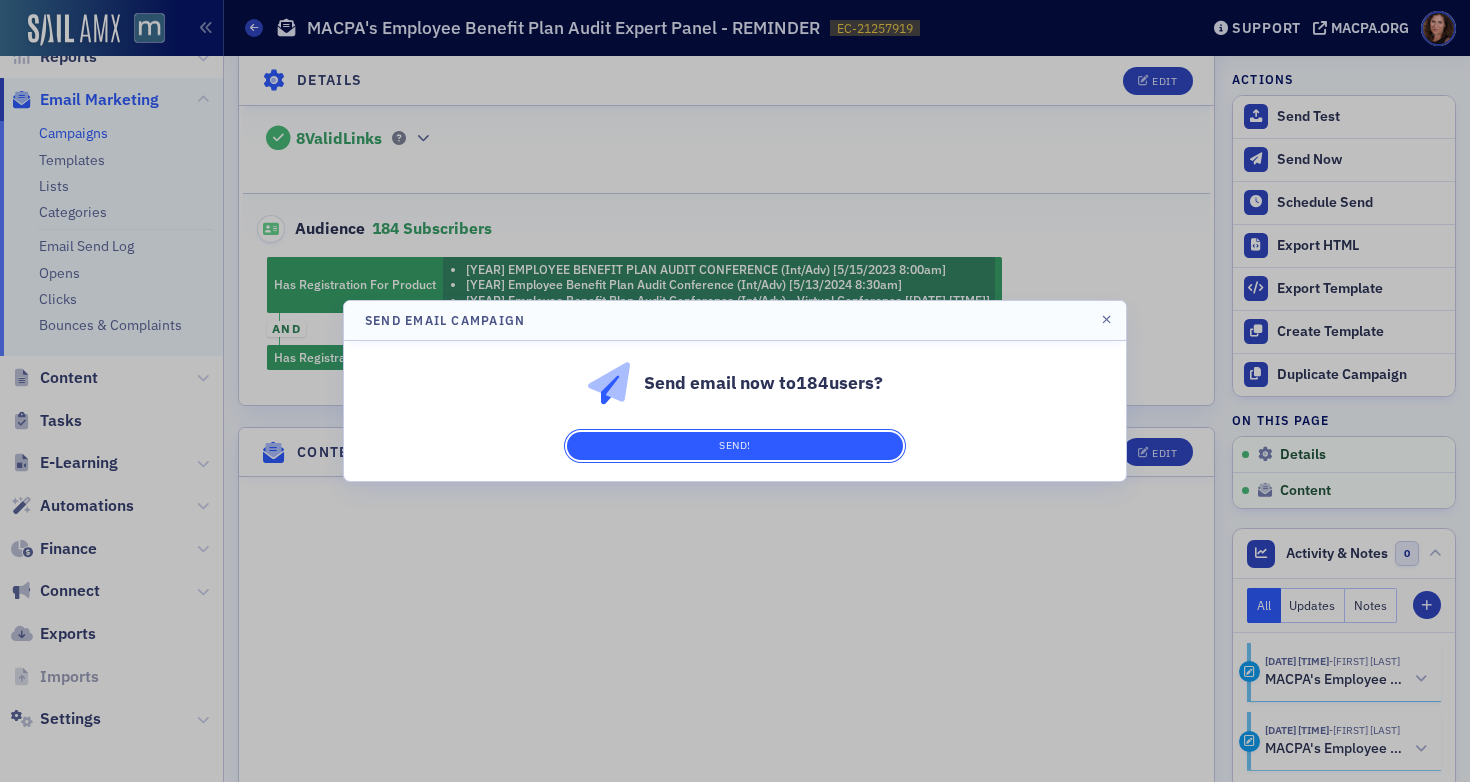 click on "Send!" at bounding box center (735, 446) 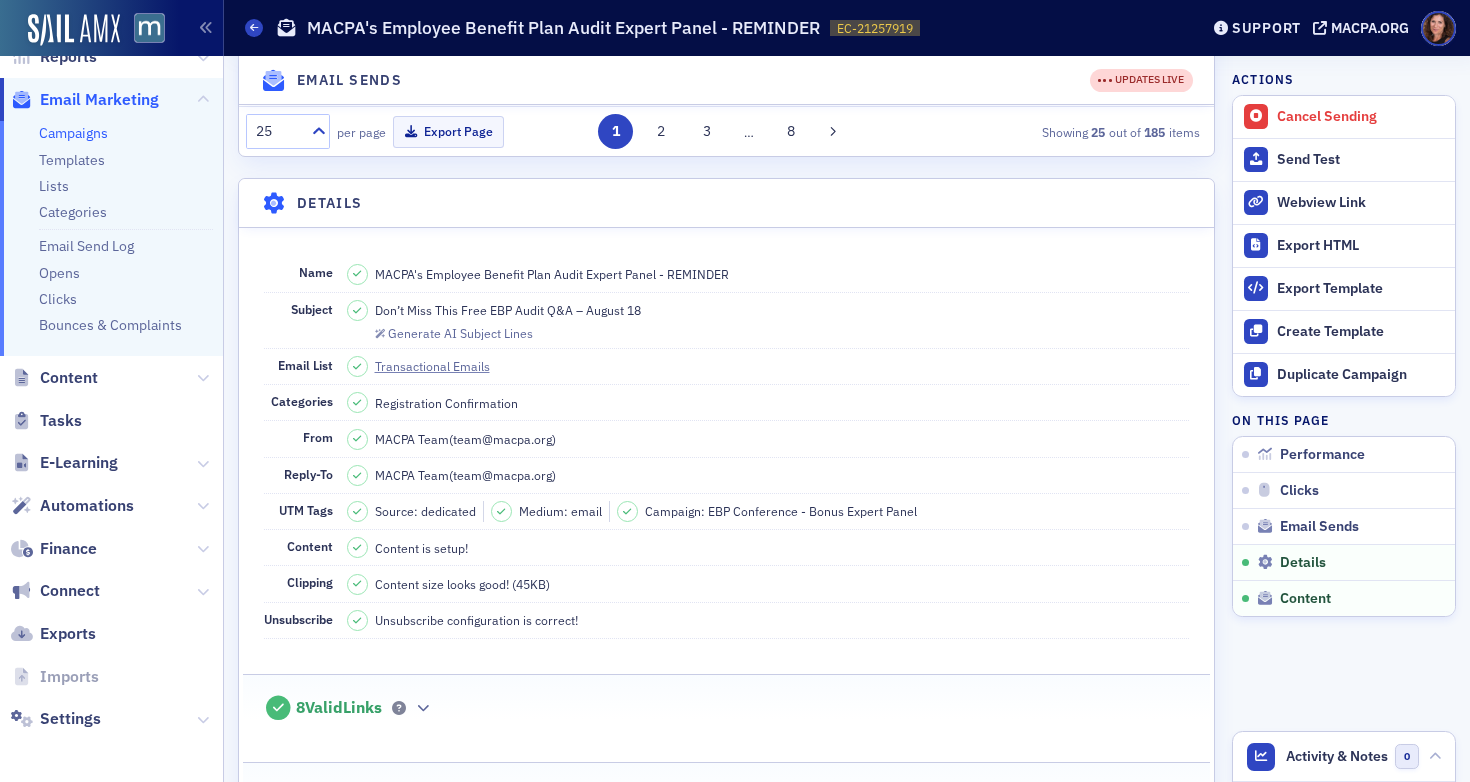 scroll, scrollTop: 1751, scrollLeft: 0, axis: vertical 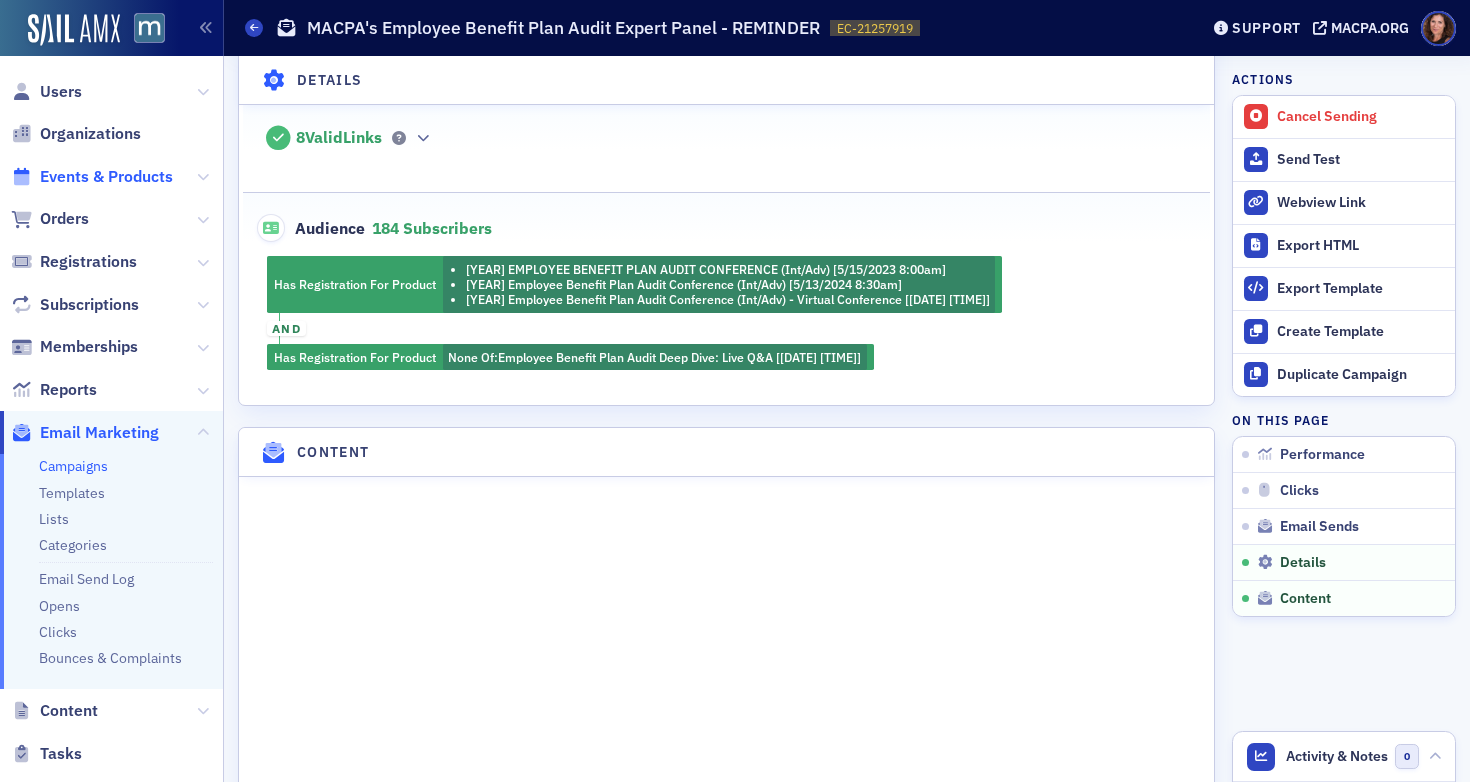 click on "Events & Products" 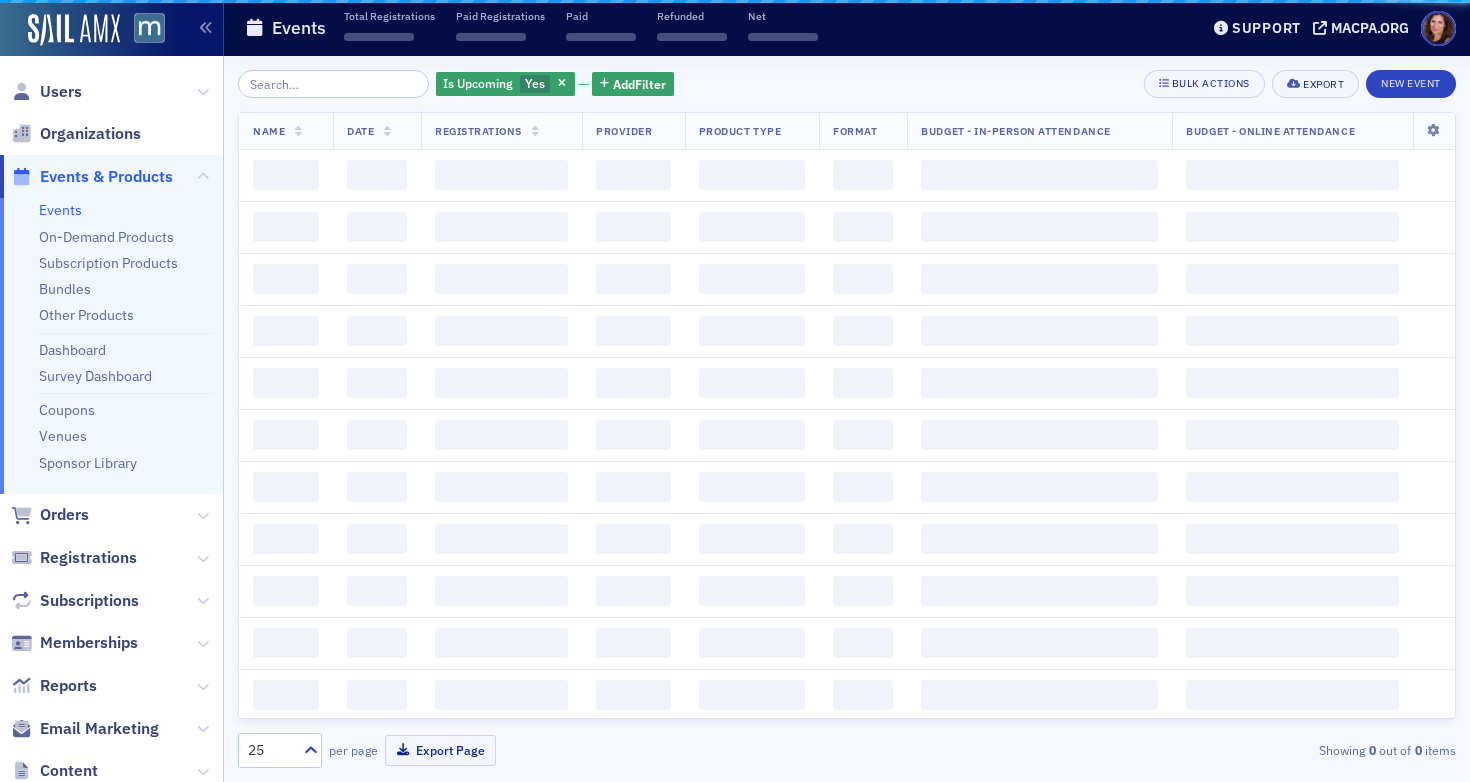 scroll, scrollTop: 0, scrollLeft: 0, axis: both 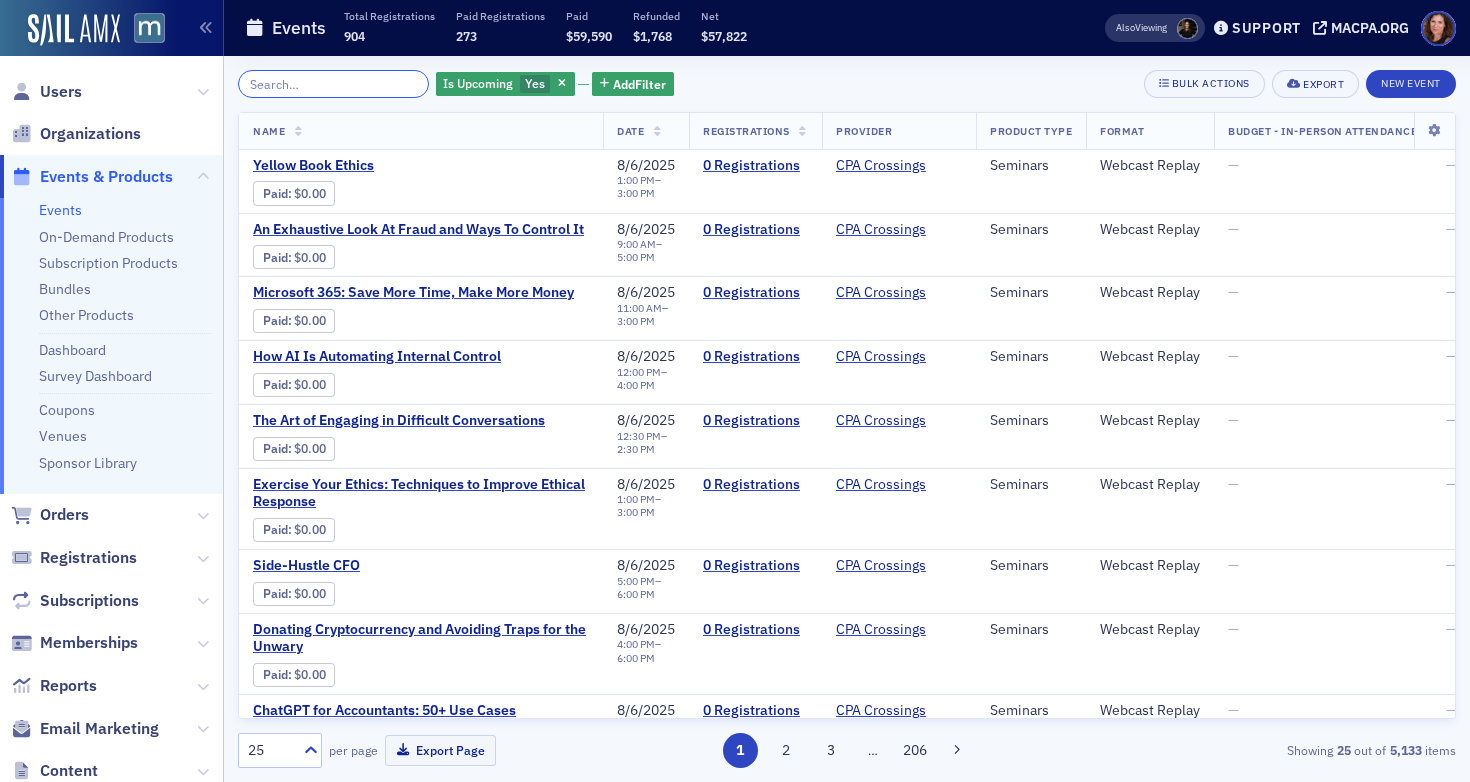click 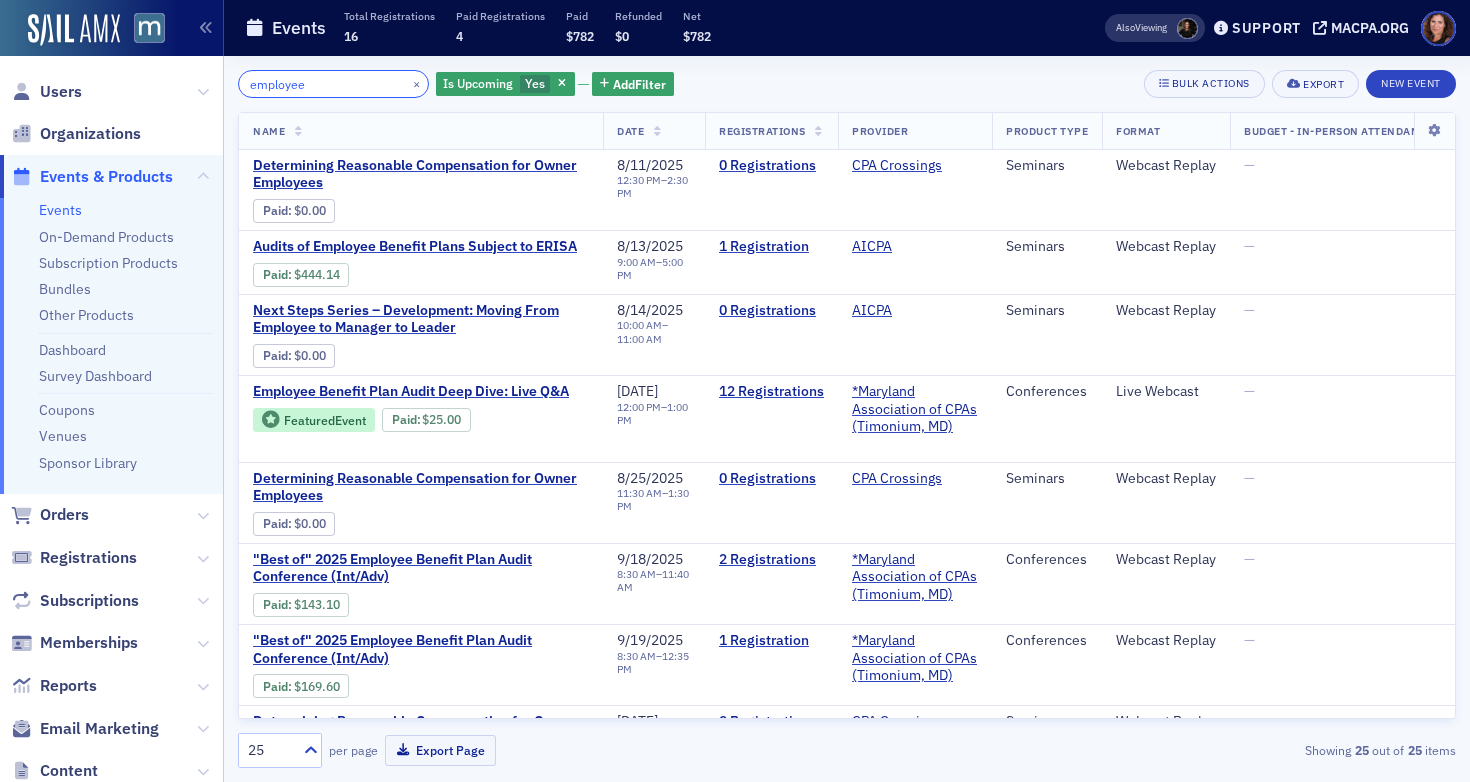 scroll, scrollTop: 5, scrollLeft: 0, axis: vertical 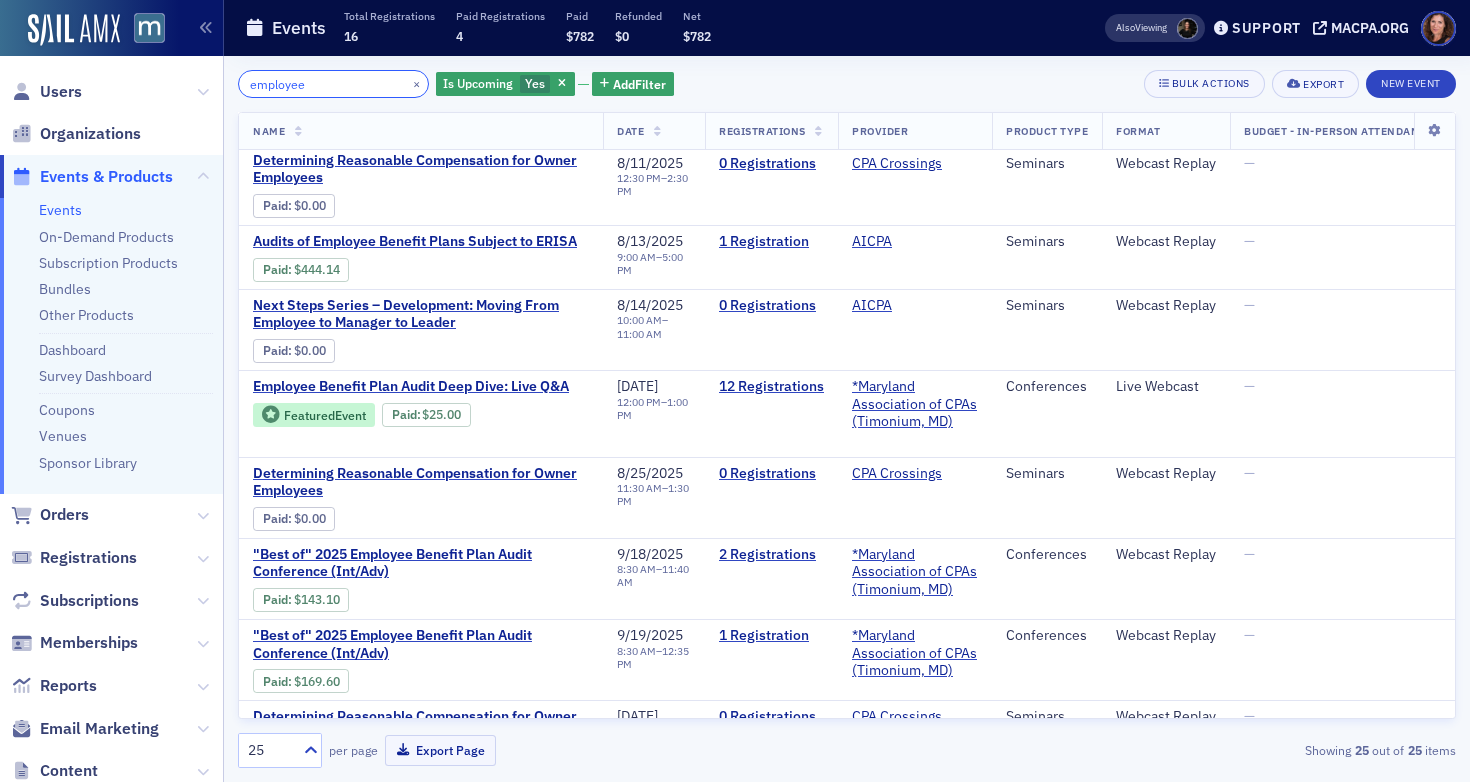 type on "employee" 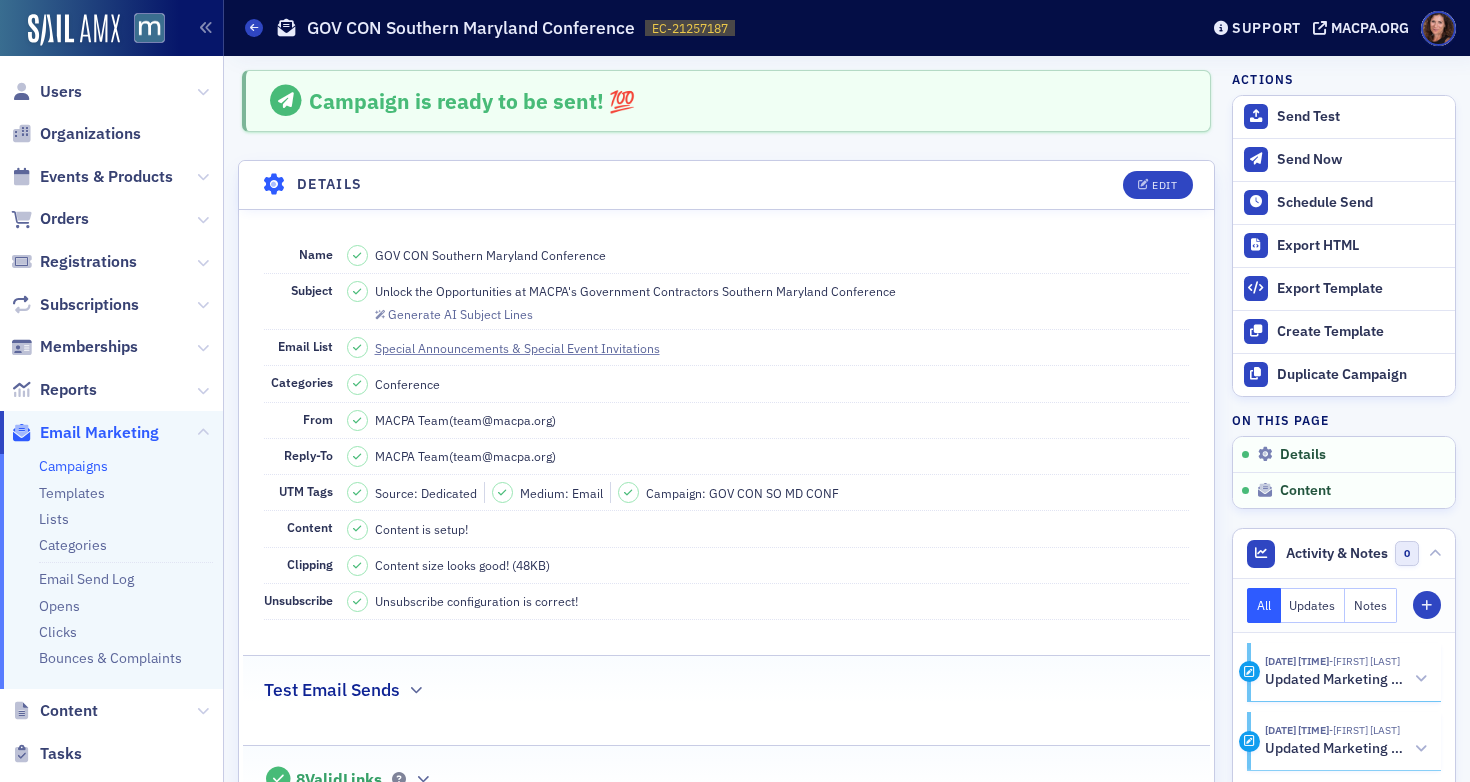 scroll, scrollTop: 0, scrollLeft: 0, axis: both 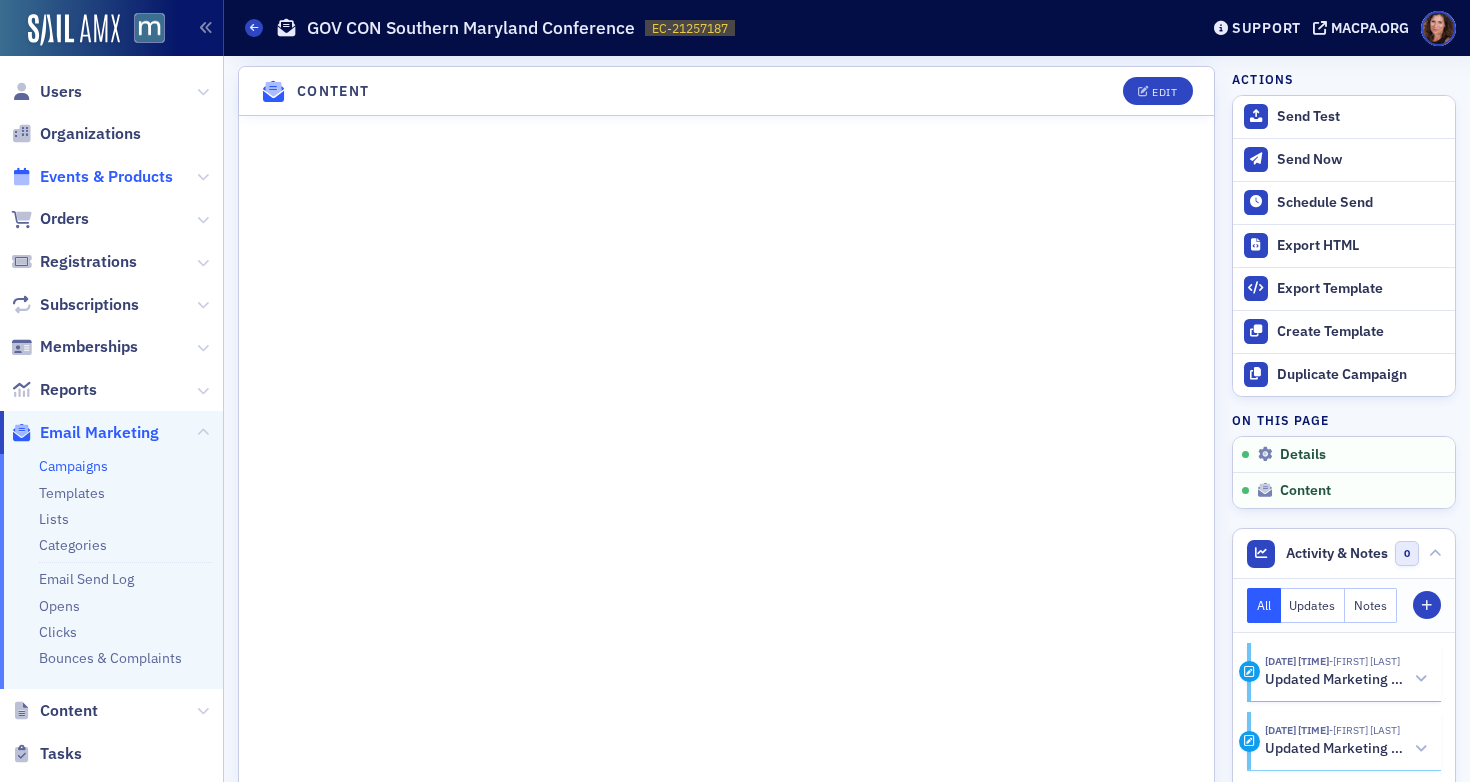 click on "Events & Products" 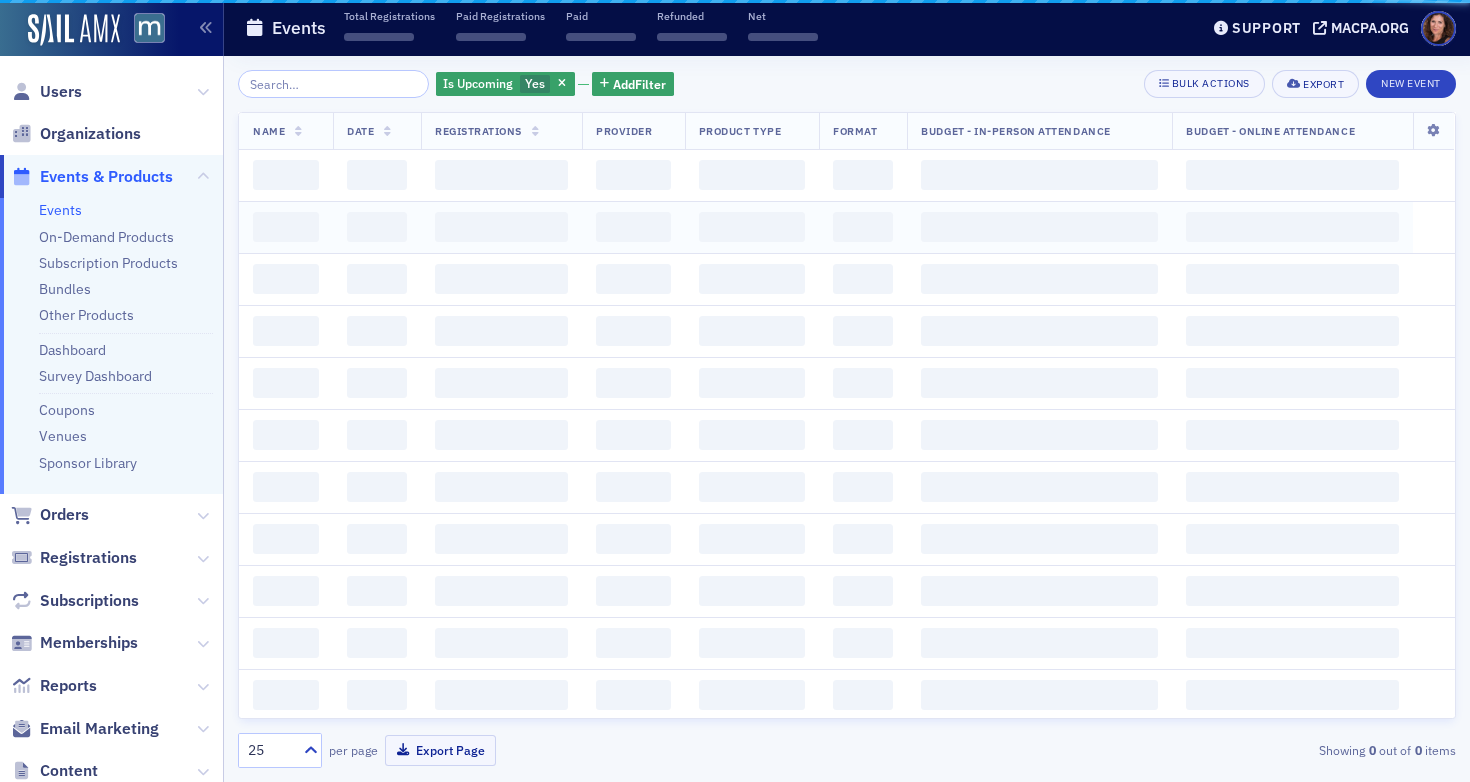 scroll, scrollTop: 0, scrollLeft: 0, axis: both 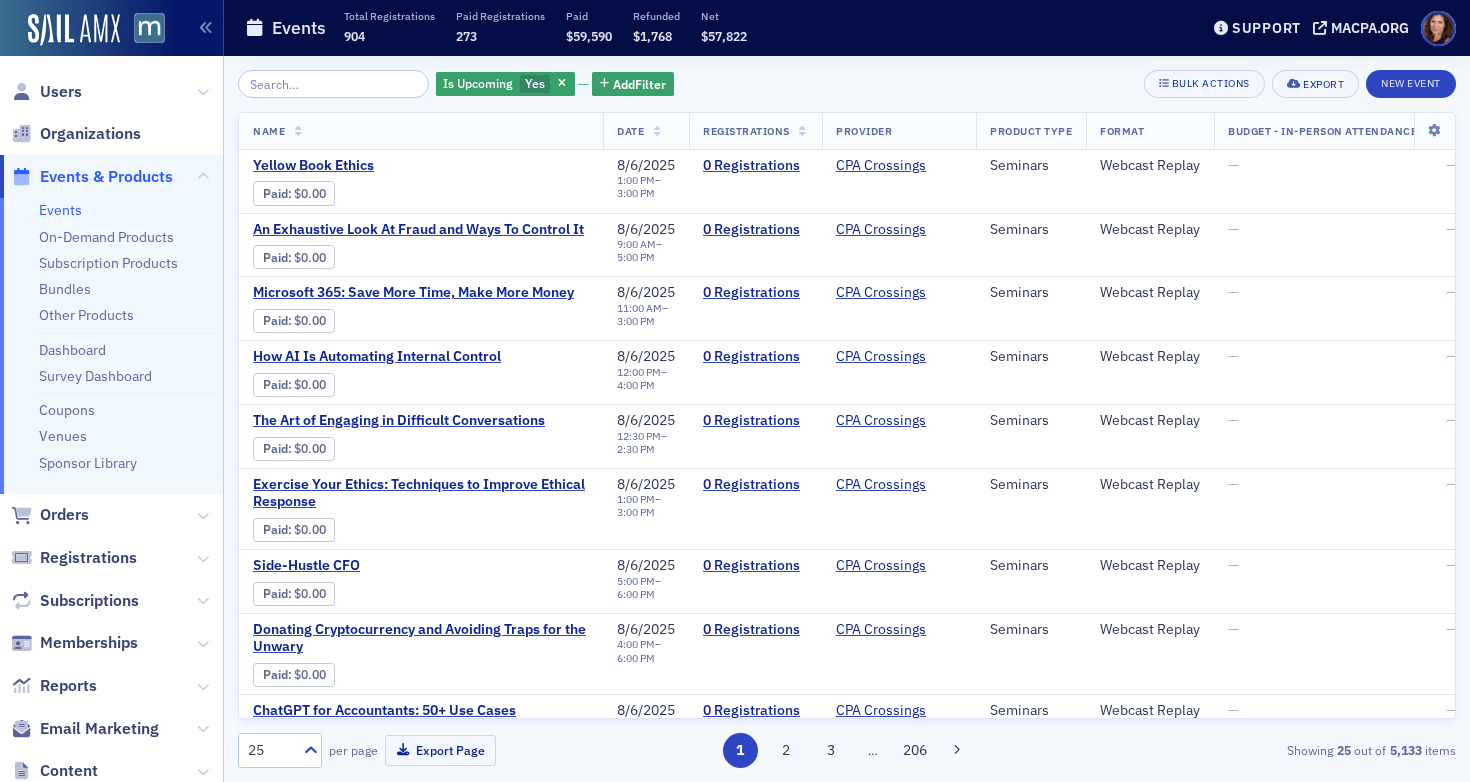 click 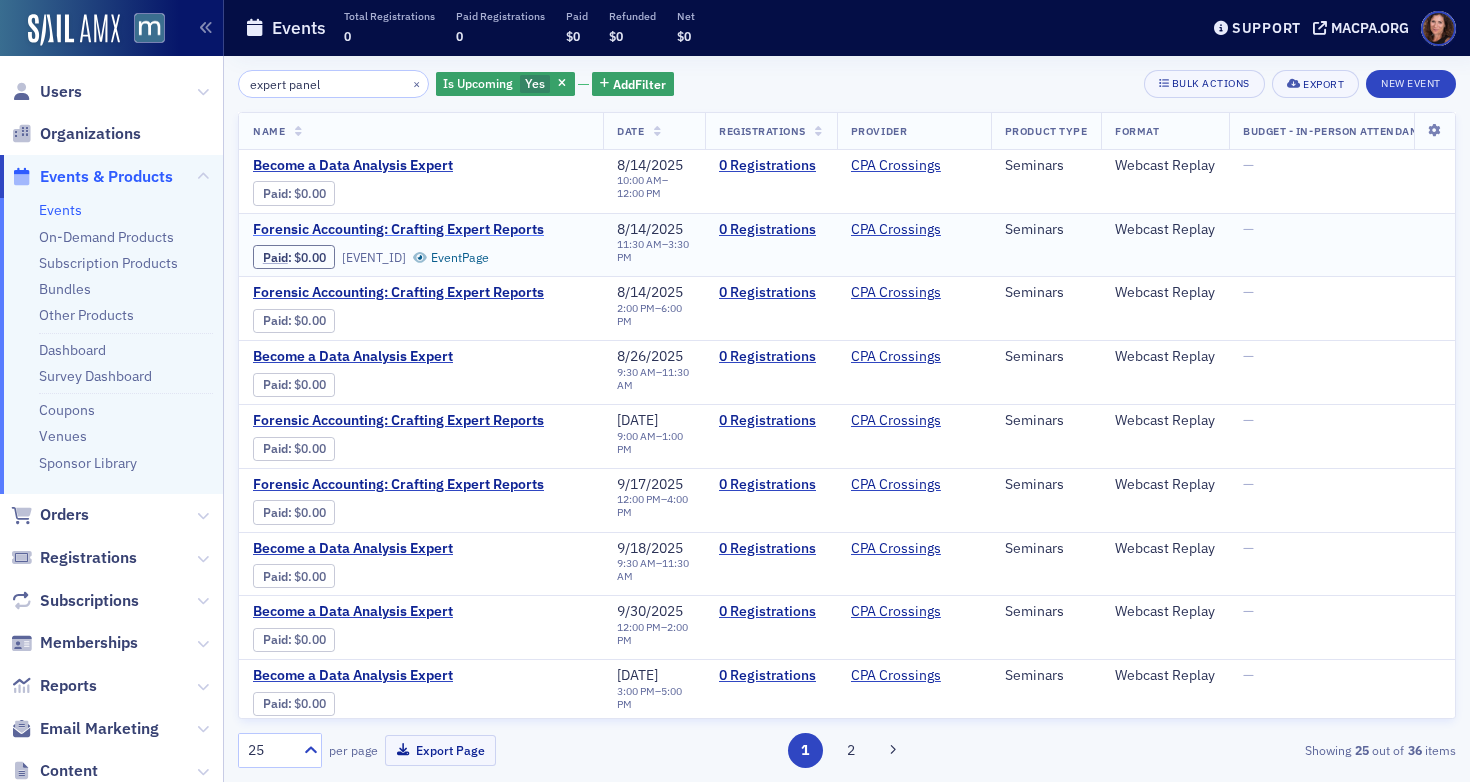 scroll, scrollTop: 0, scrollLeft: 1, axis: horizontal 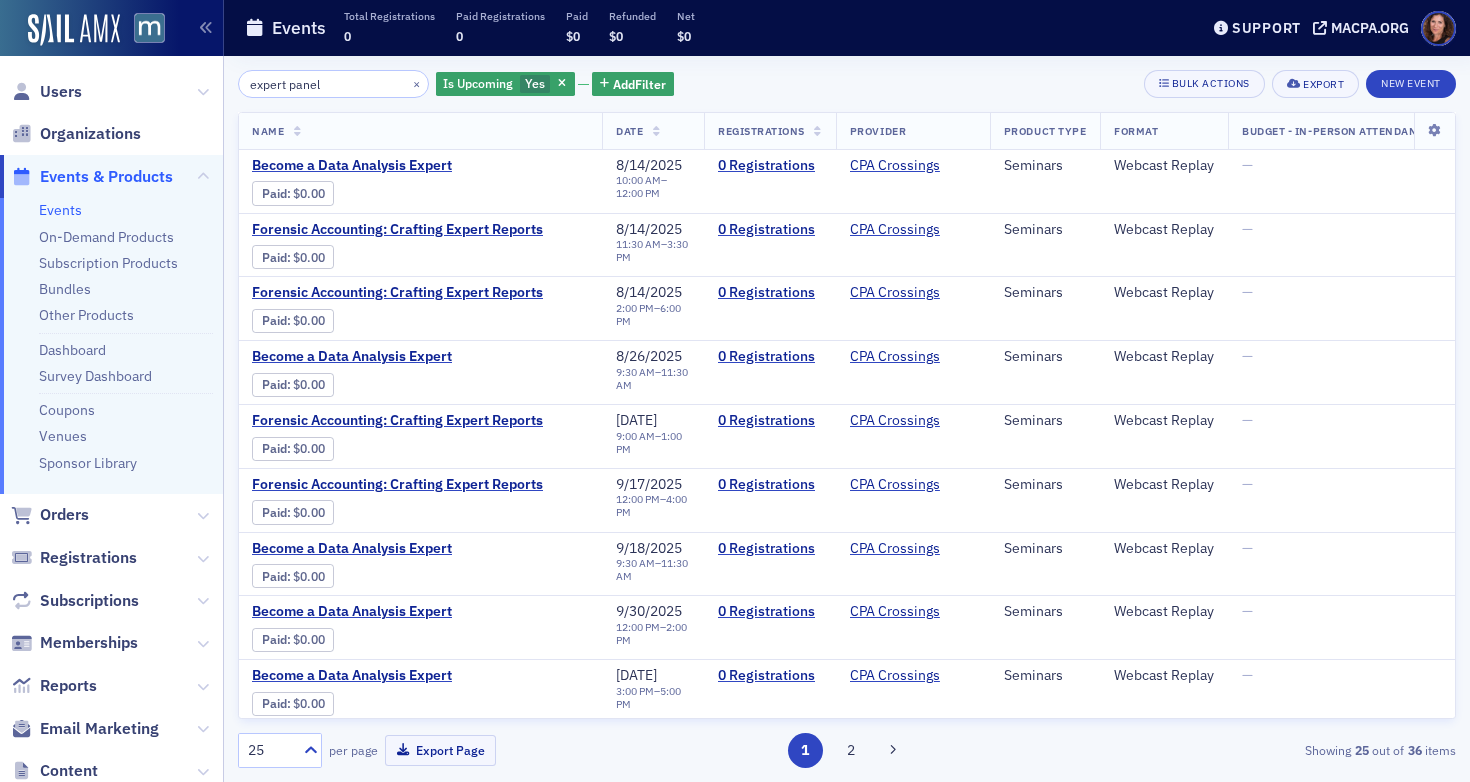 click on "expert panel" 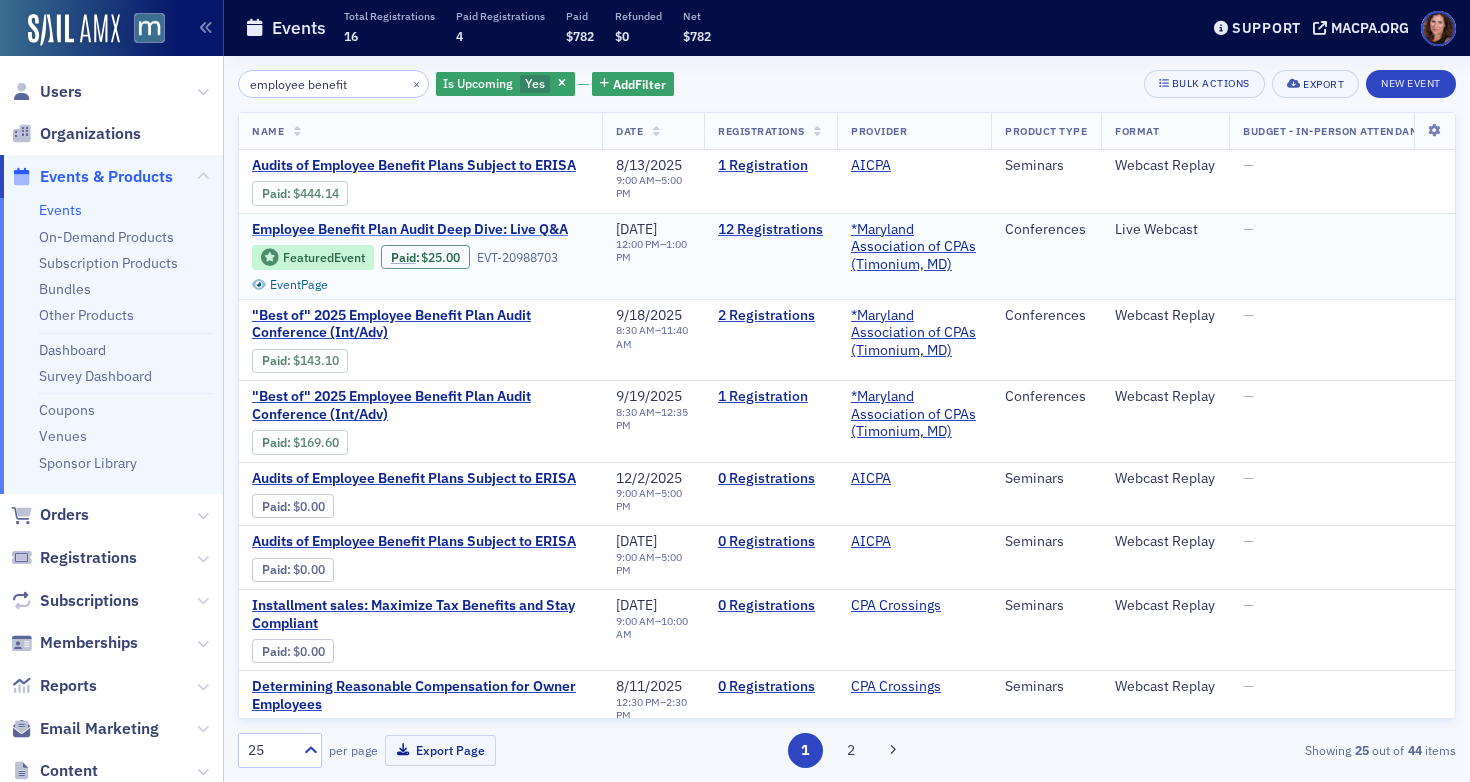 type on "employee benefit" 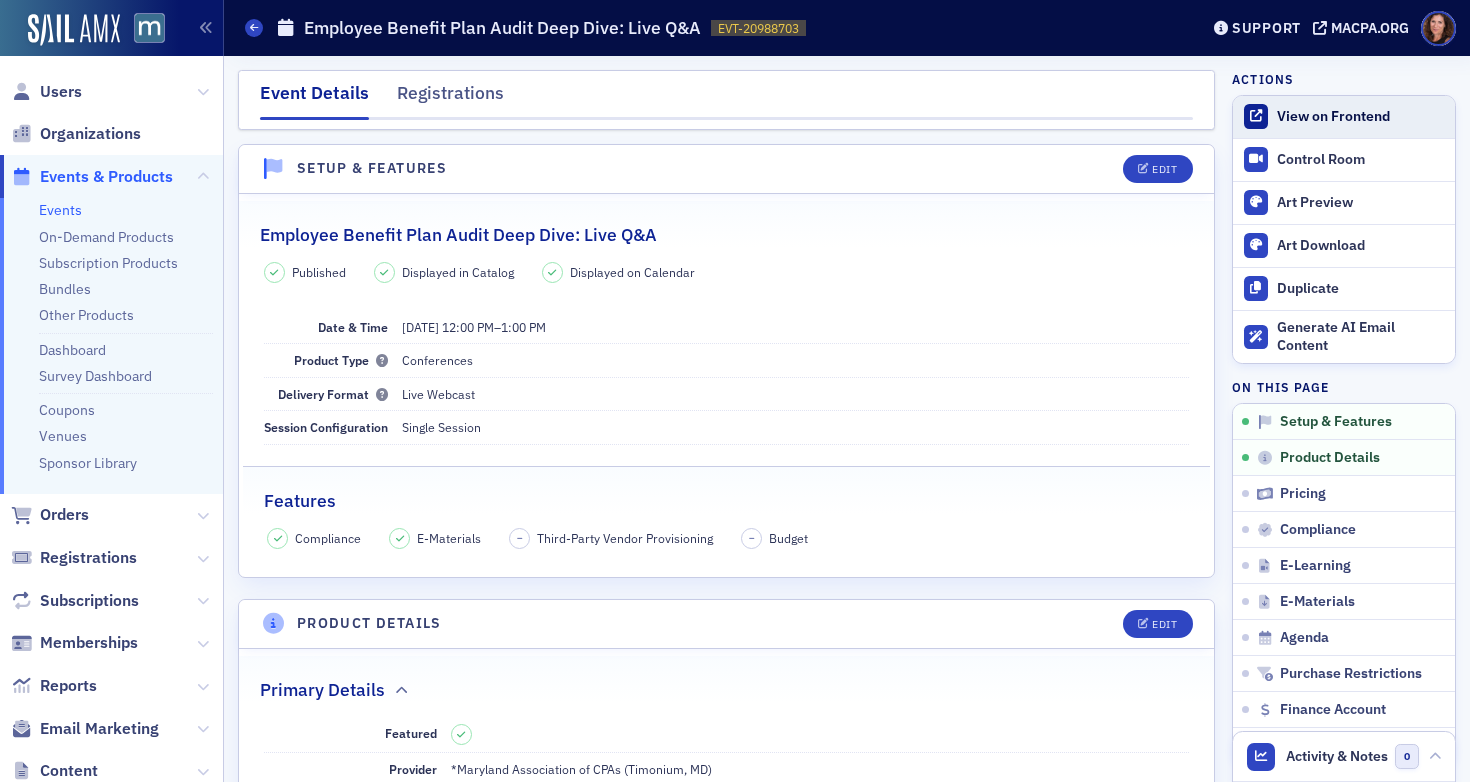 click on "View on Frontend" 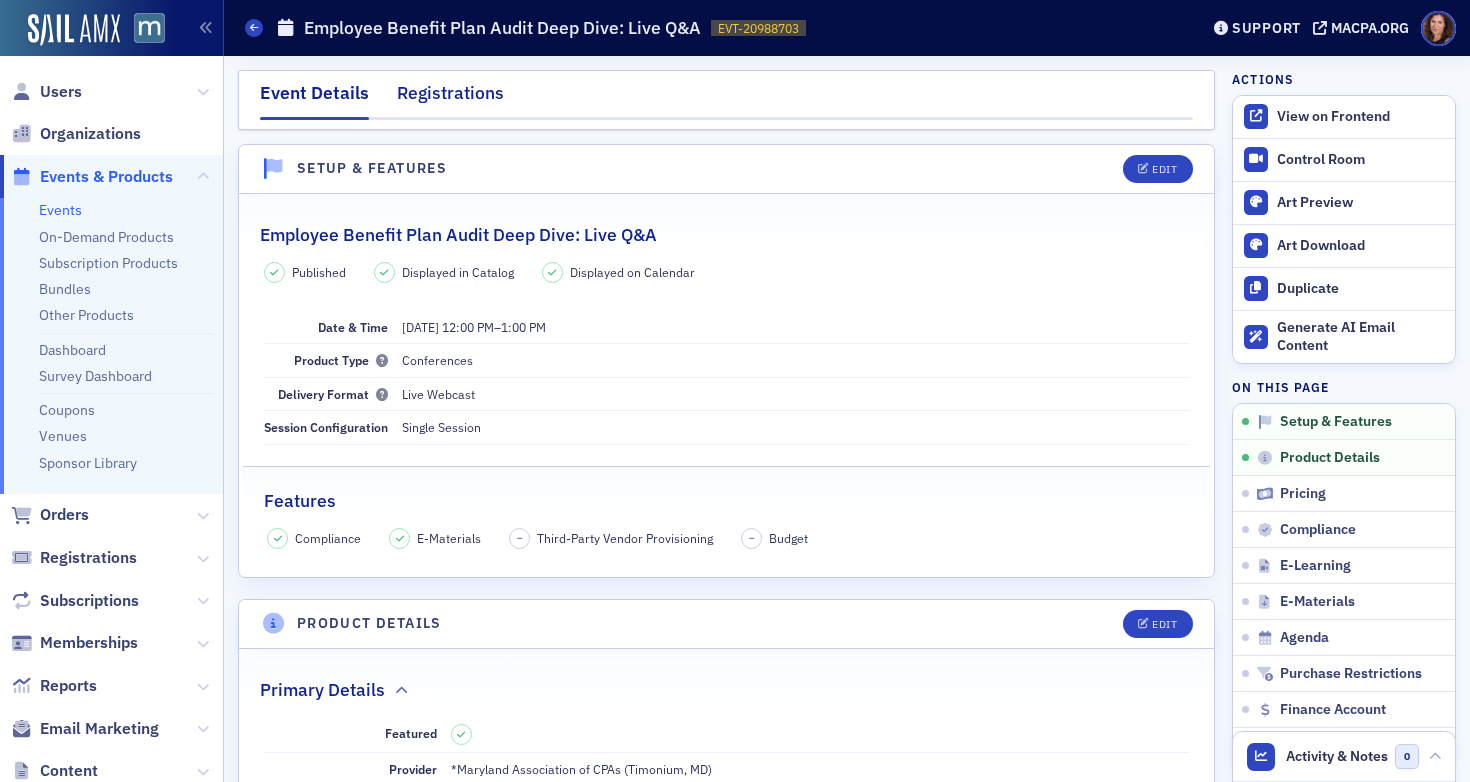 click on "Registrations" 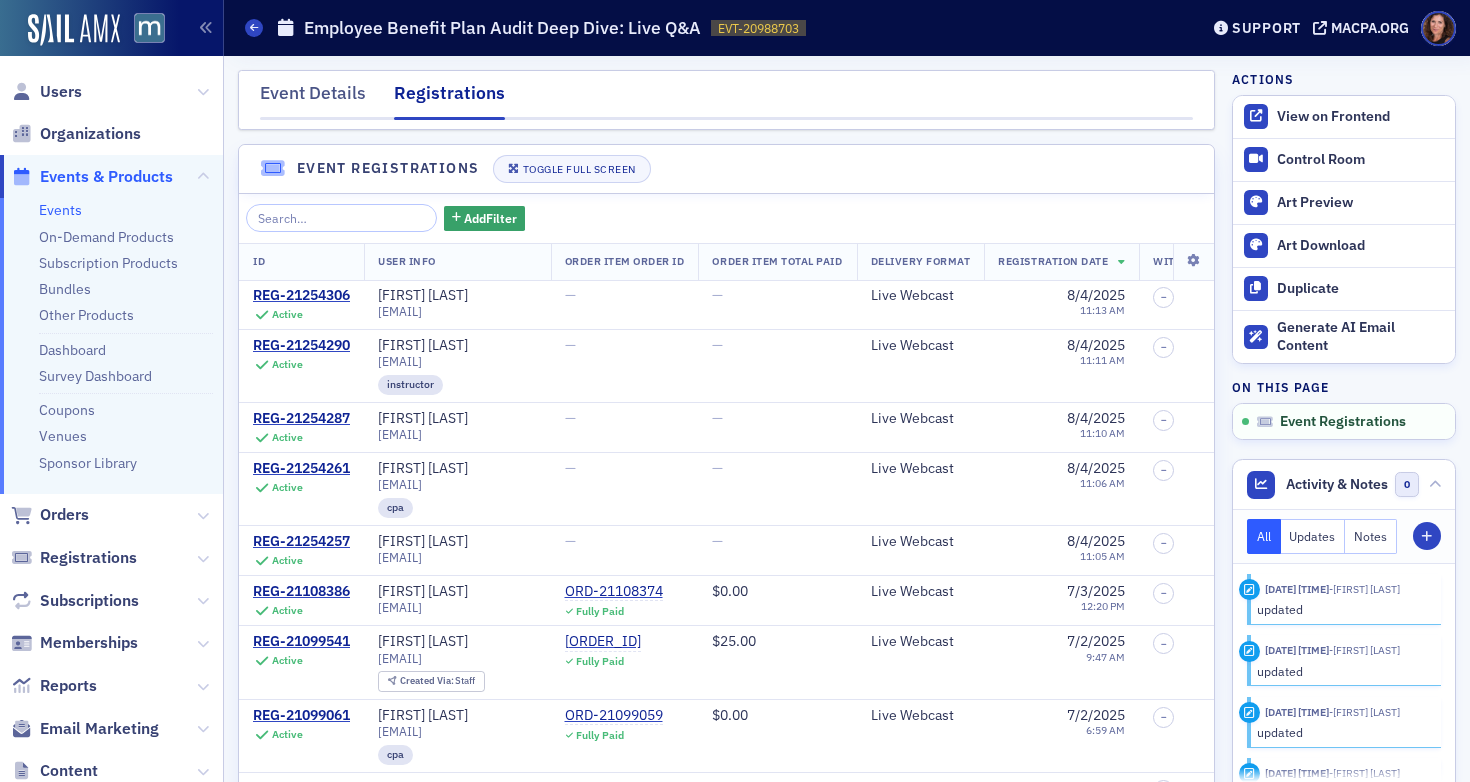 click on "Events" 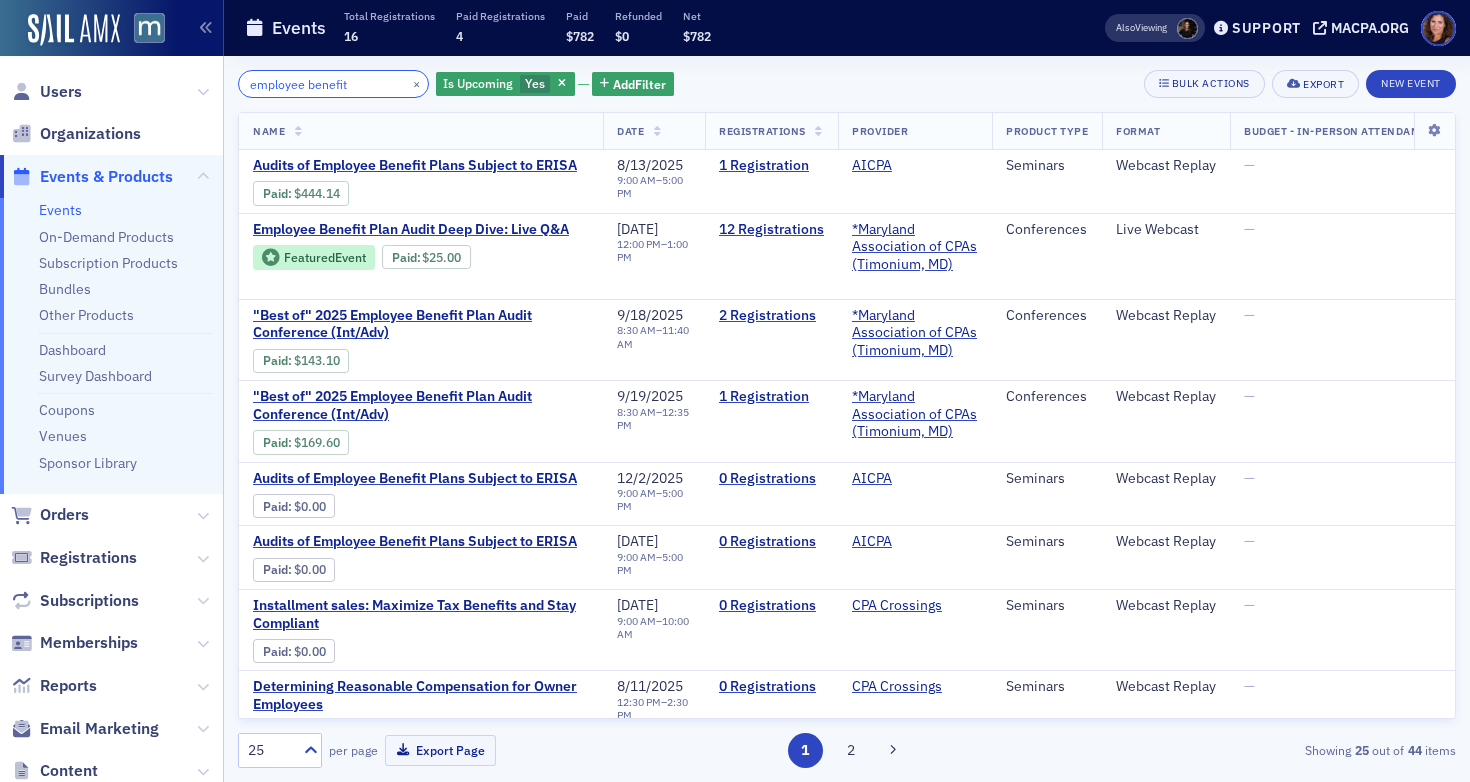 click on "employee benefit" 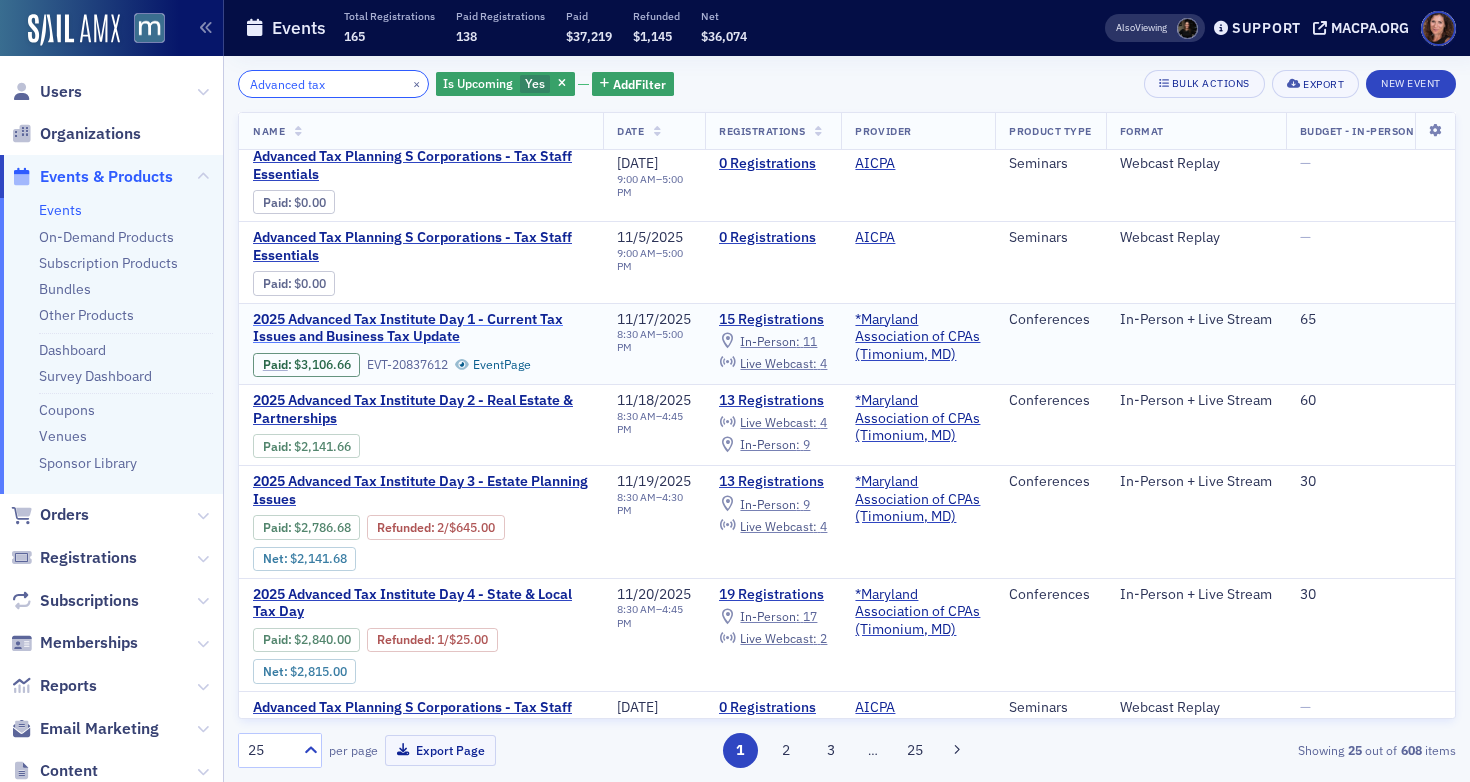 type on "Advanced tax" 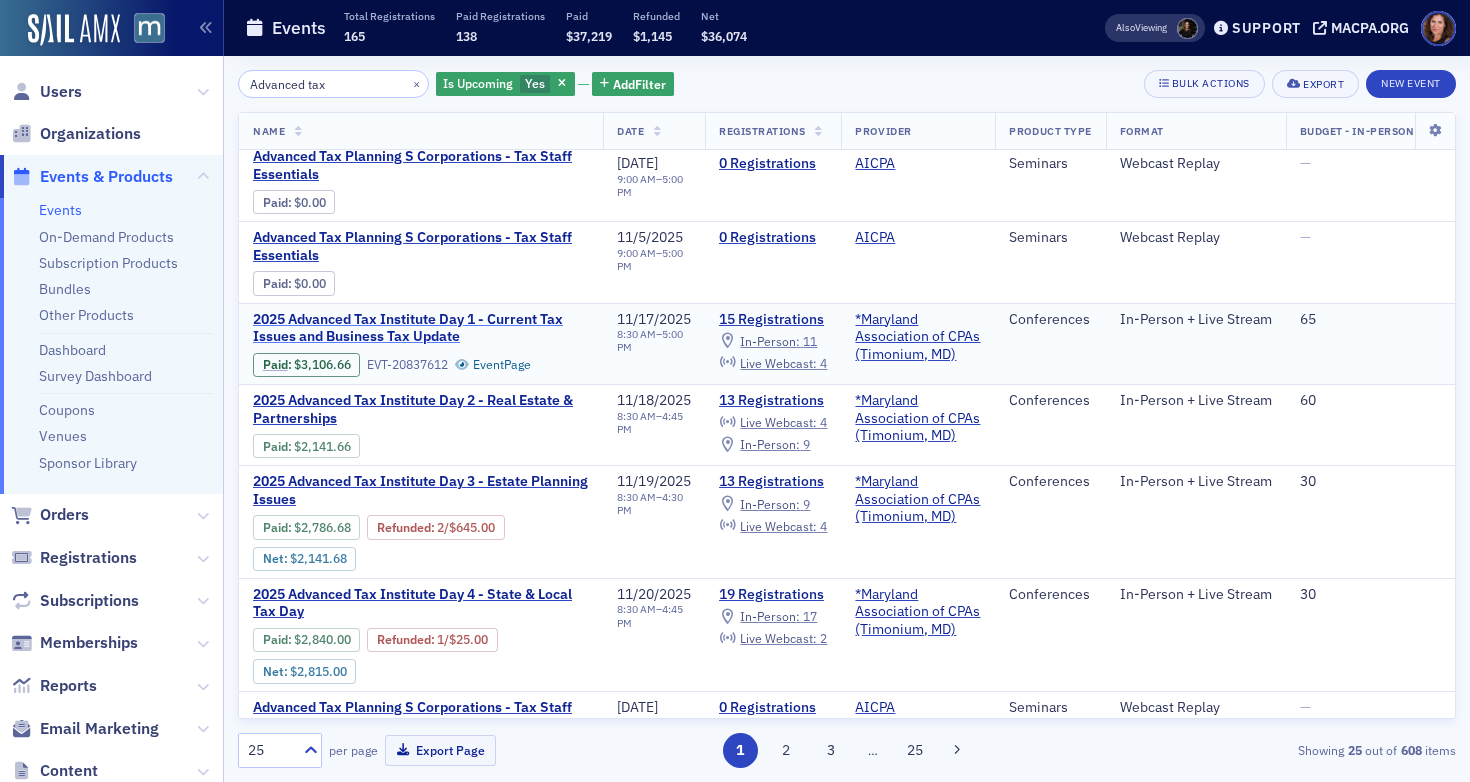 click on "2025 Advanced Tax Institute Day 1 - Current Tax Issues and Business Tax Update" 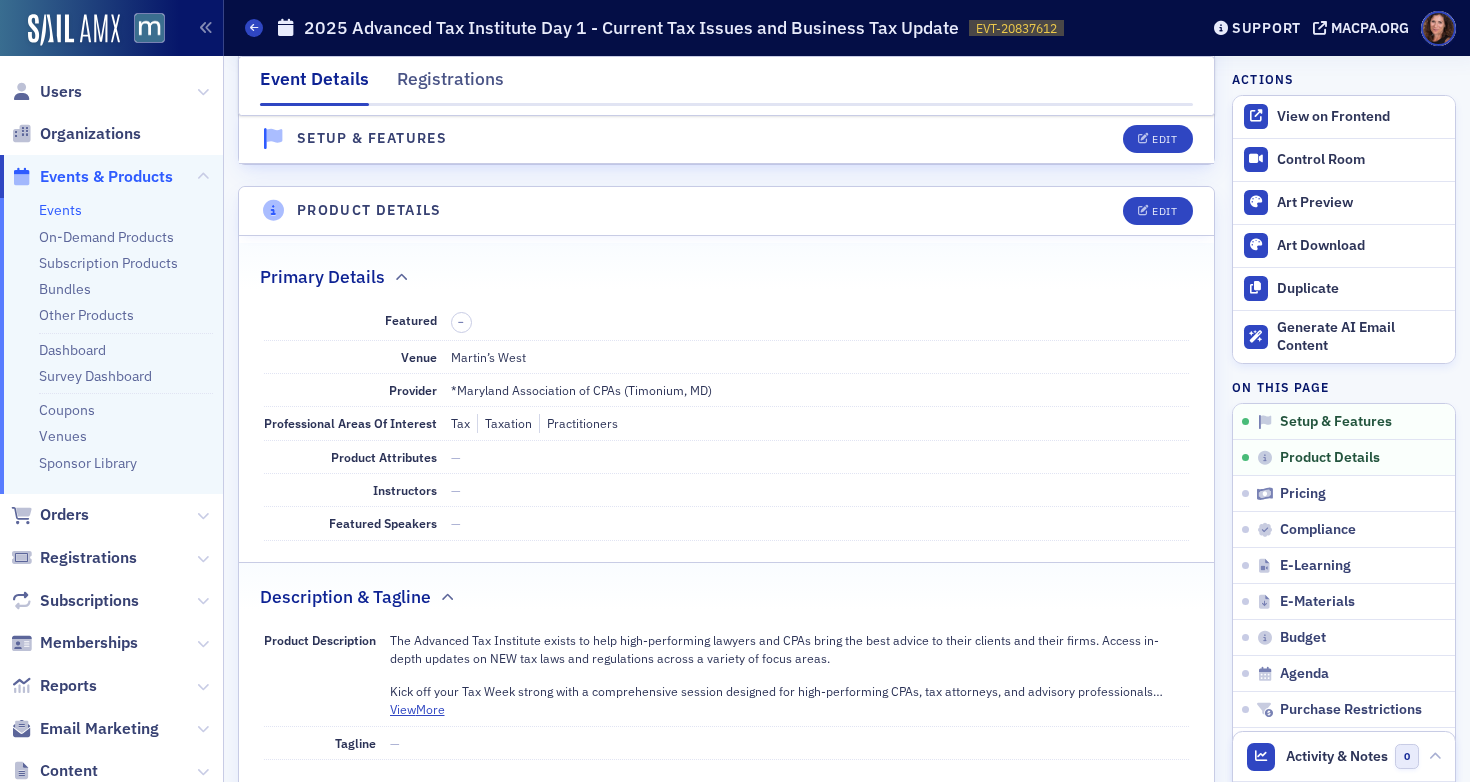 scroll, scrollTop: 418, scrollLeft: 0, axis: vertical 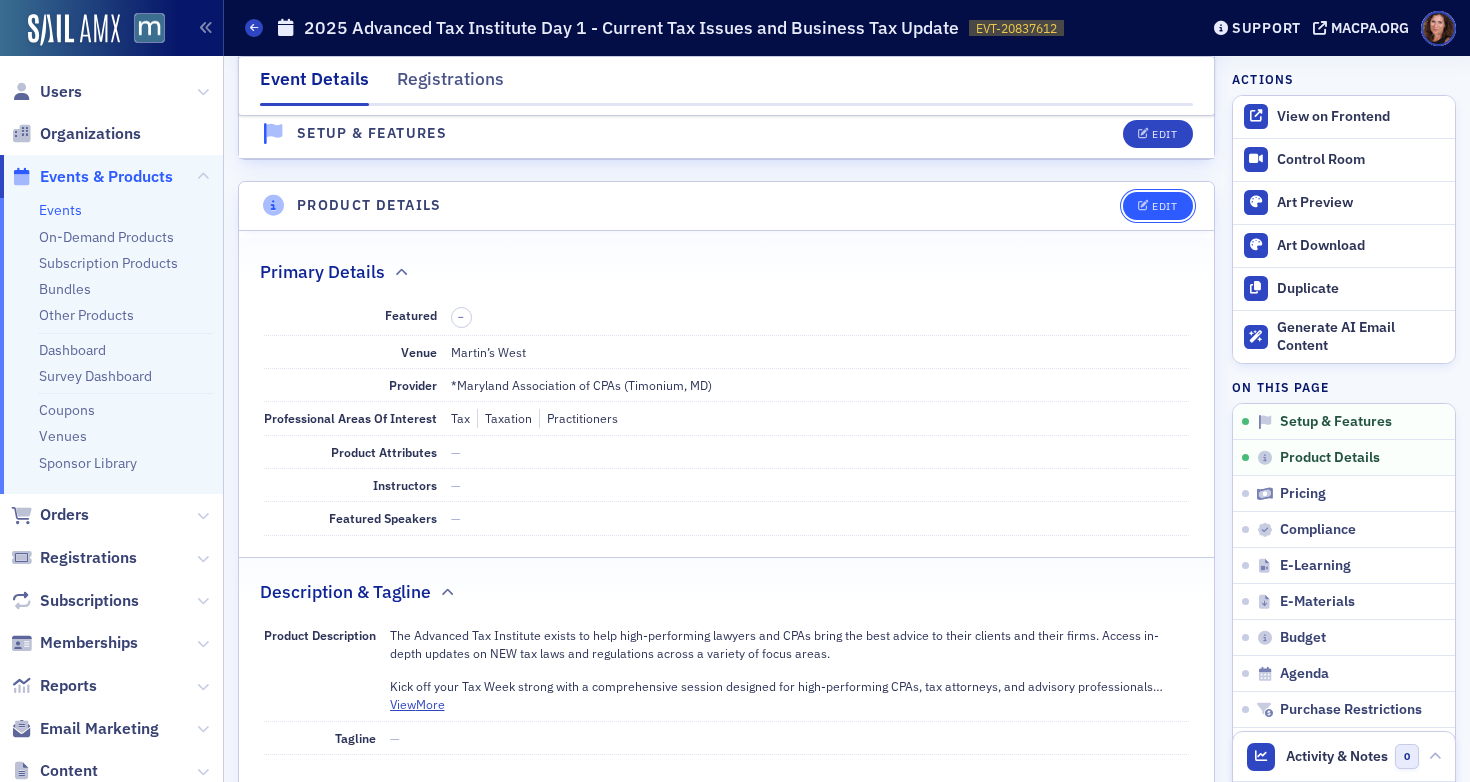click on "Edit" 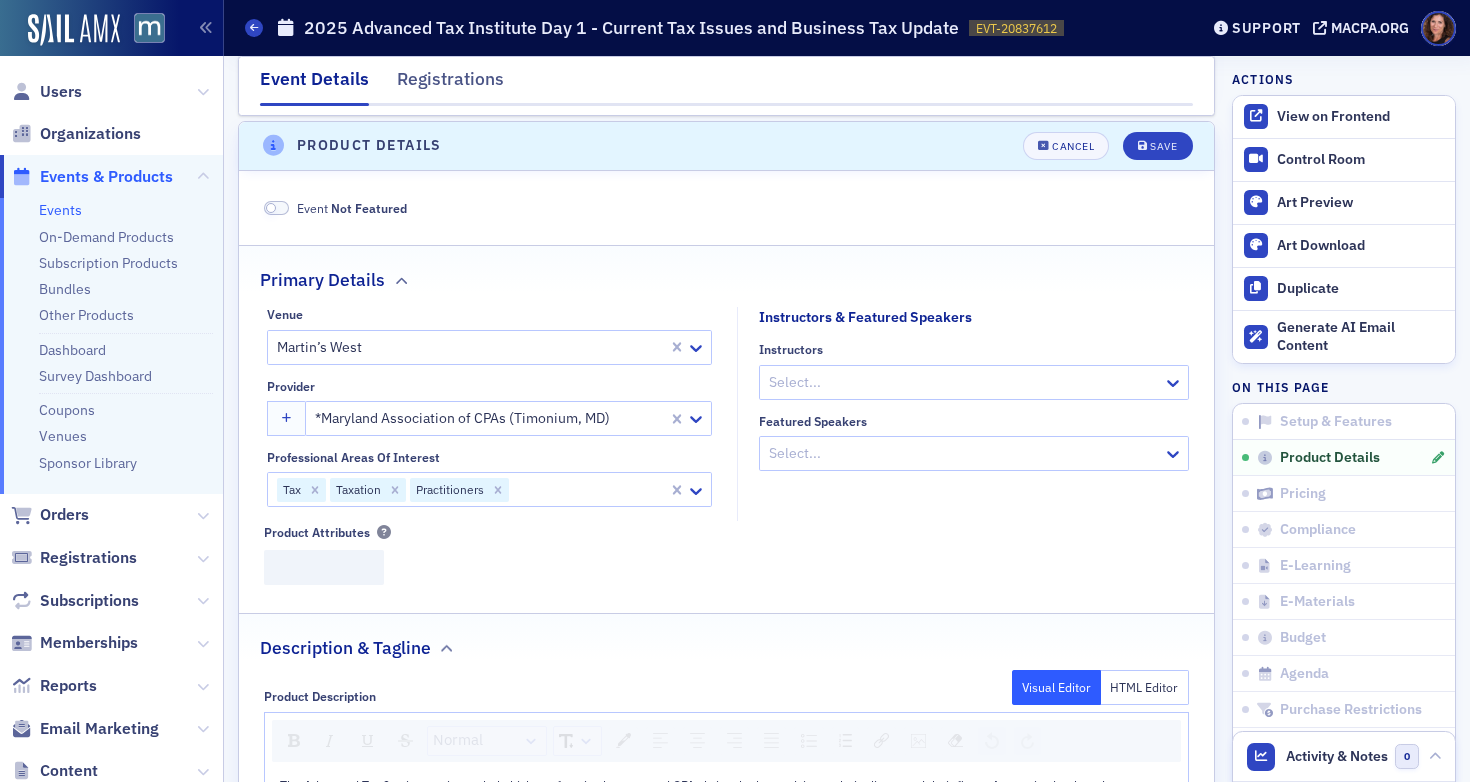 scroll, scrollTop: 483, scrollLeft: 0, axis: vertical 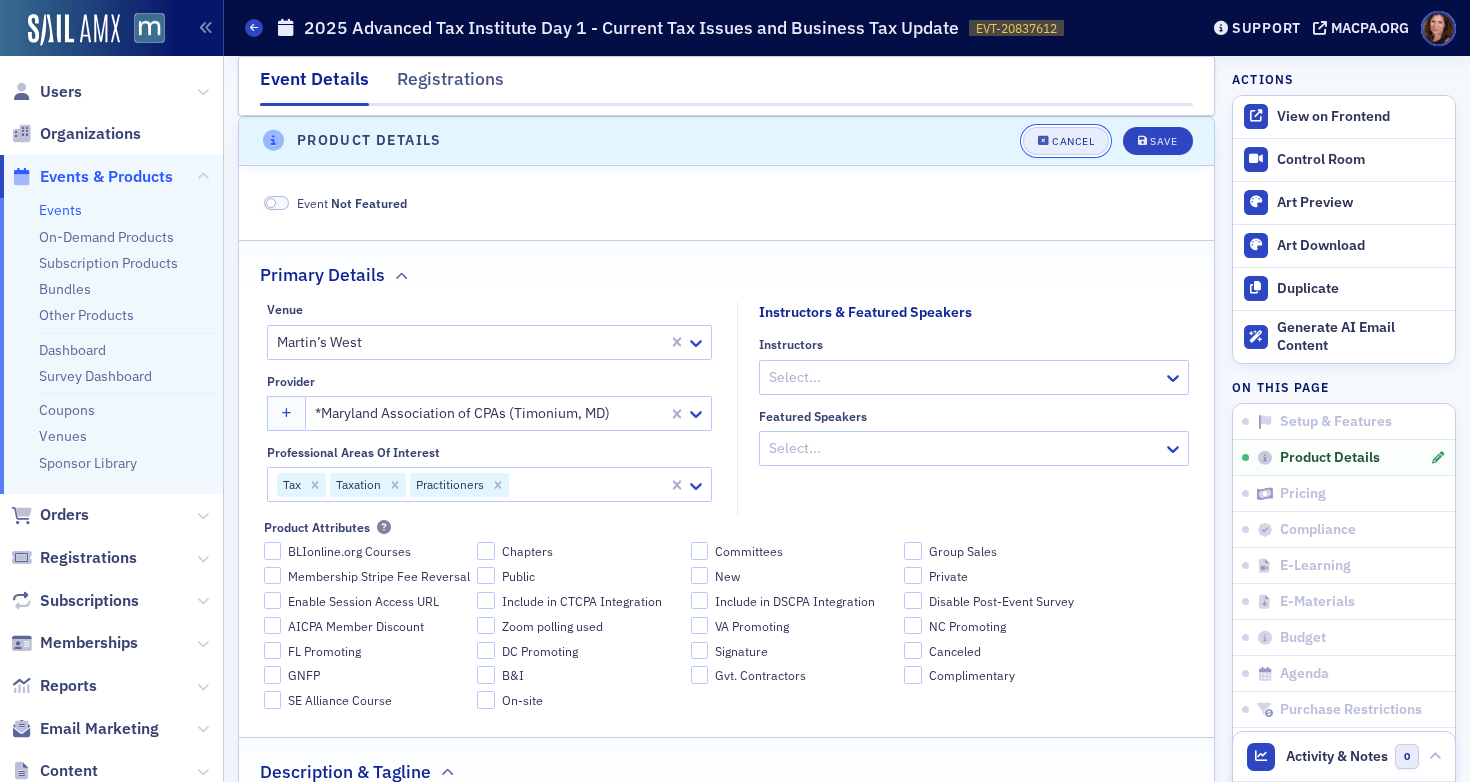 click on "Cancel" 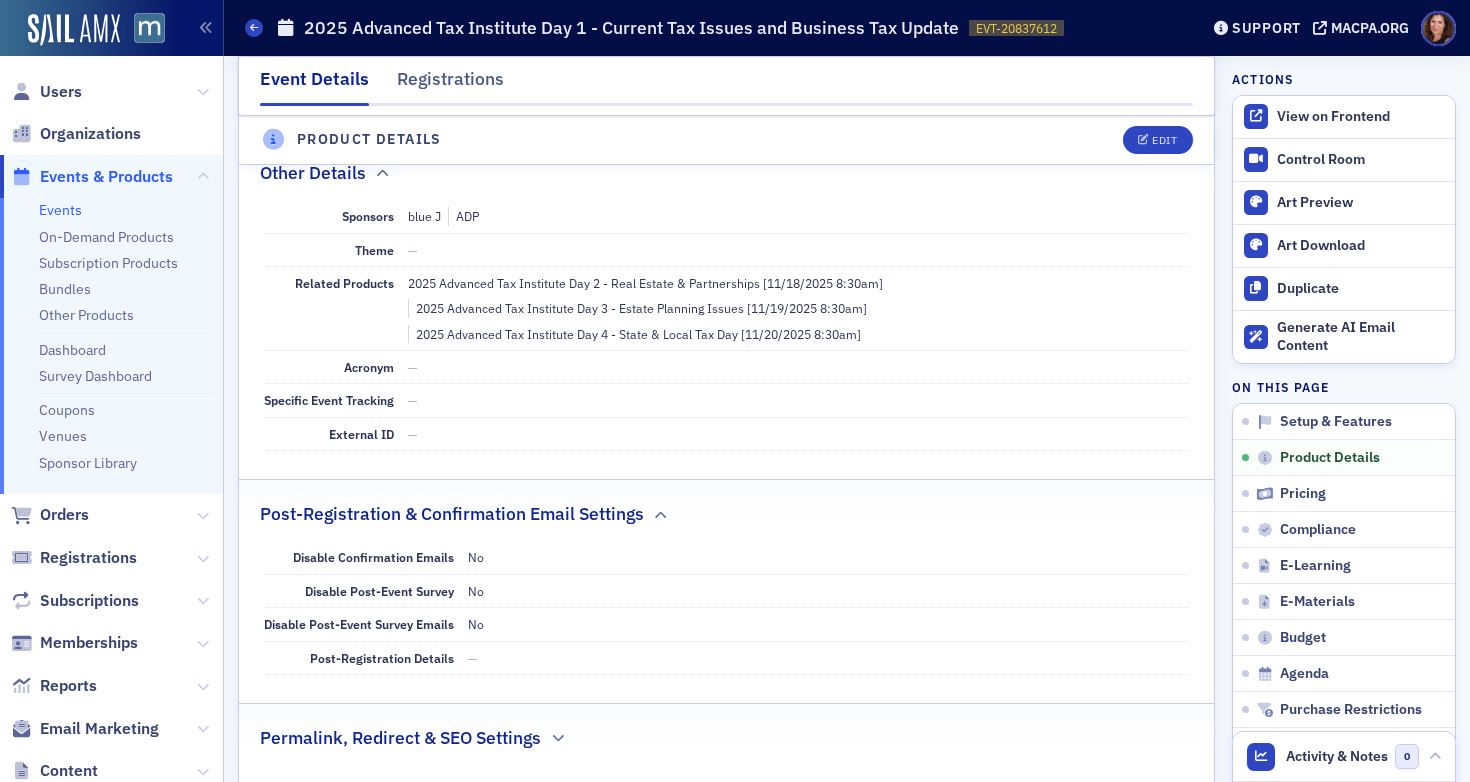 scroll, scrollTop: 1065, scrollLeft: 0, axis: vertical 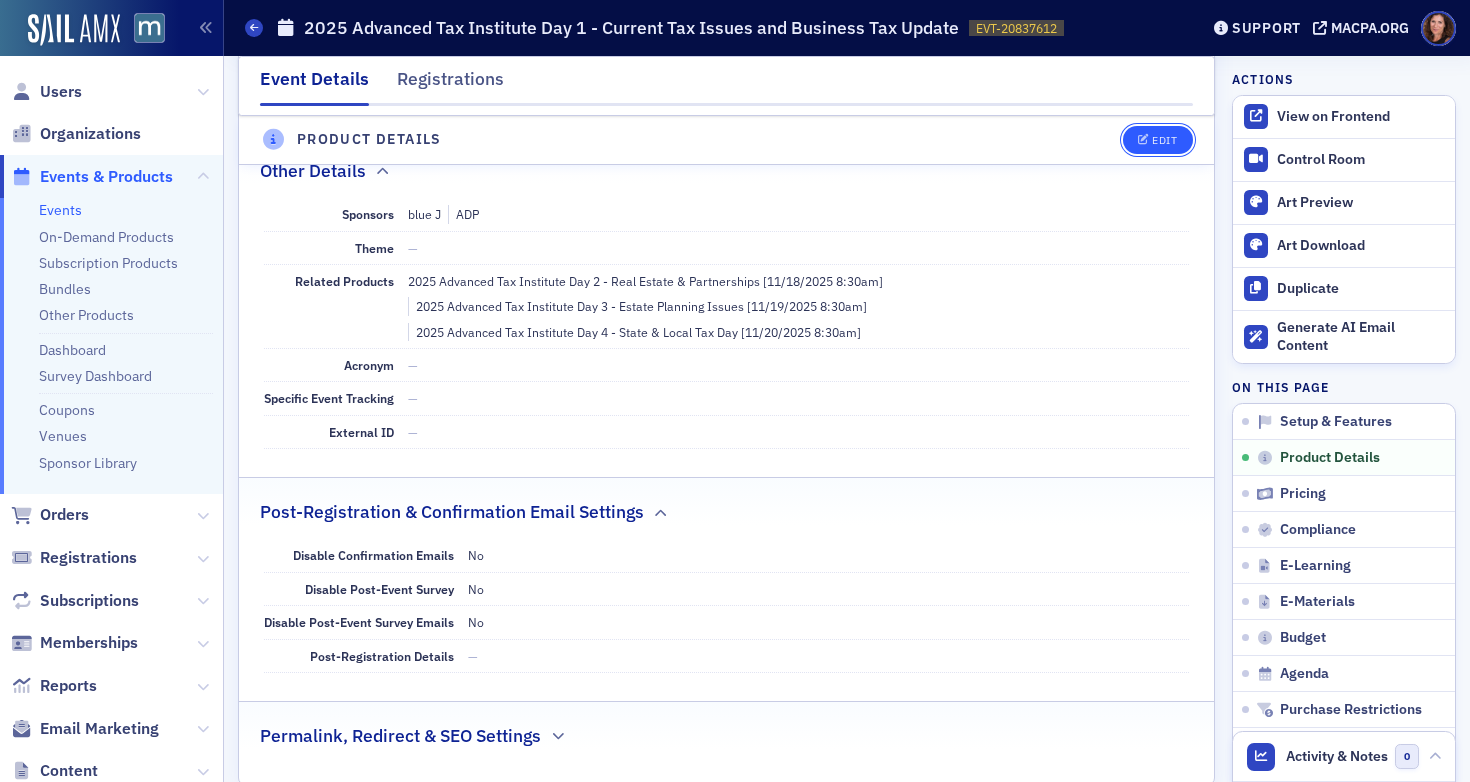 click on "Edit" 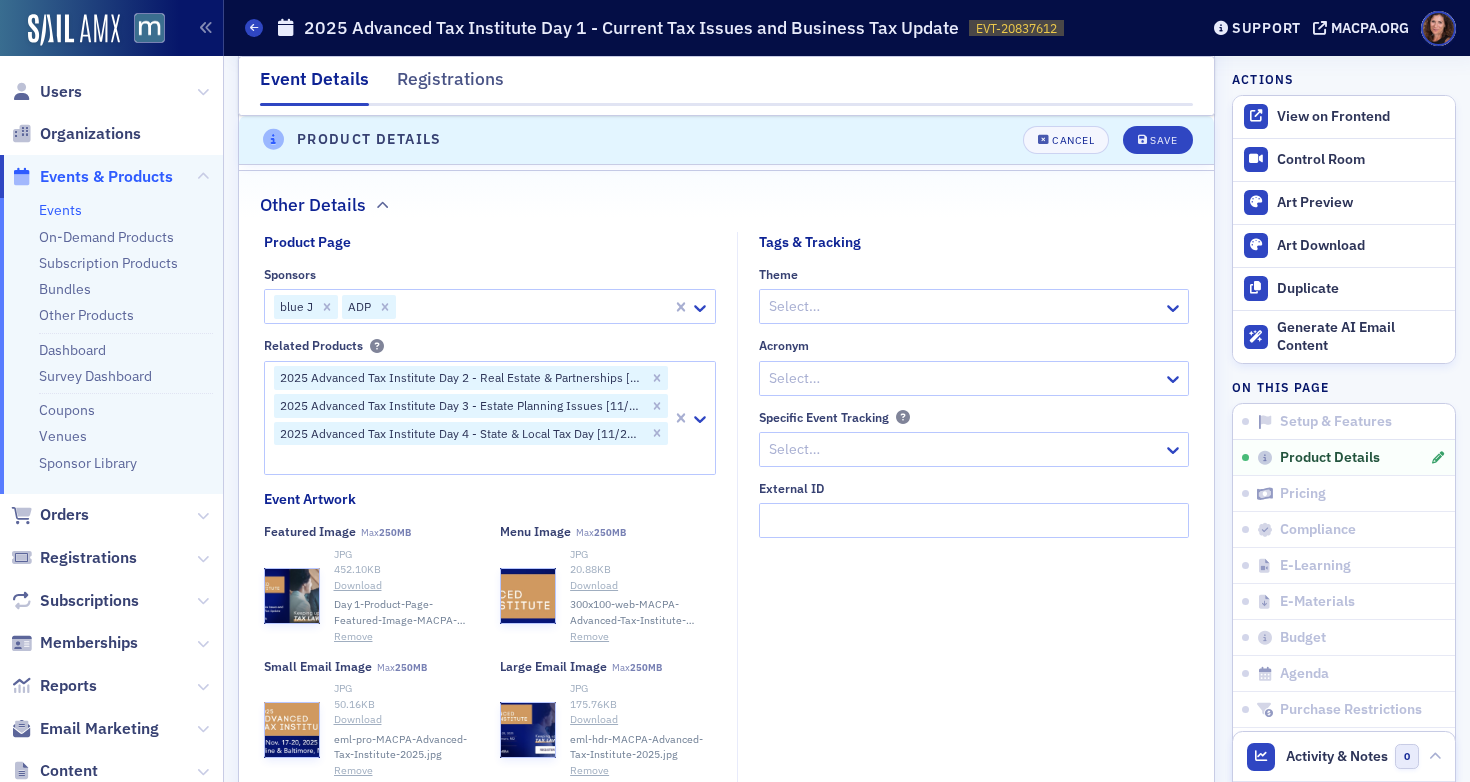 scroll, scrollTop: 1595, scrollLeft: 0, axis: vertical 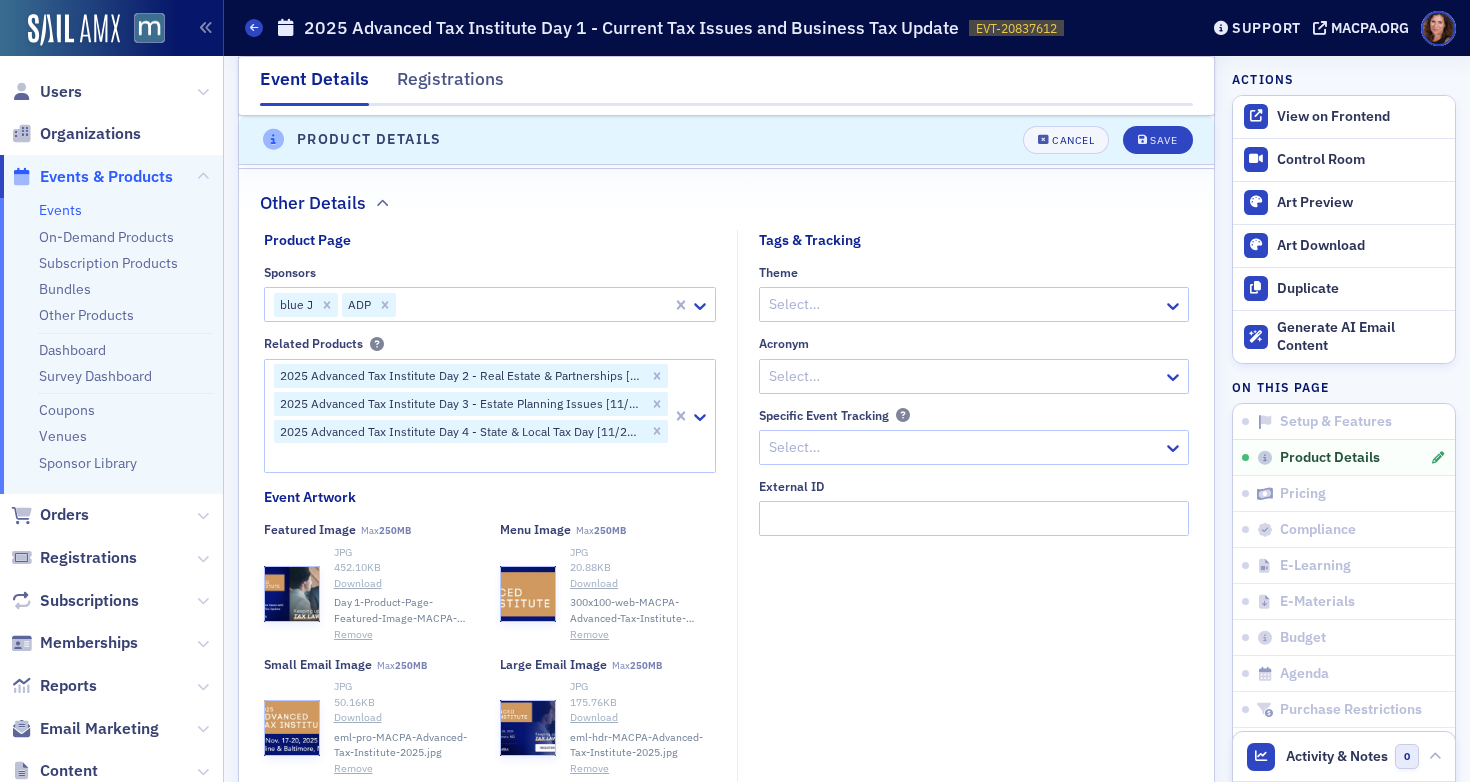 click 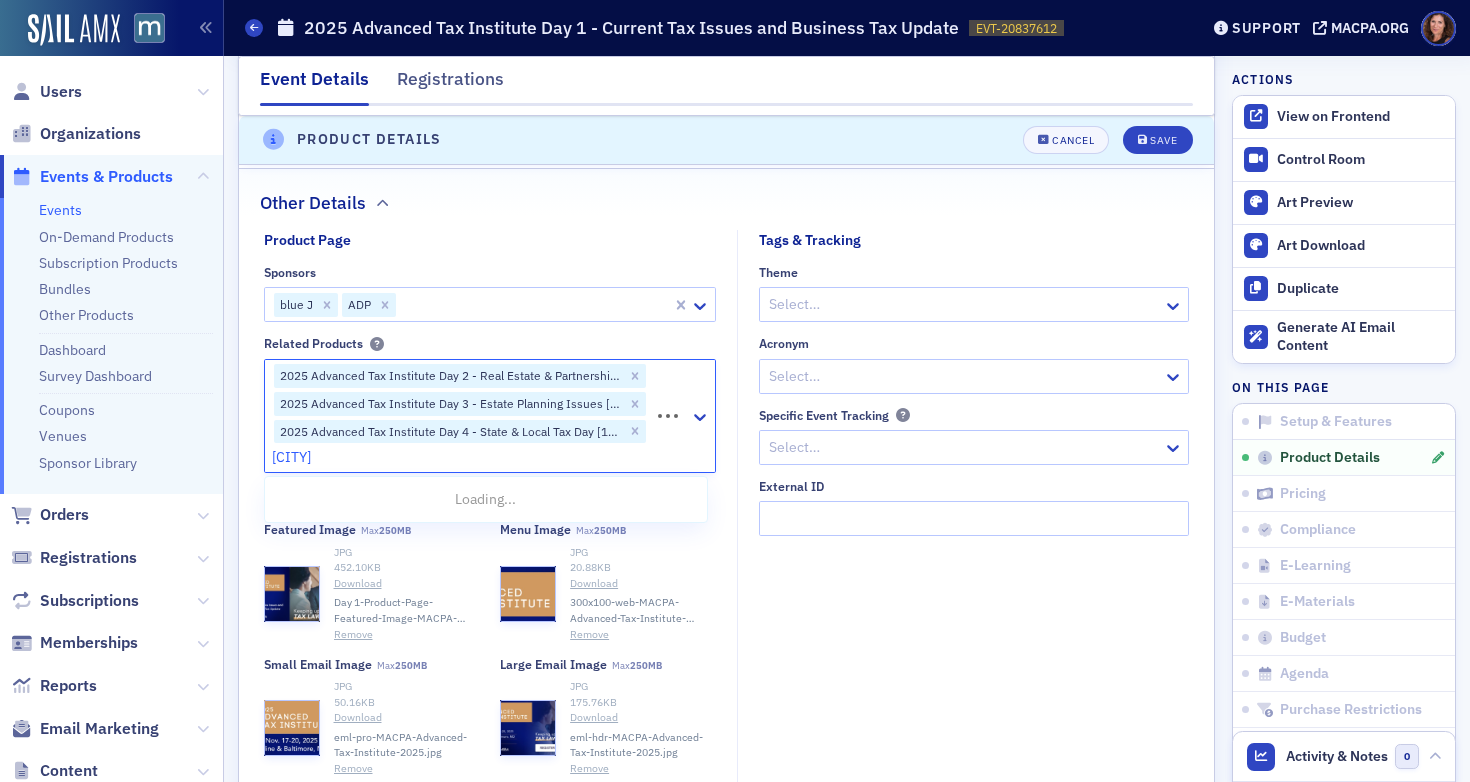 type on "CHesapeake" 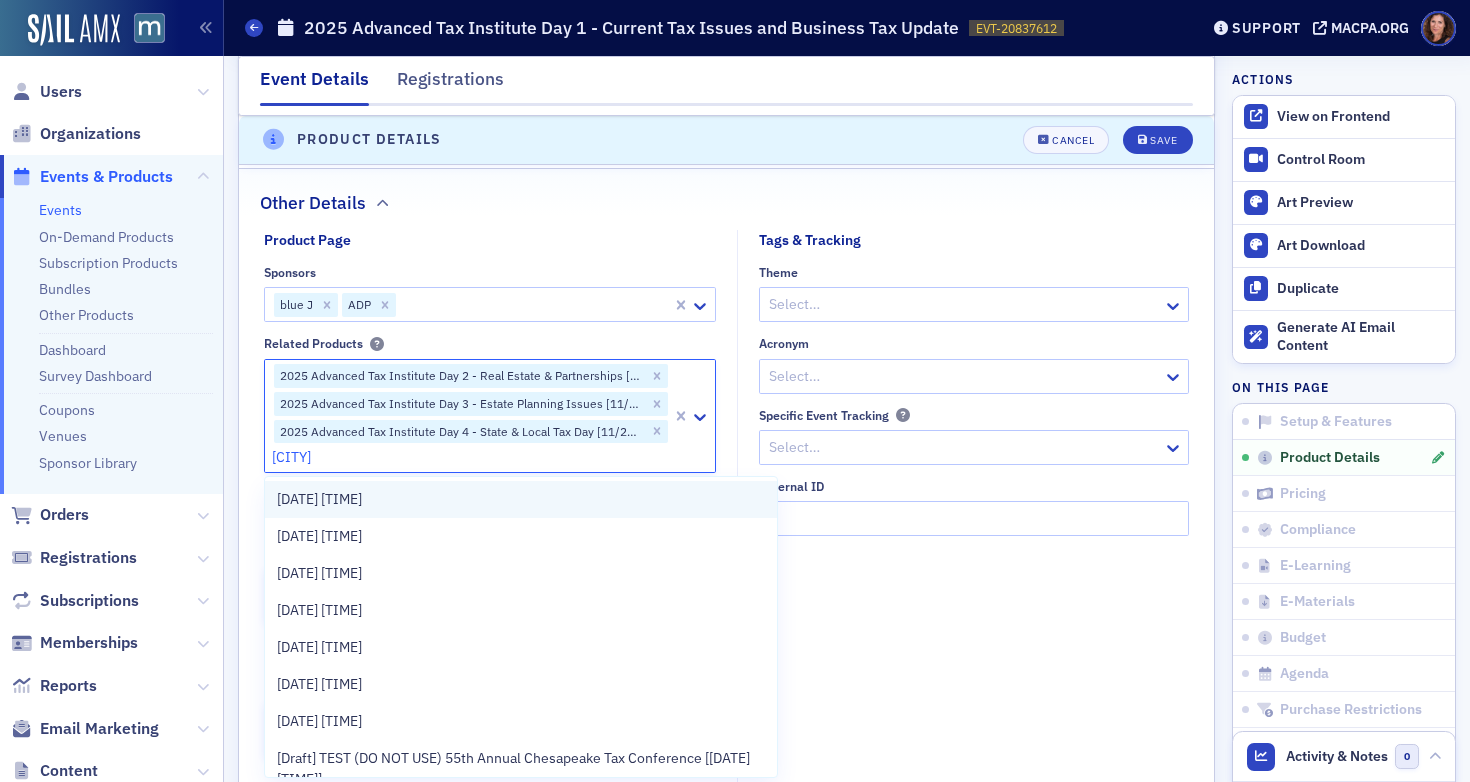 click on "Chesapeake Insights: Tax & Beyond [11/21/2025 8:00am]" at bounding box center (319, 499) 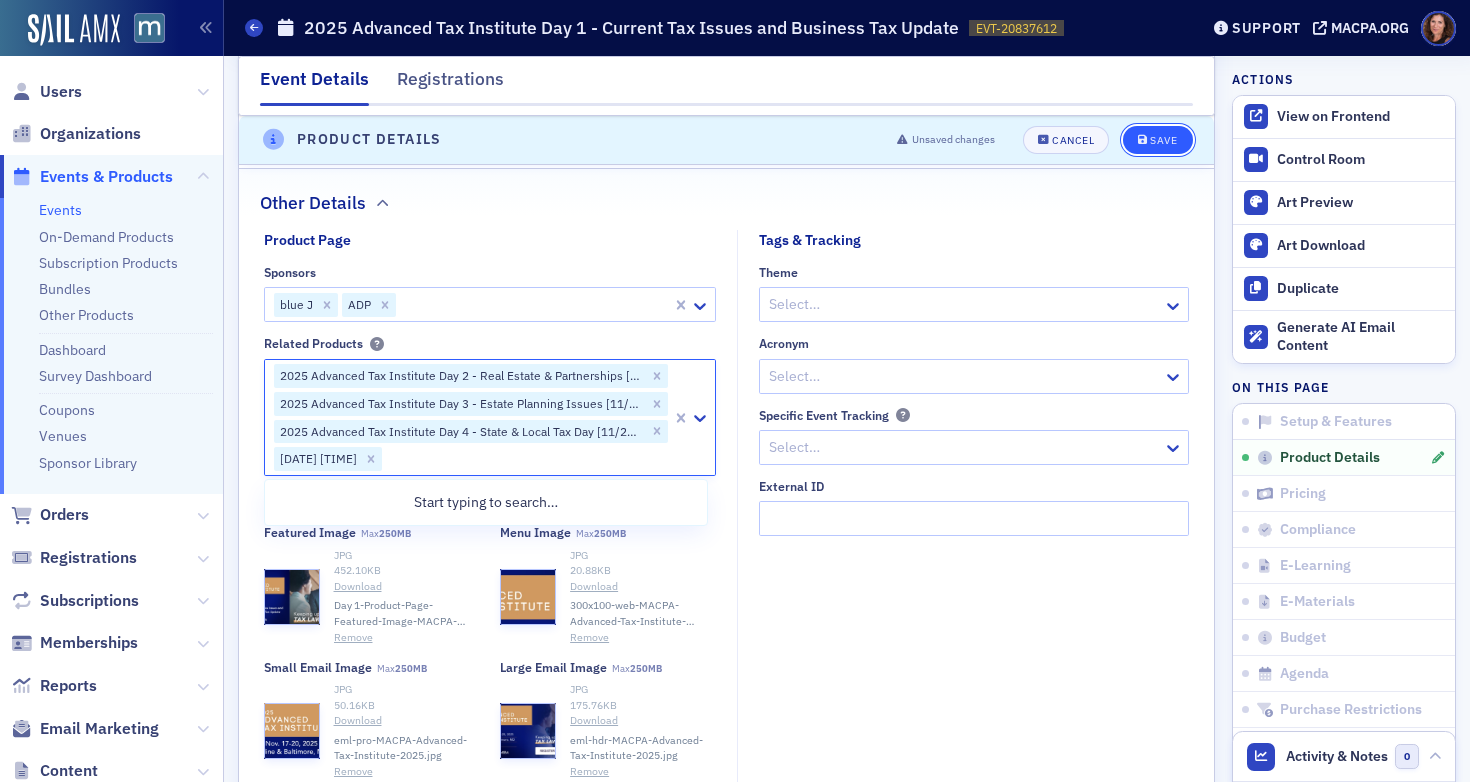 click on "Save" 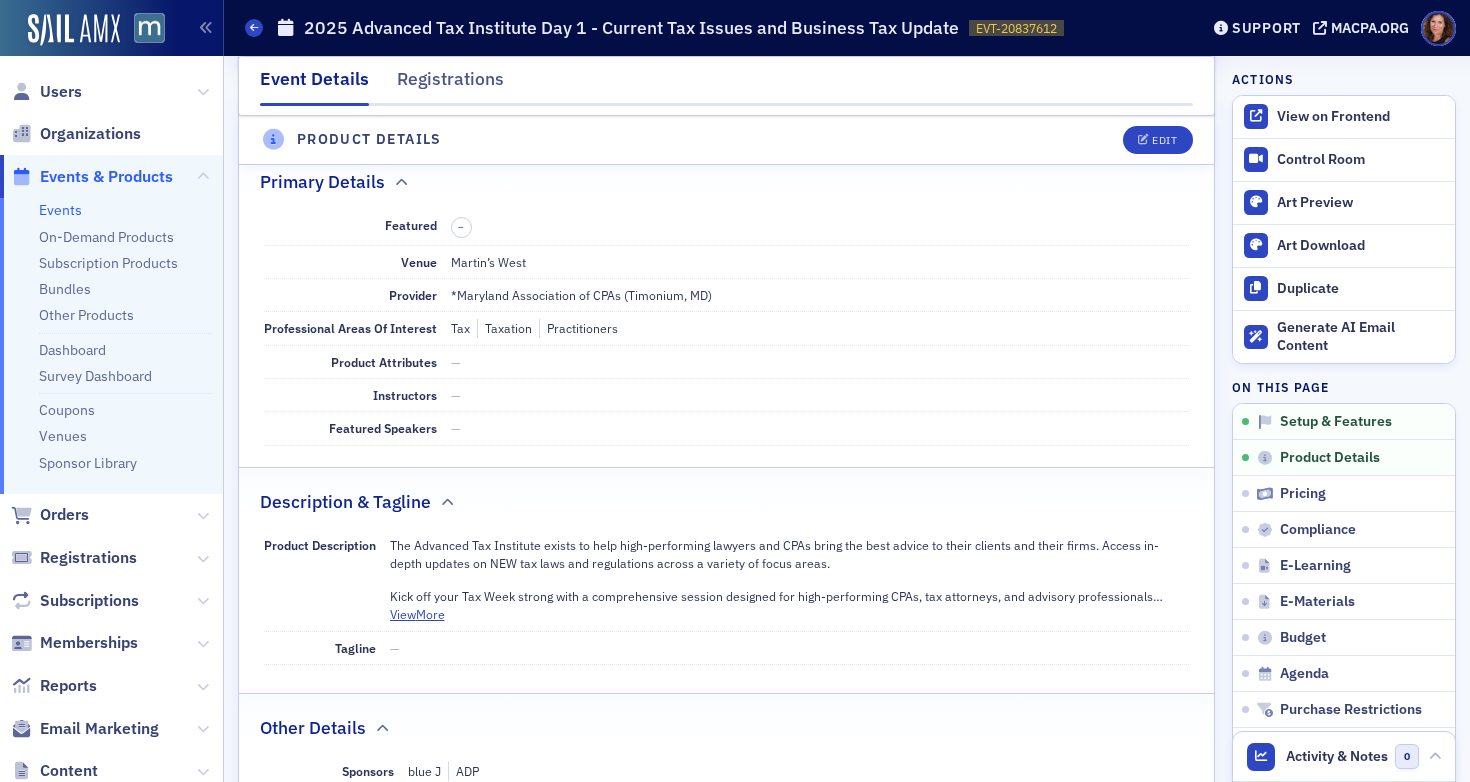 scroll, scrollTop: 483, scrollLeft: 0, axis: vertical 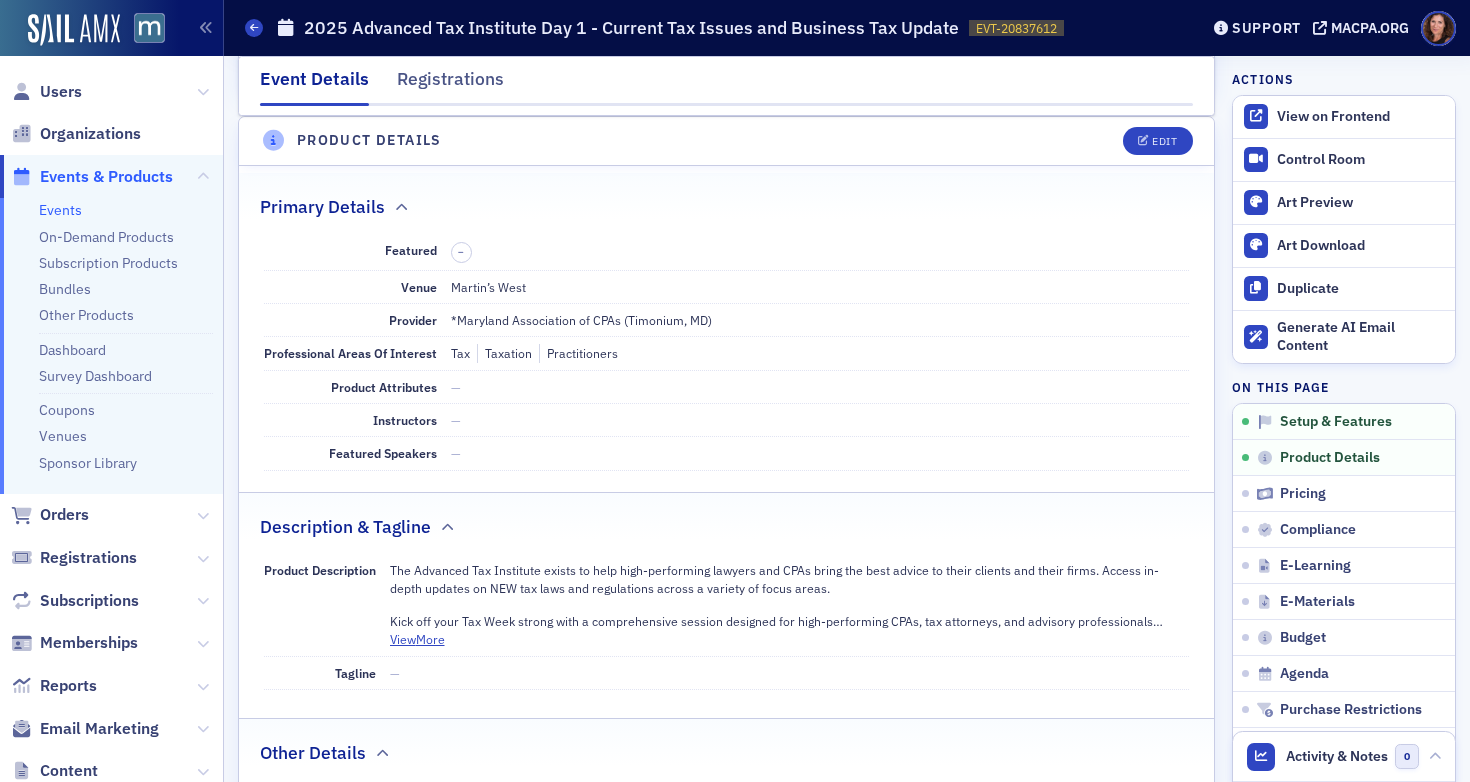 click on "Events" 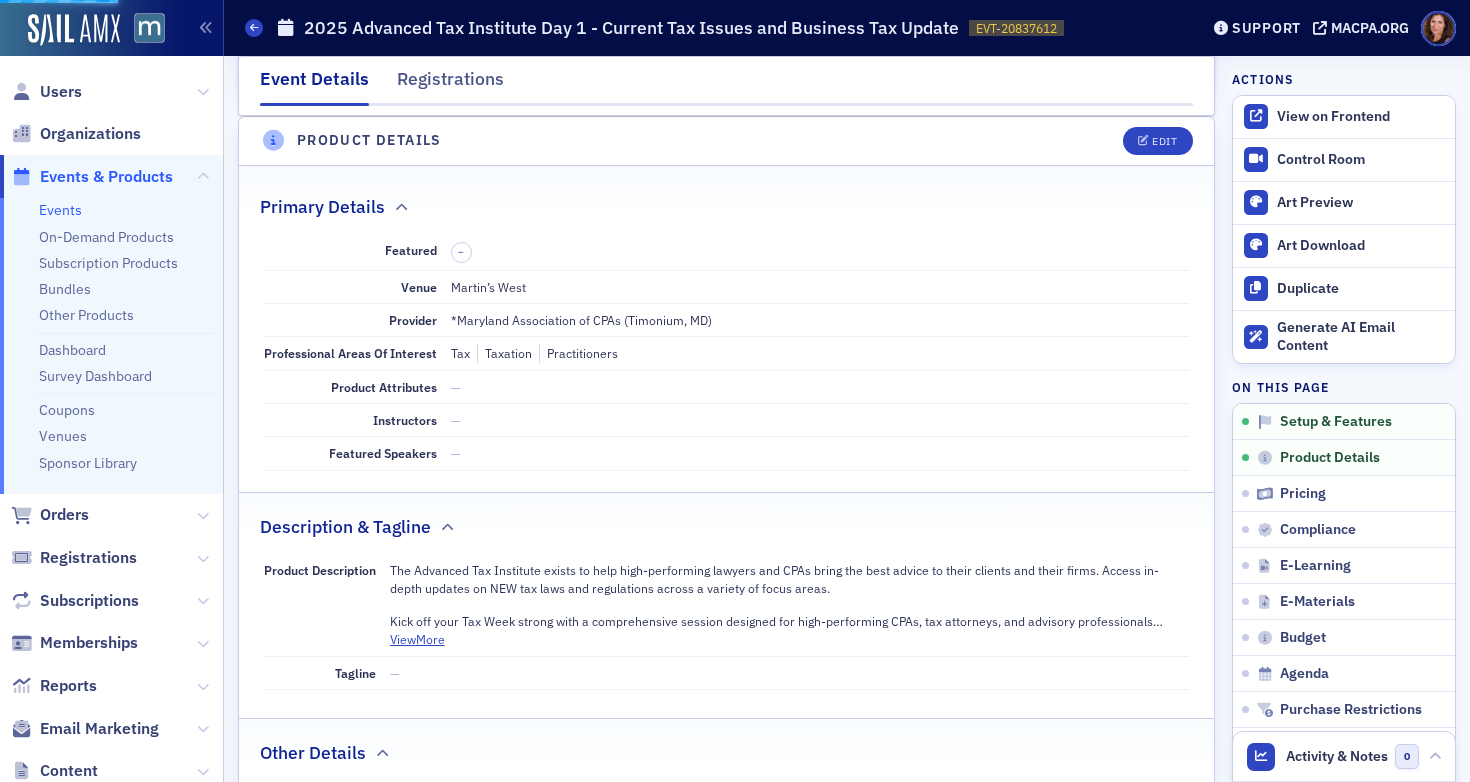 scroll, scrollTop: 0, scrollLeft: 0, axis: both 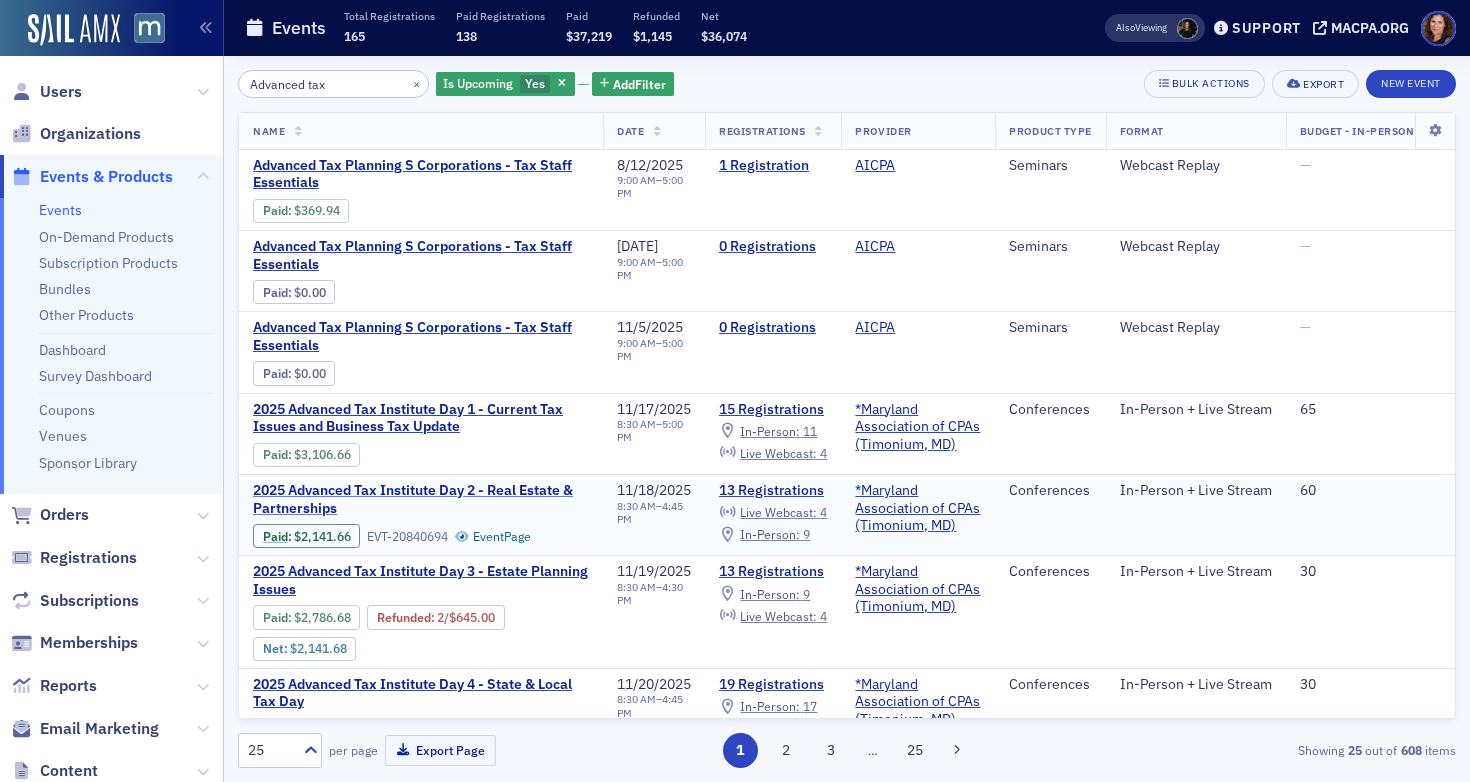 click on "2025 Advanced Tax Institute Day 2 - Real Estate & Partnerships" 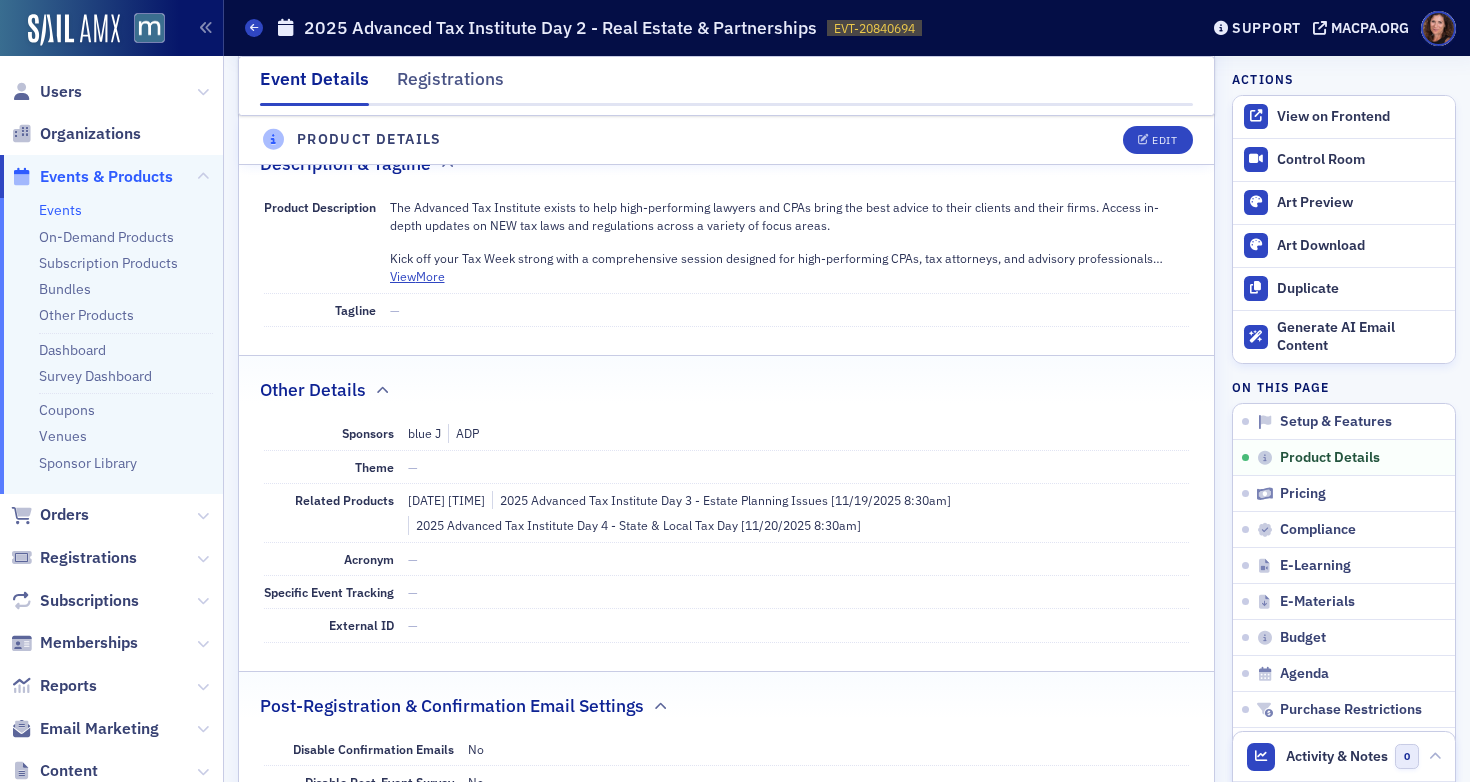 scroll, scrollTop: 847, scrollLeft: 0, axis: vertical 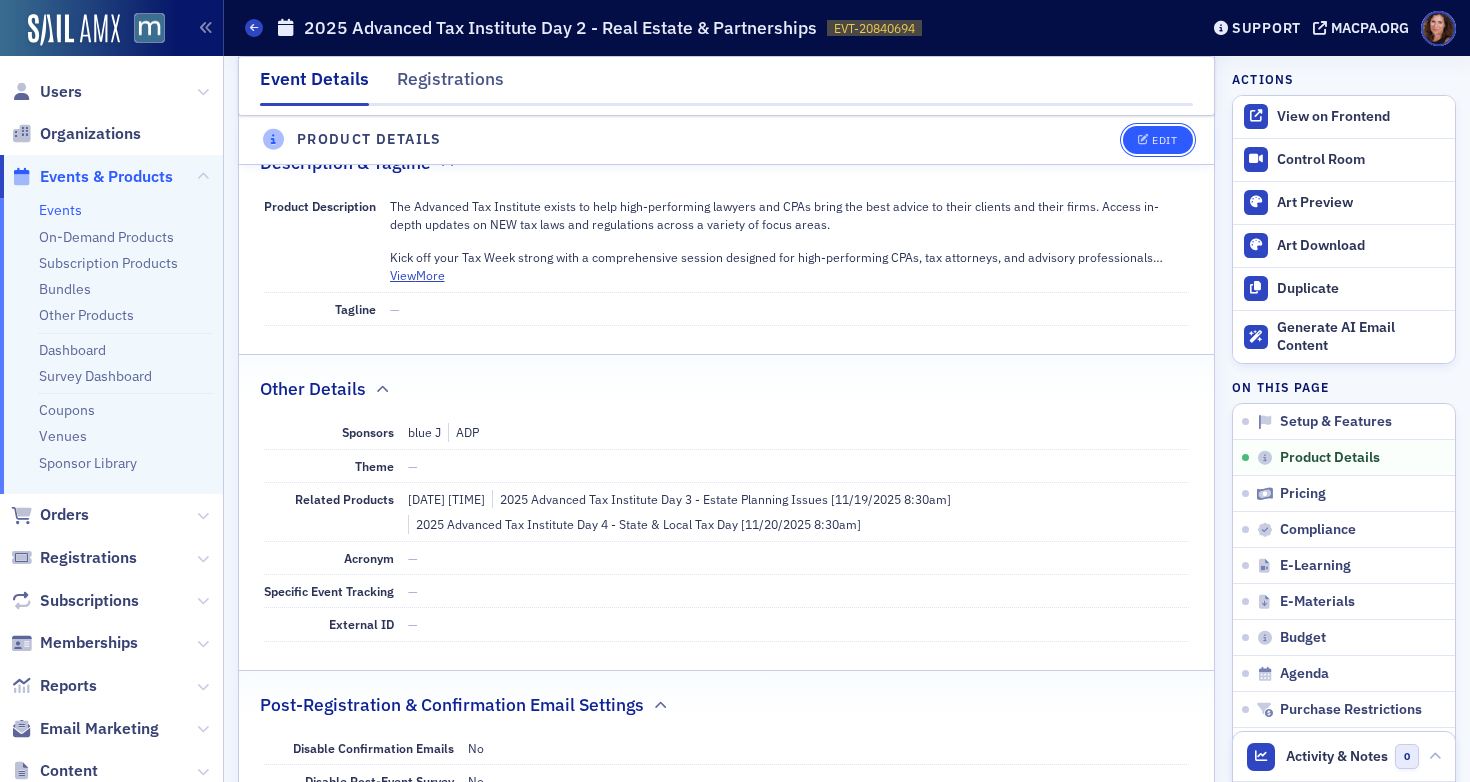 click on "Edit" 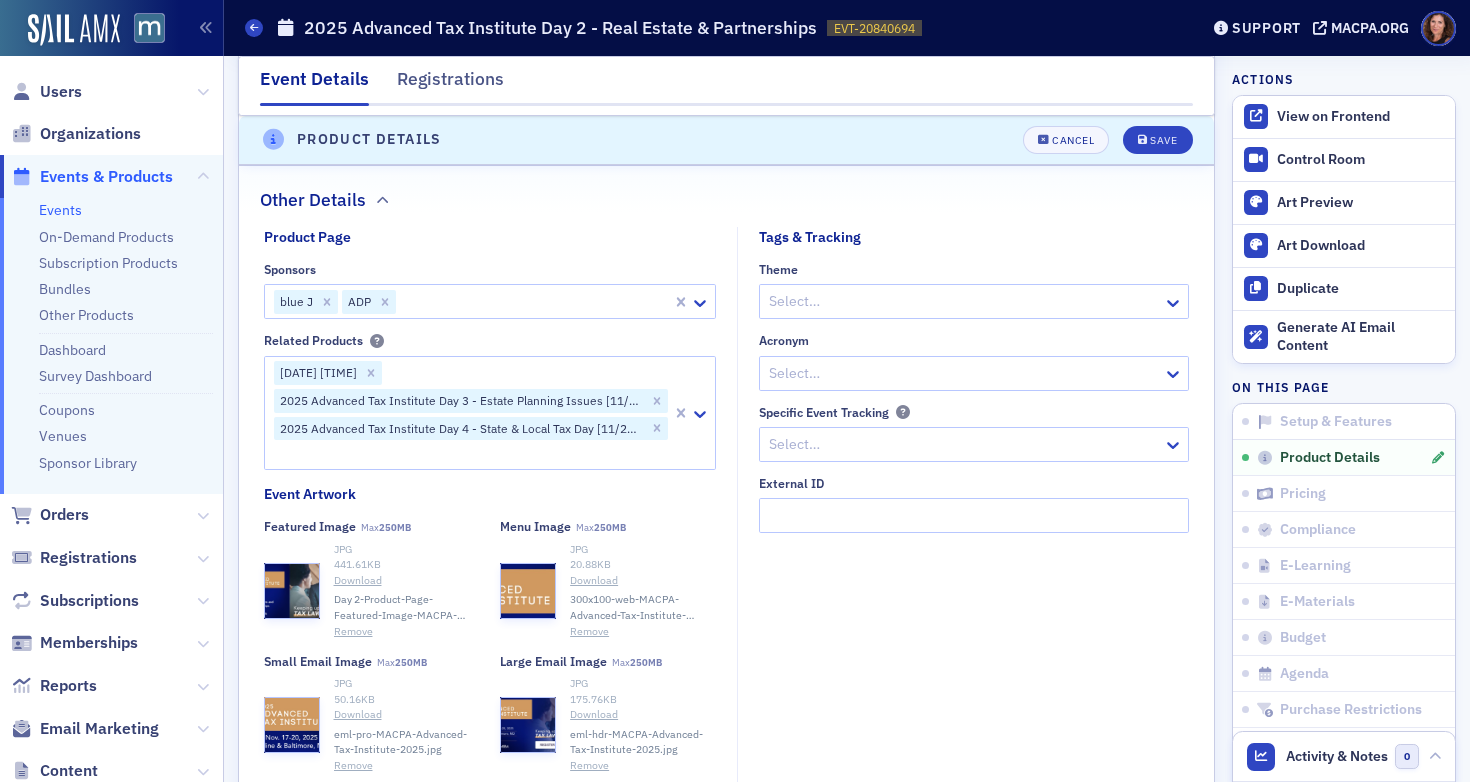 scroll, scrollTop: 1616, scrollLeft: 0, axis: vertical 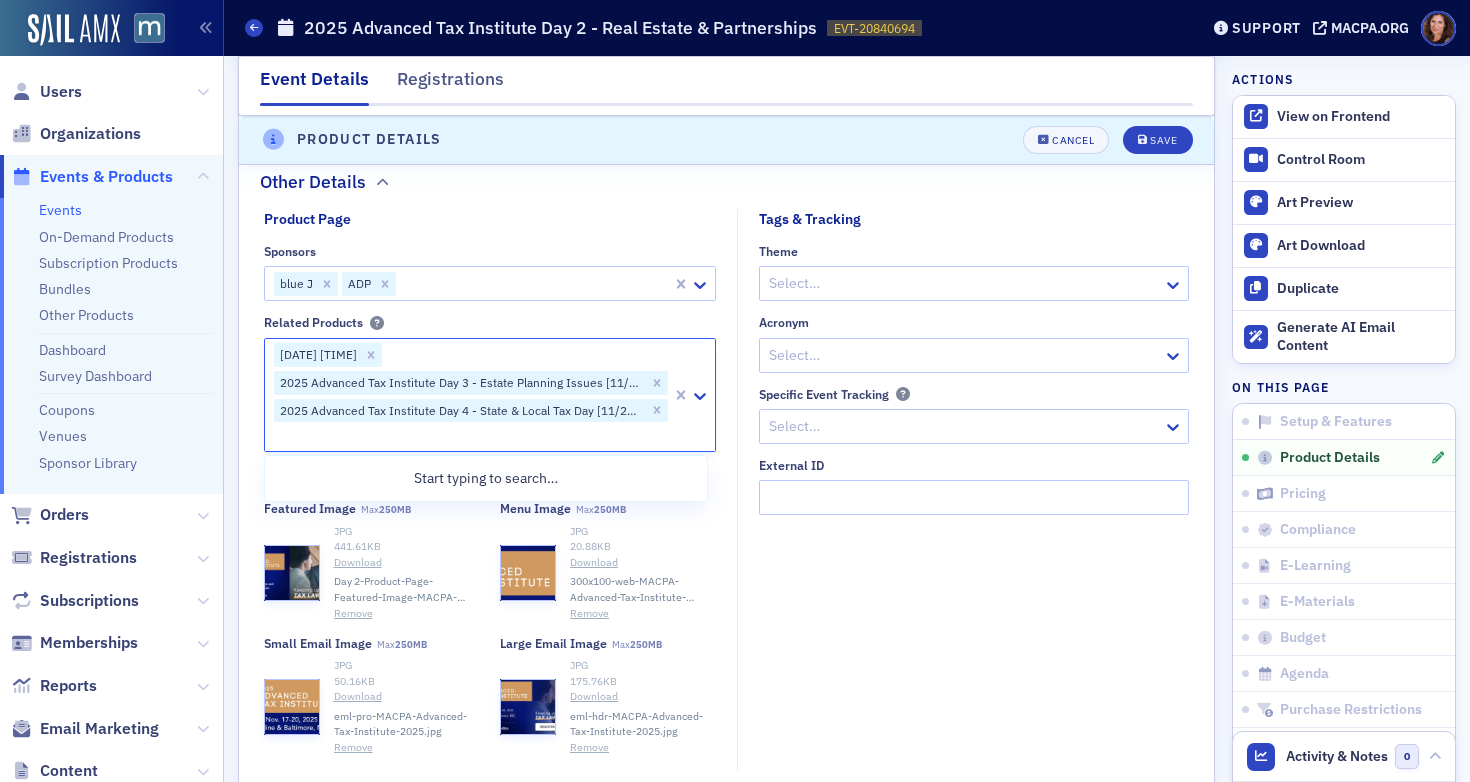 click 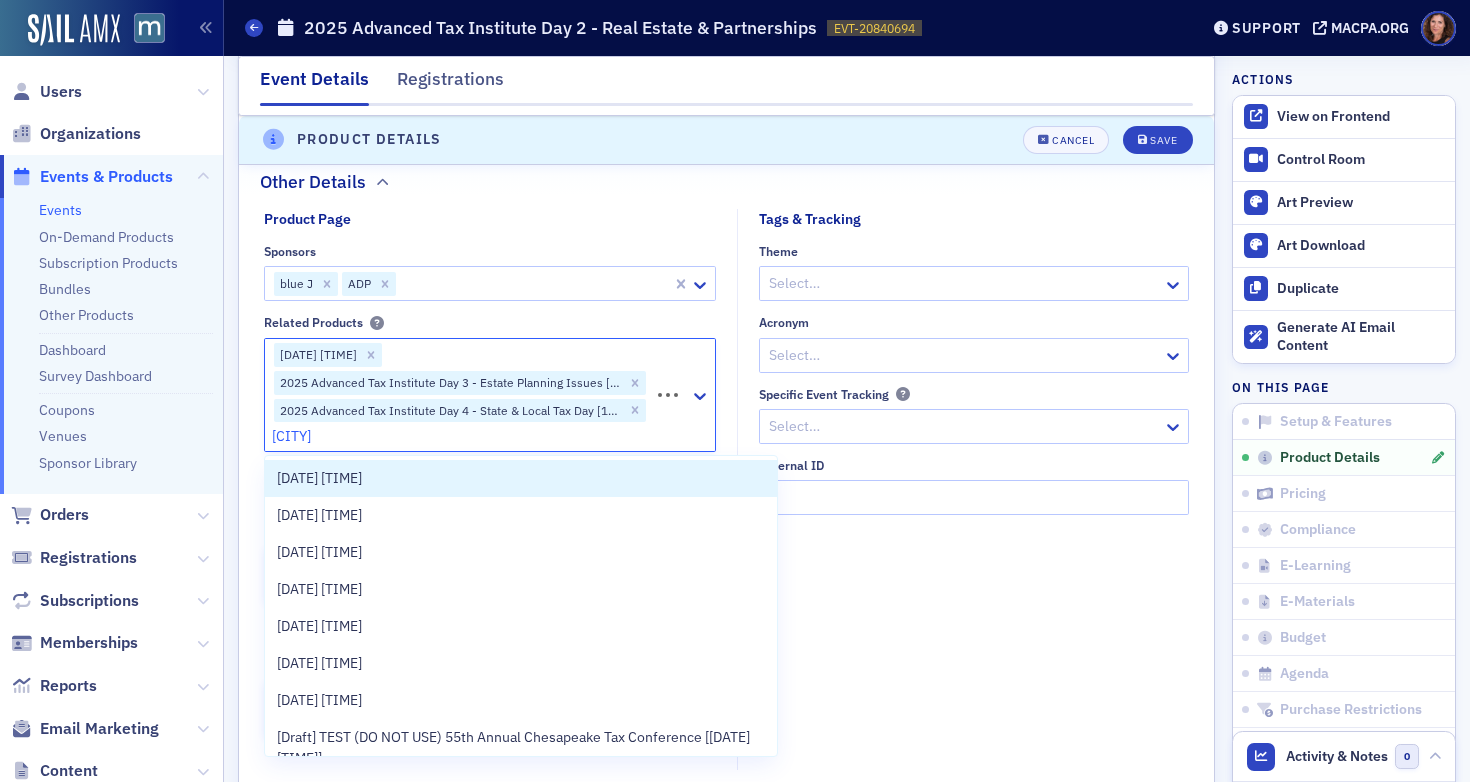 type on "chesapeake" 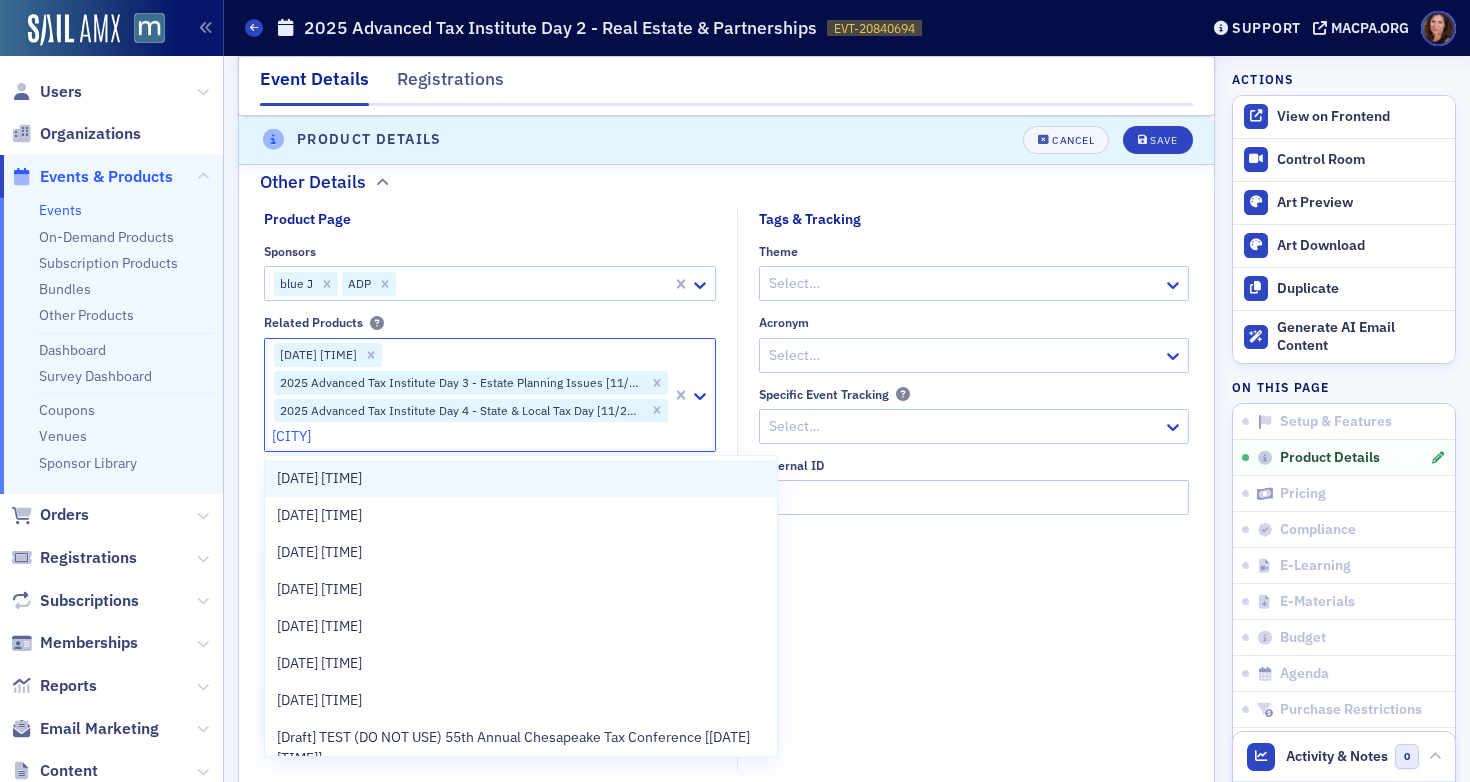 click on "Chesapeake Insights: Tax & Beyond [11/21/2025 8:00am]" at bounding box center (319, 478) 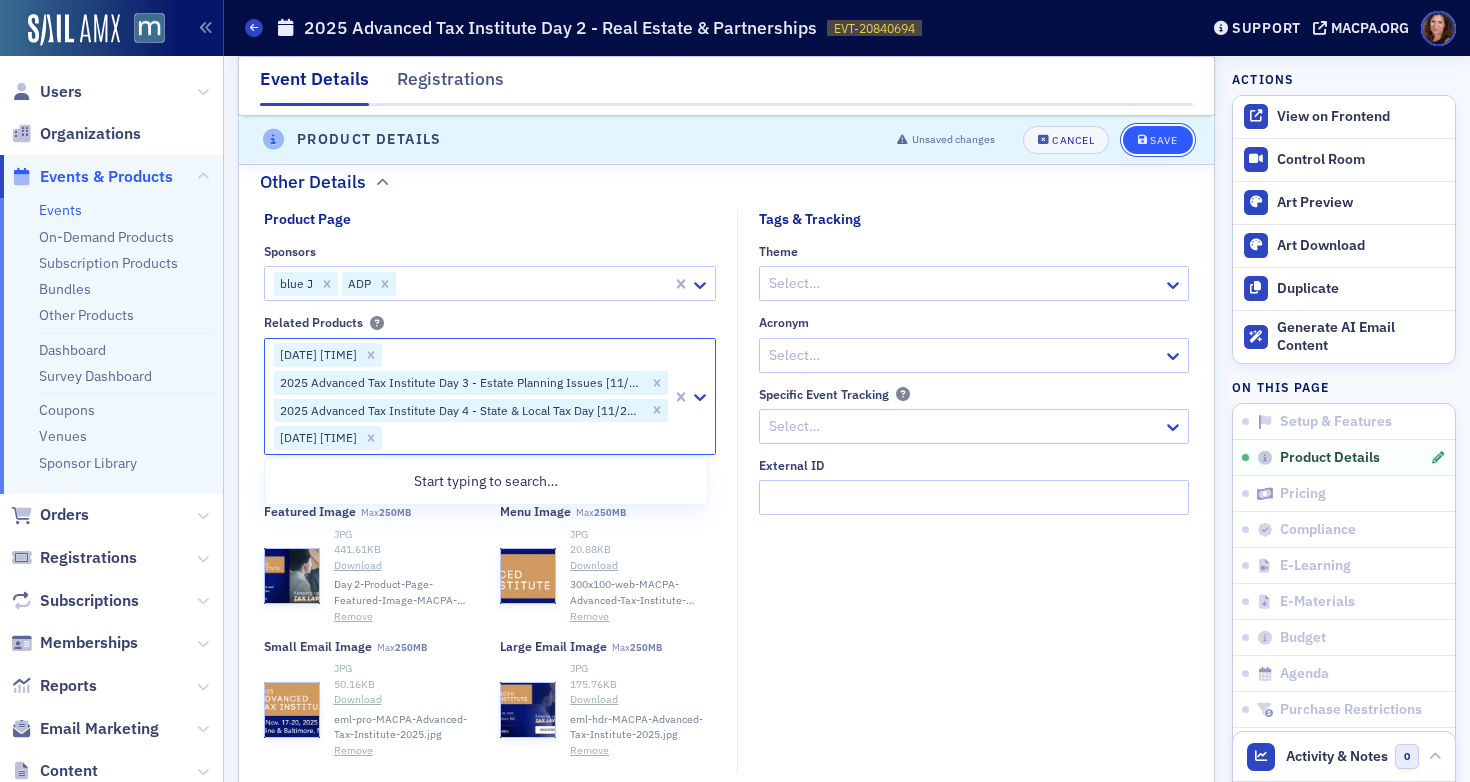 click on "Save" 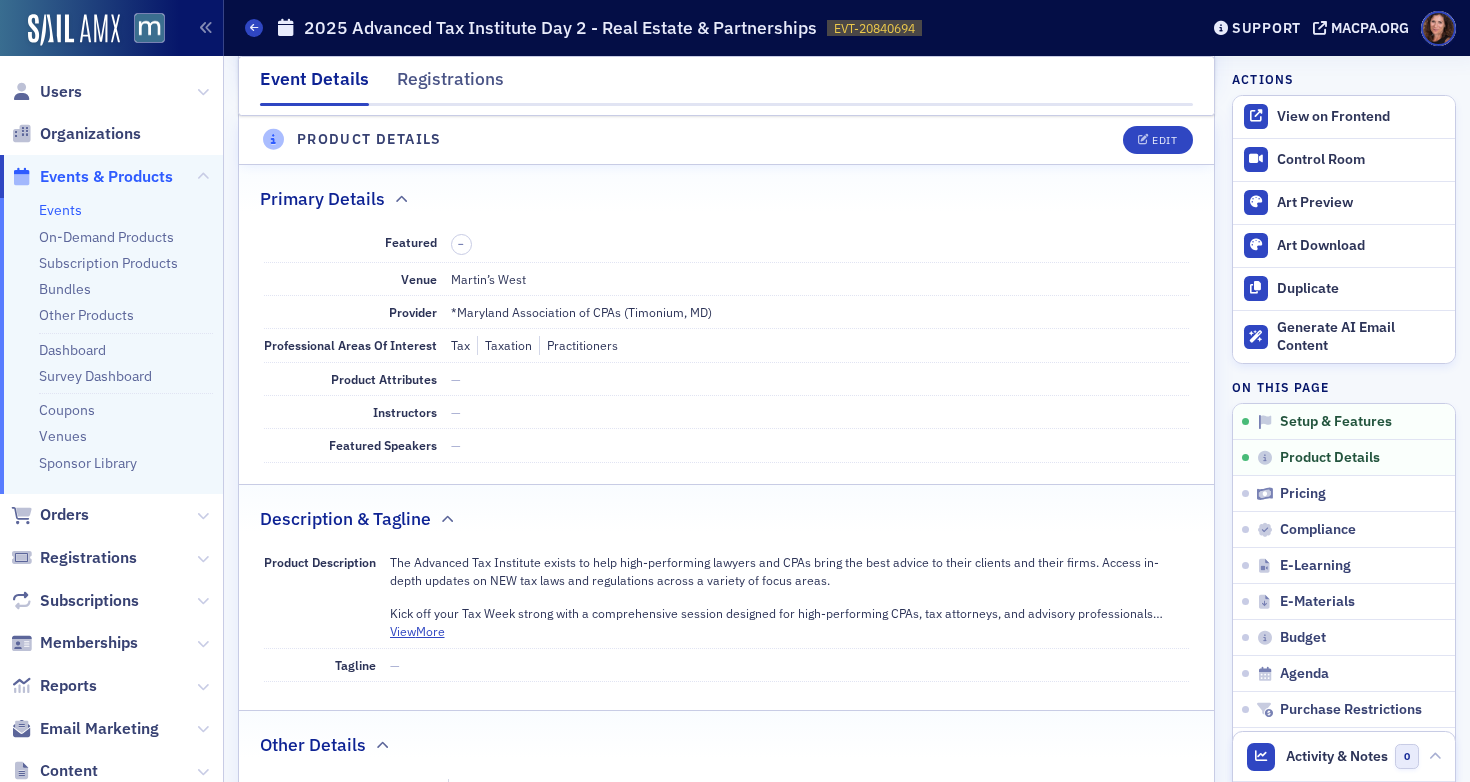 scroll, scrollTop: 483, scrollLeft: 0, axis: vertical 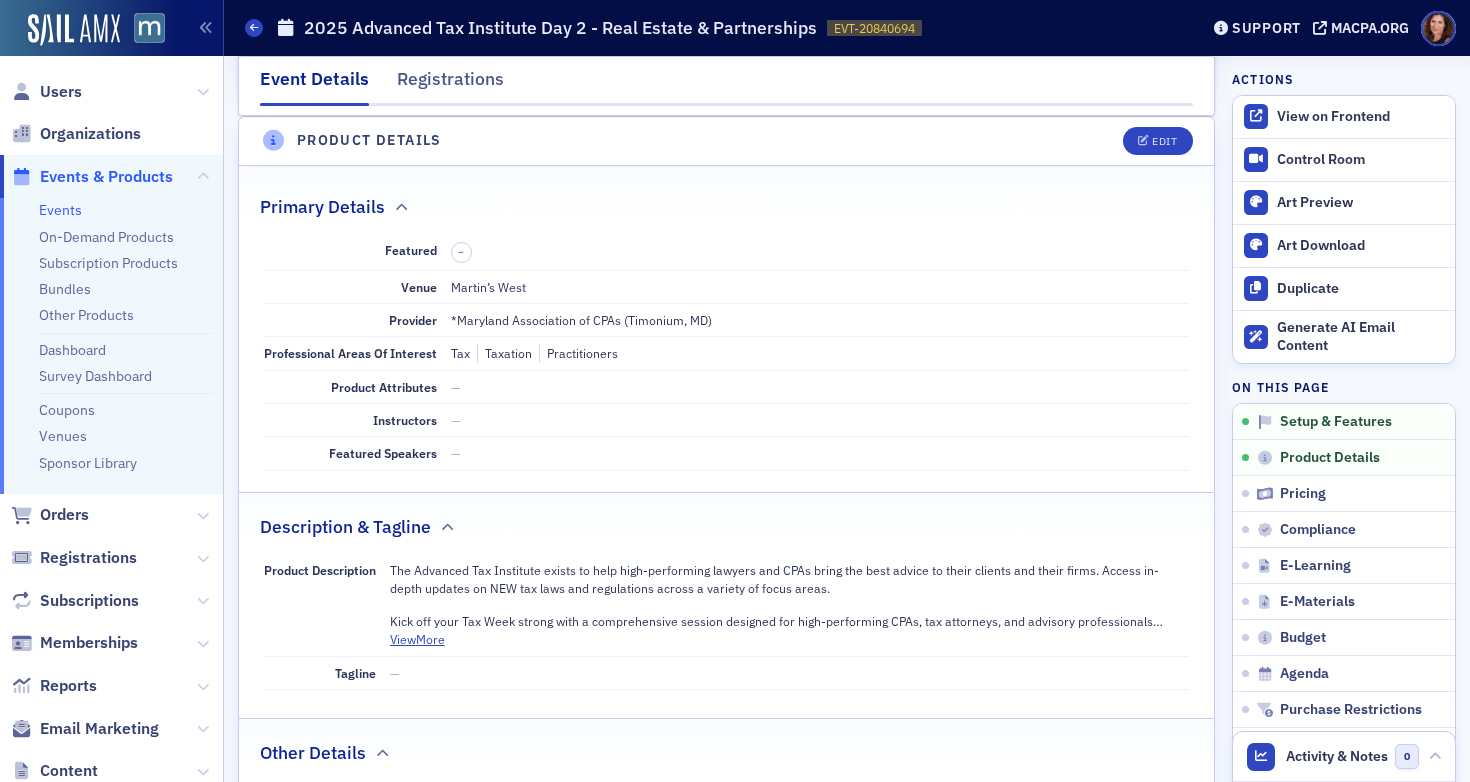 click on "Events" 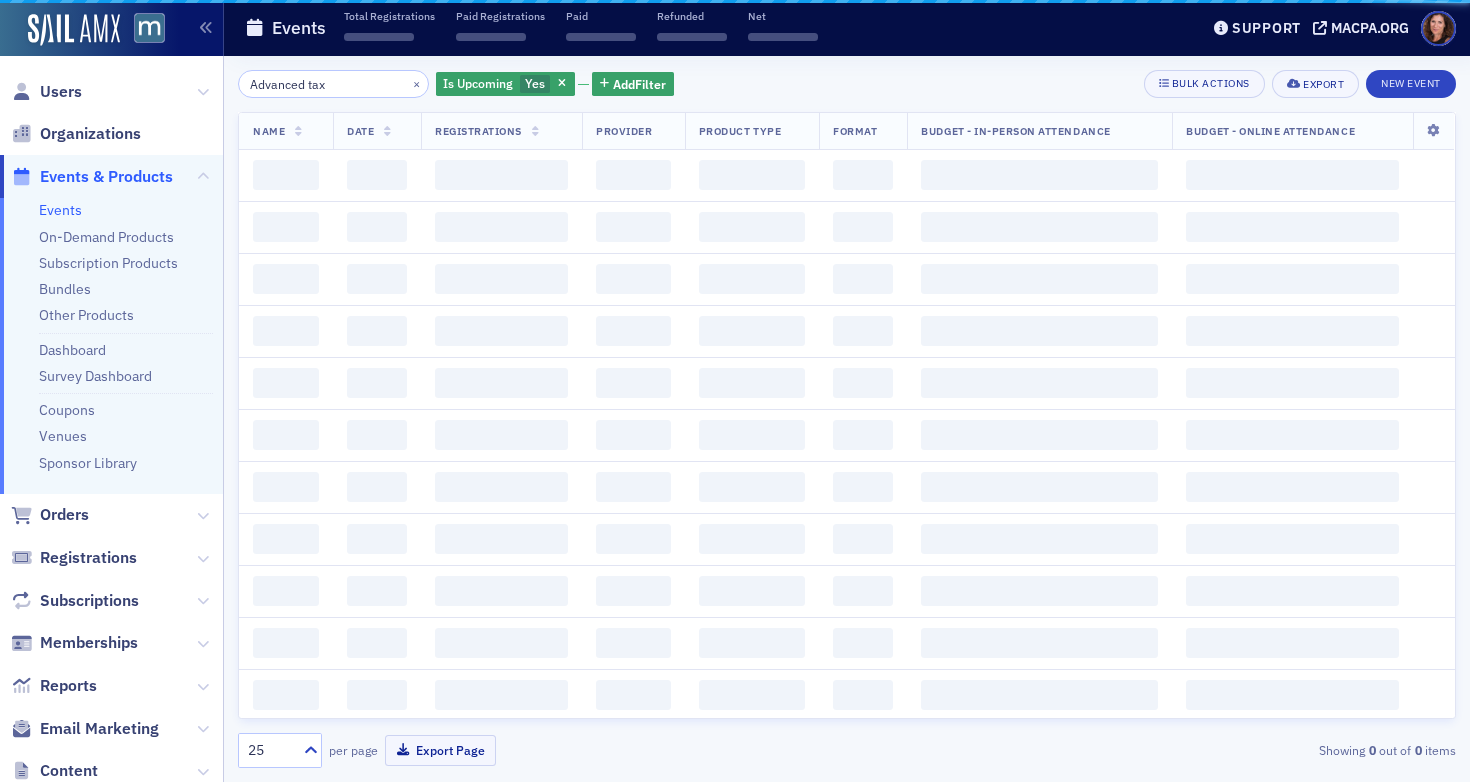 scroll, scrollTop: 0, scrollLeft: 0, axis: both 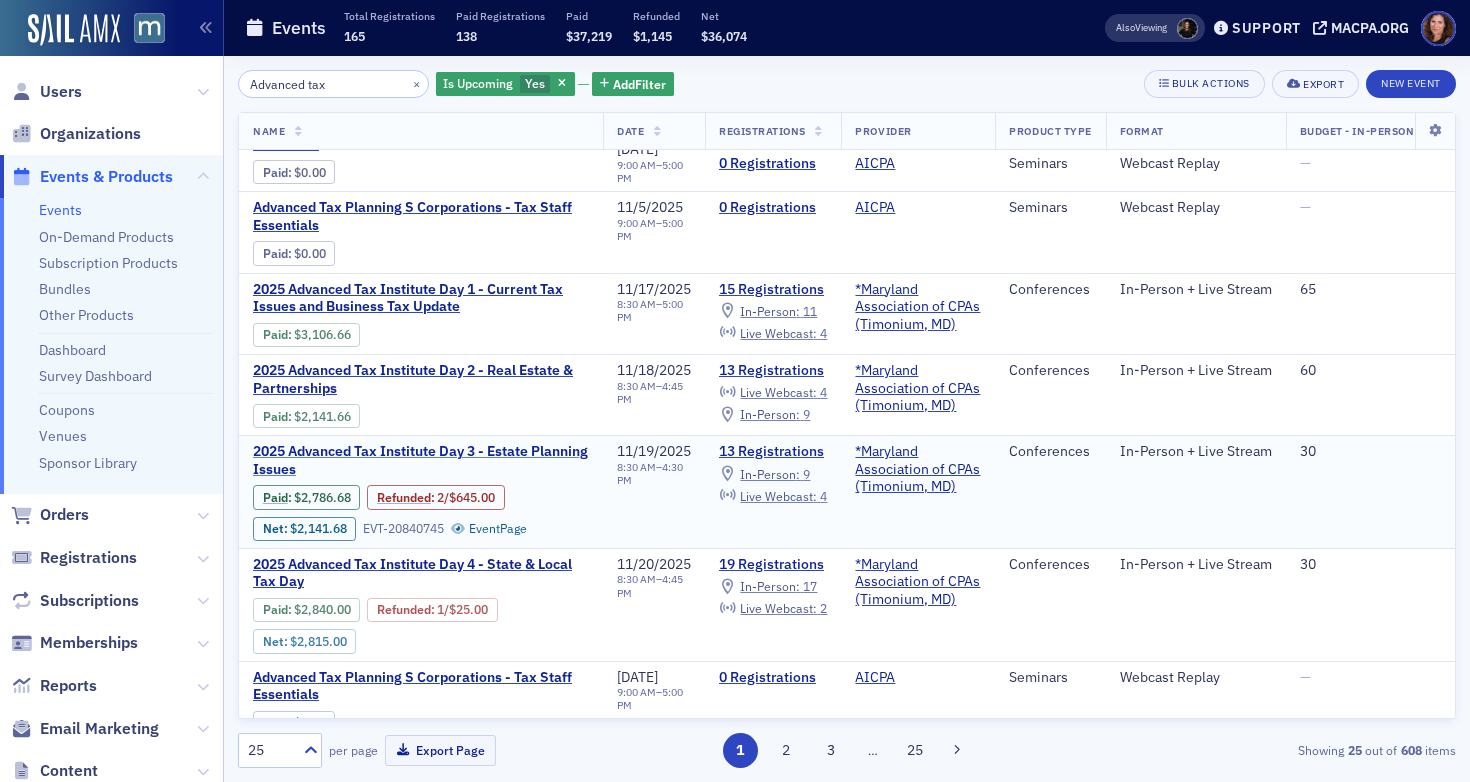 click on "2025 Advanced Tax Institute Day 3 - Estate Planning Issues" 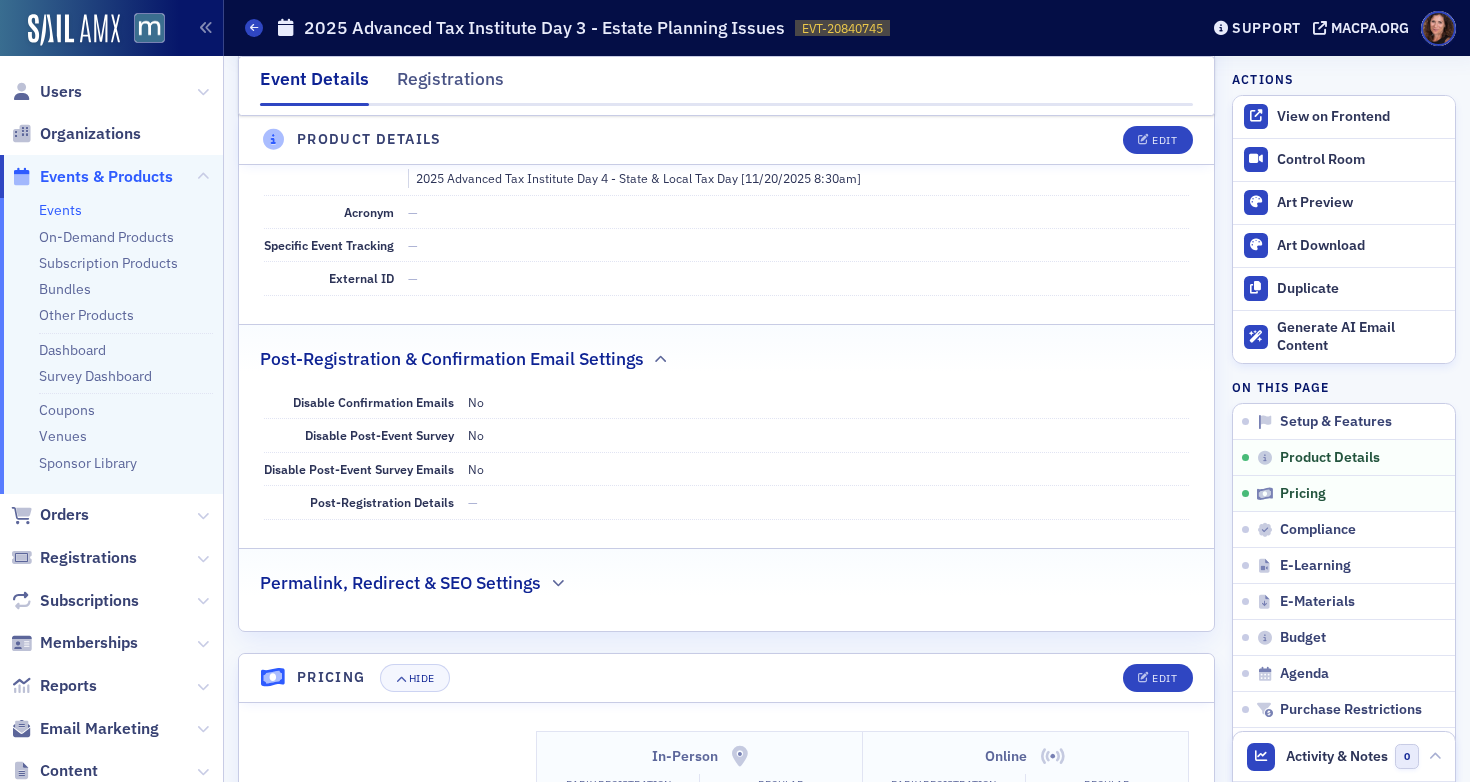 scroll, scrollTop: 1198, scrollLeft: 0, axis: vertical 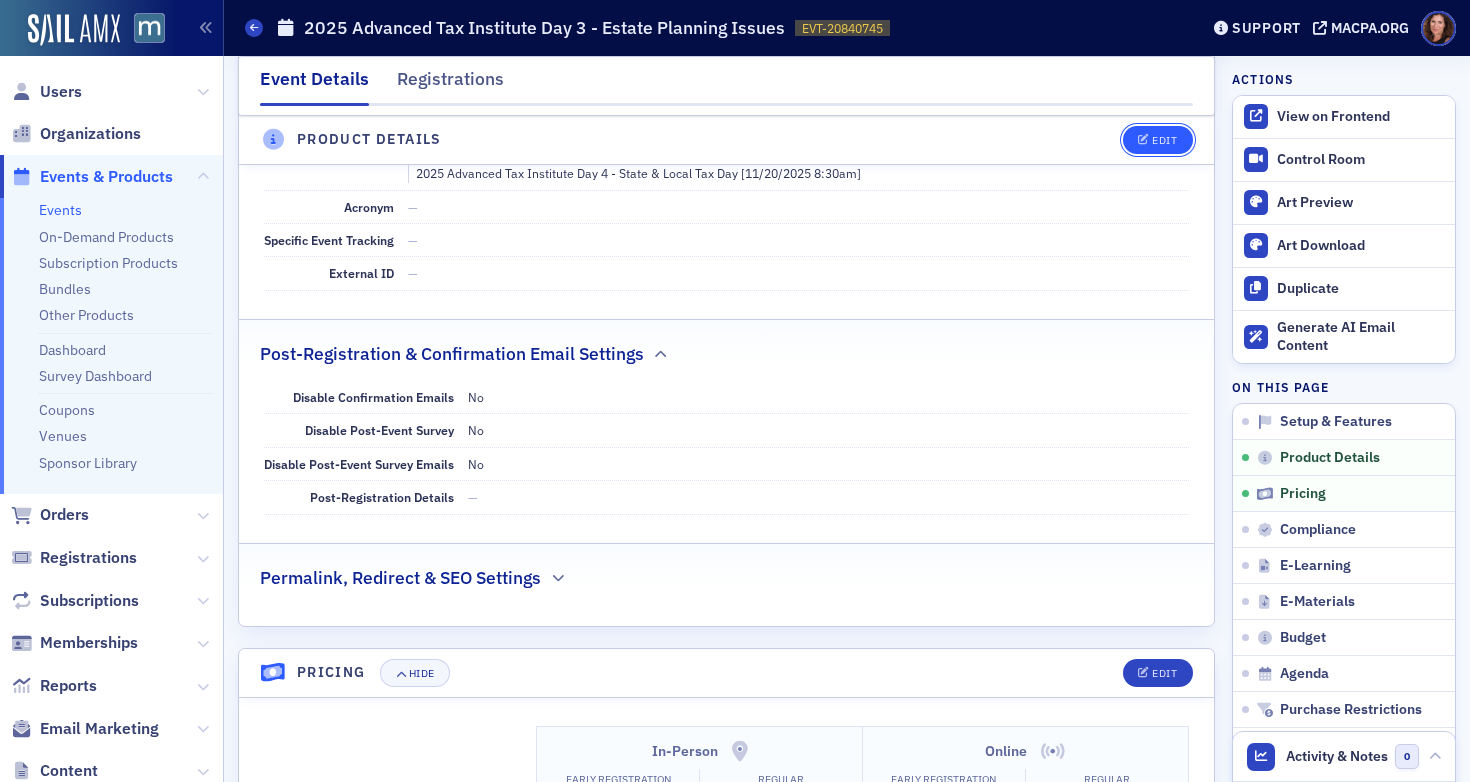 click on "Edit" 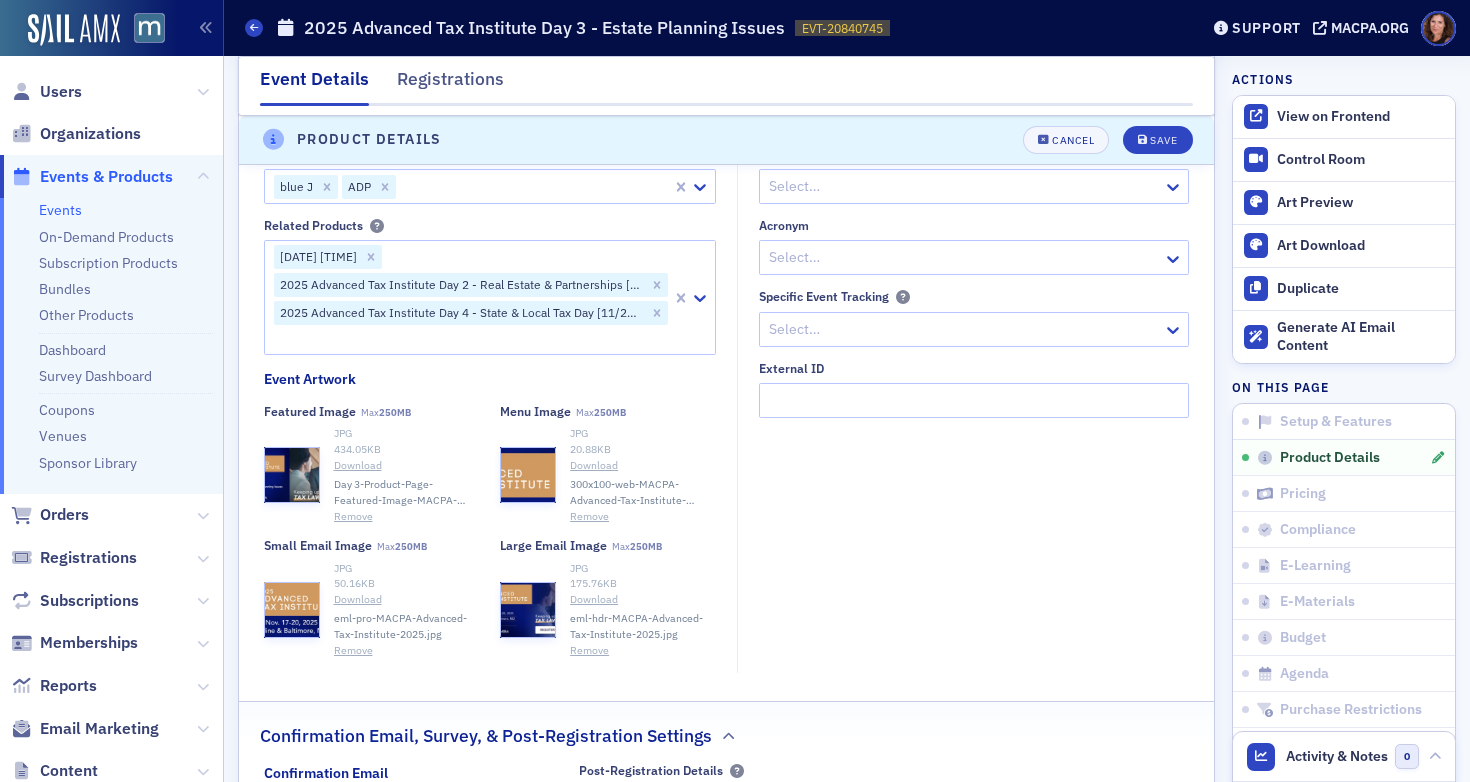 click 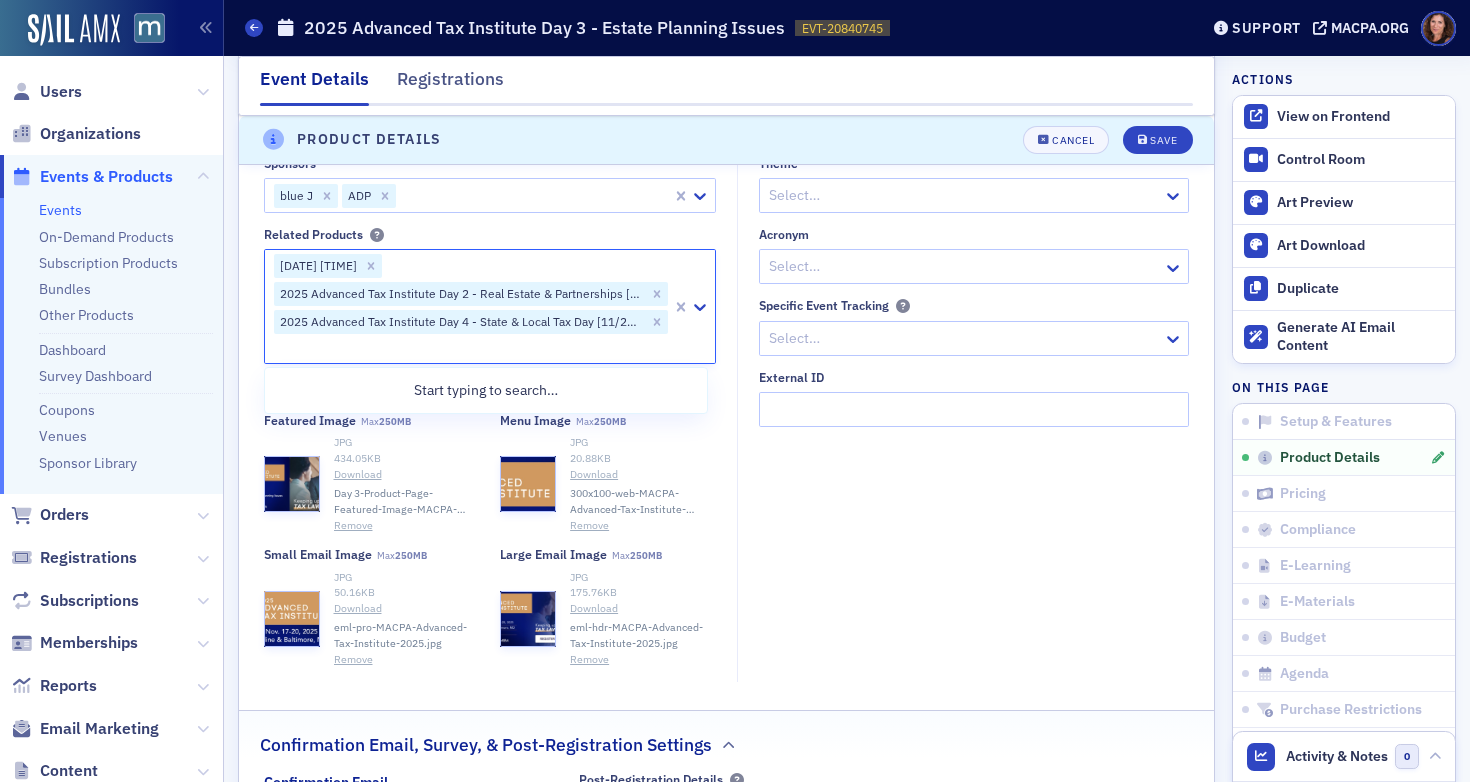 scroll, scrollTop: 1688, scrollLeft: 0, axis: vertical 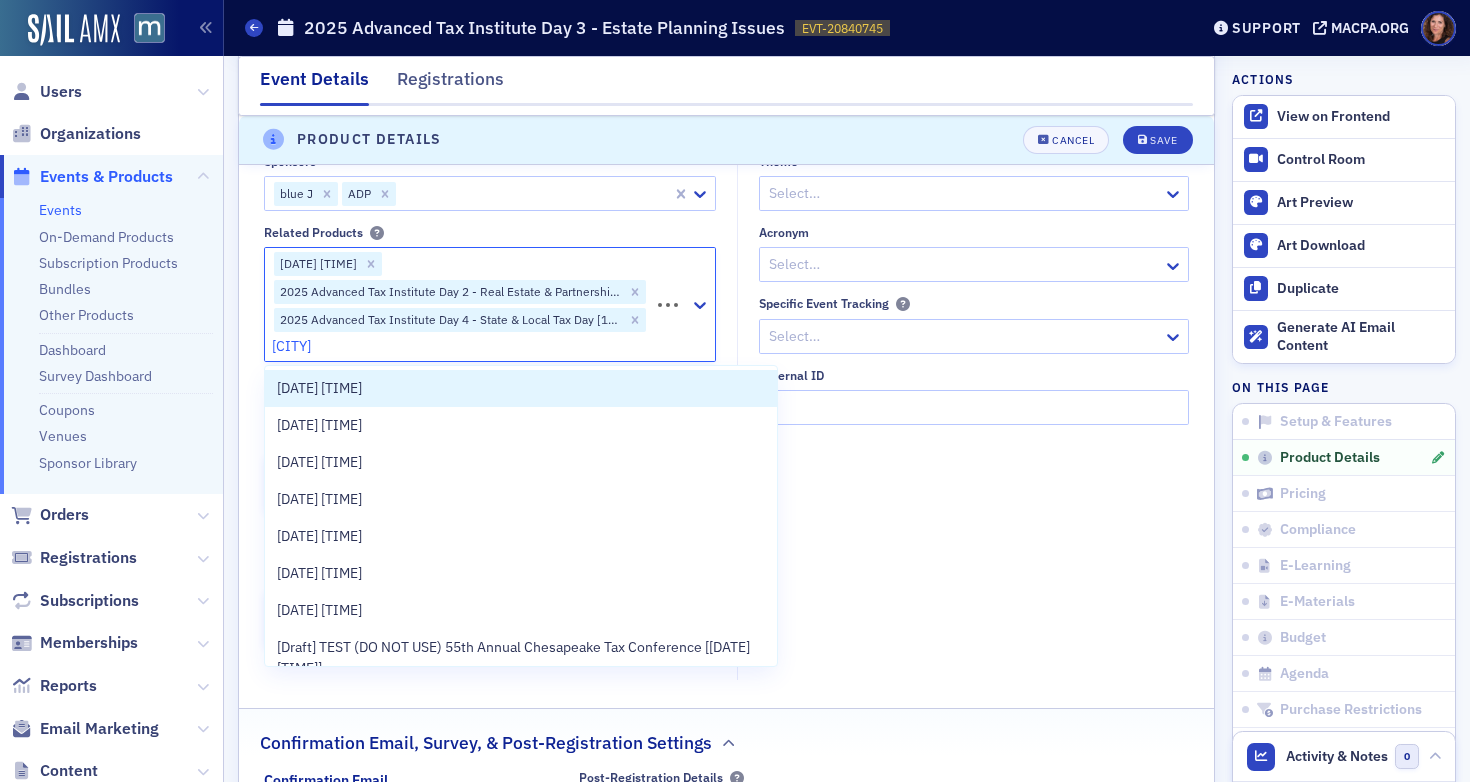 type on "Chesapeake" 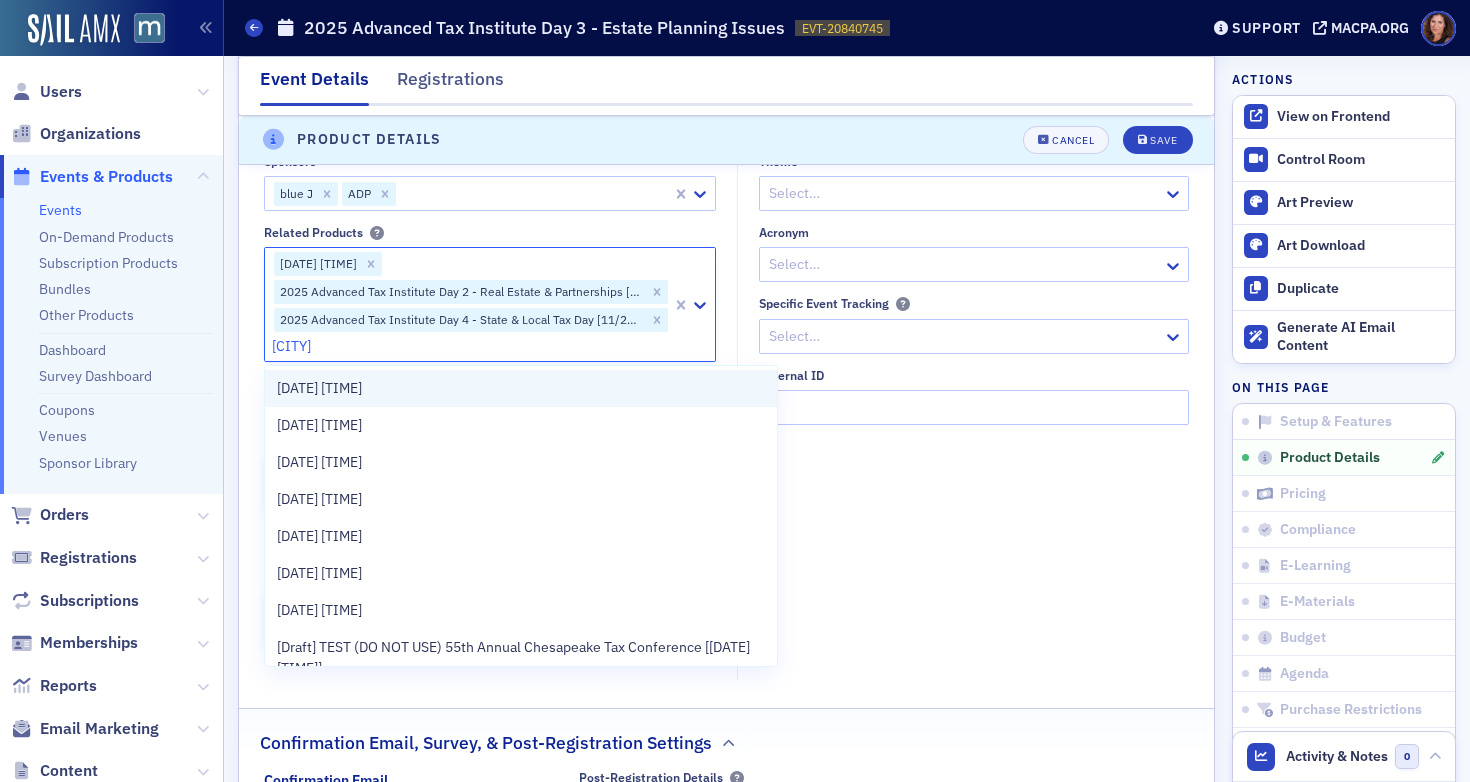click on "Chesapeake Insights: Tax & Beyond [11/21/2025 8:00am]" at bounding box center (319, 388) 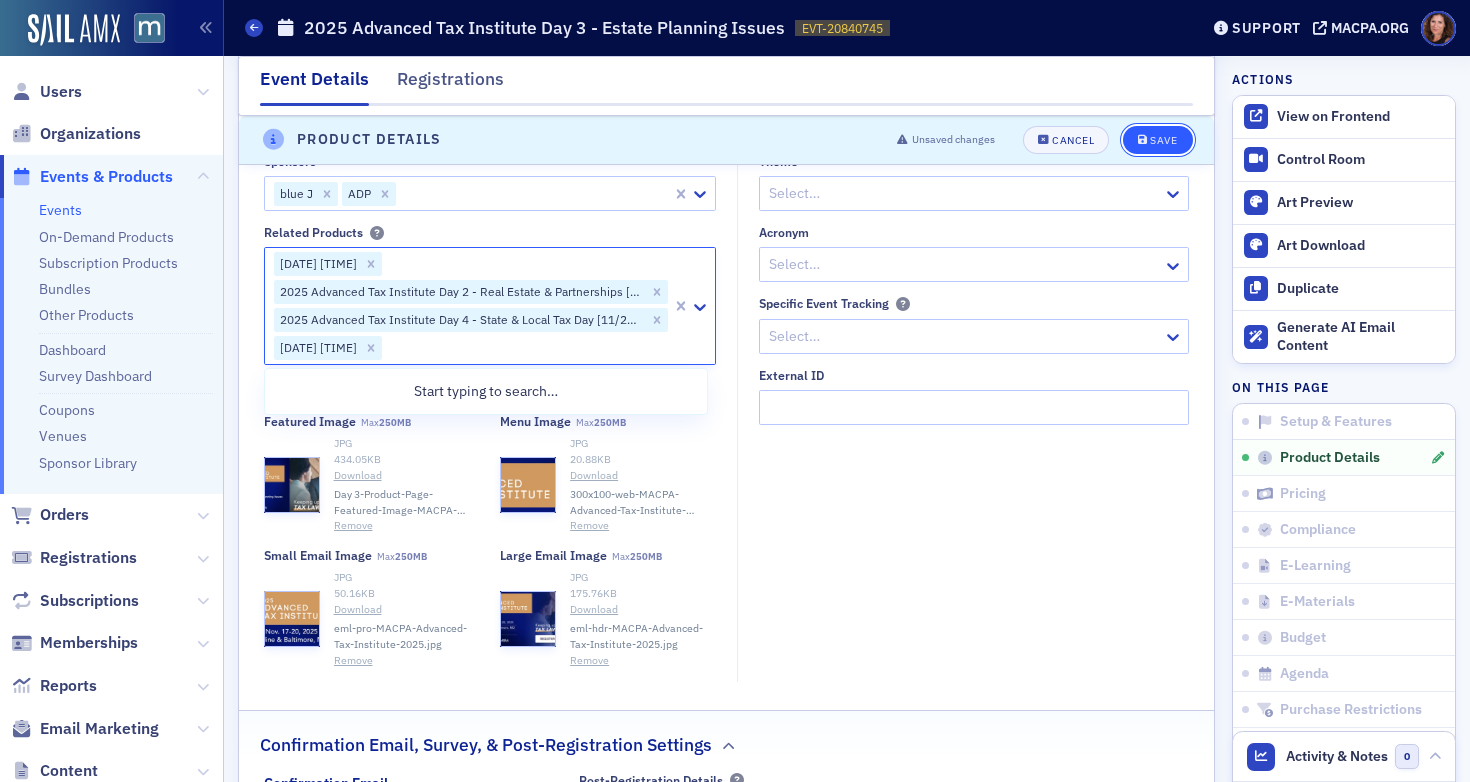 click 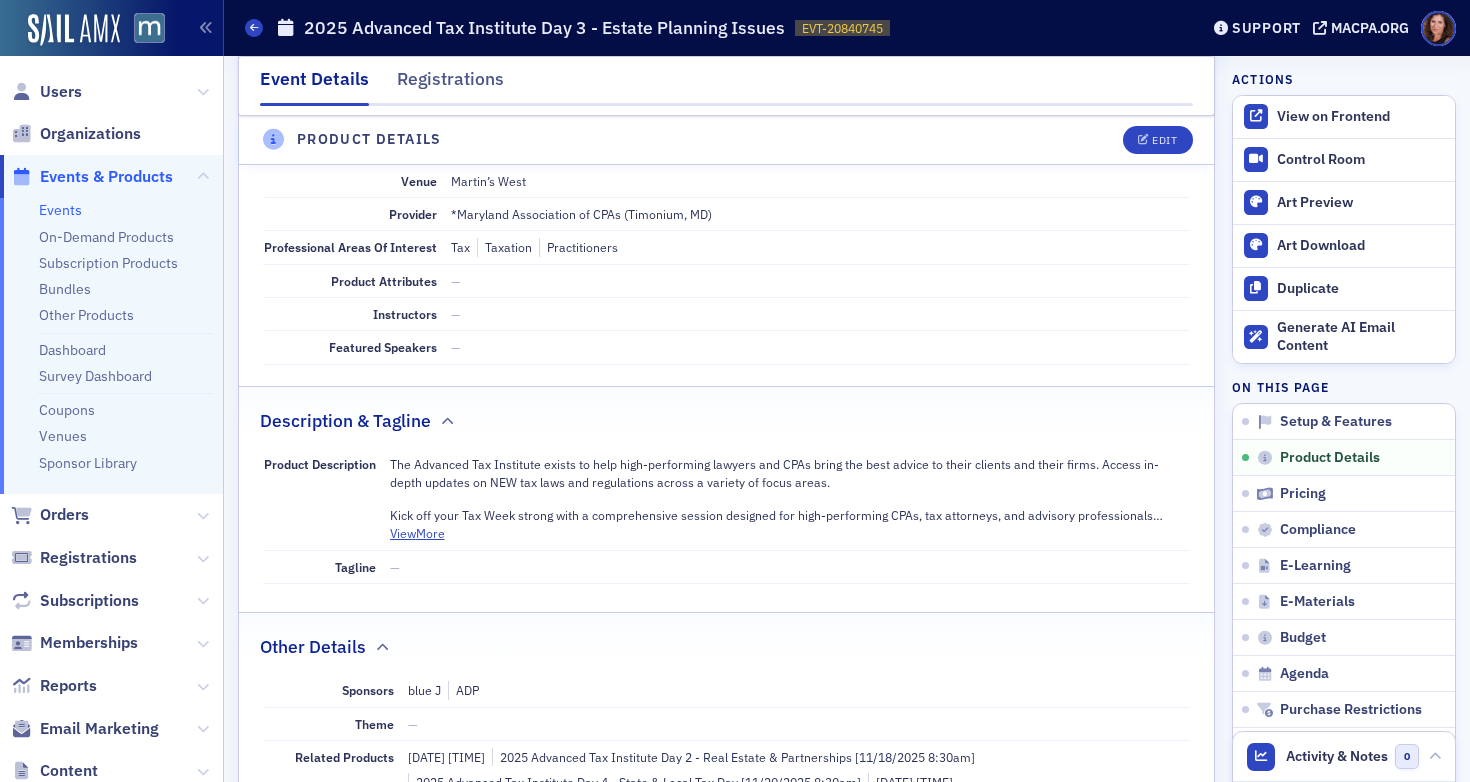 click on "Events" 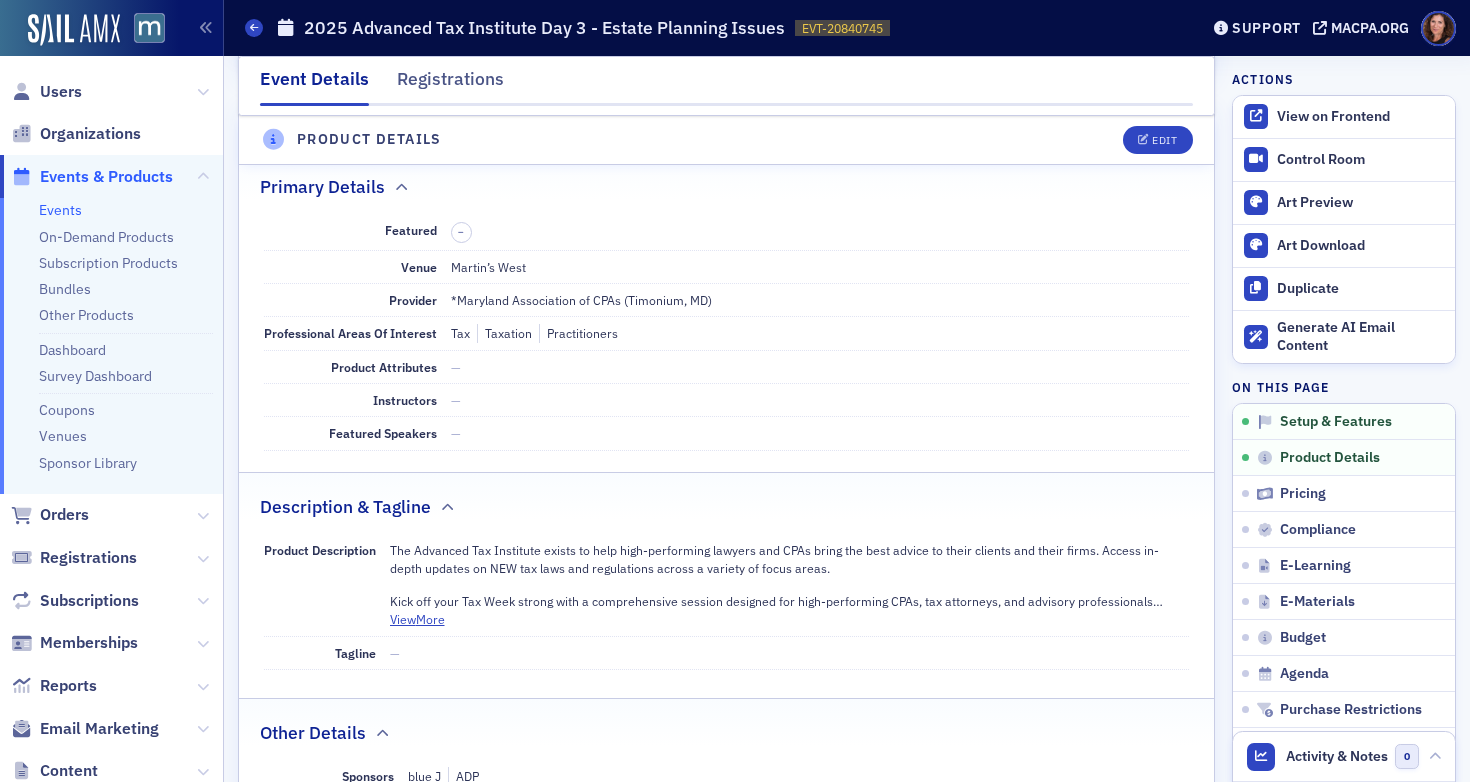 scroll, scrollTop: 483, scrollLeft: 0, axis: vertical 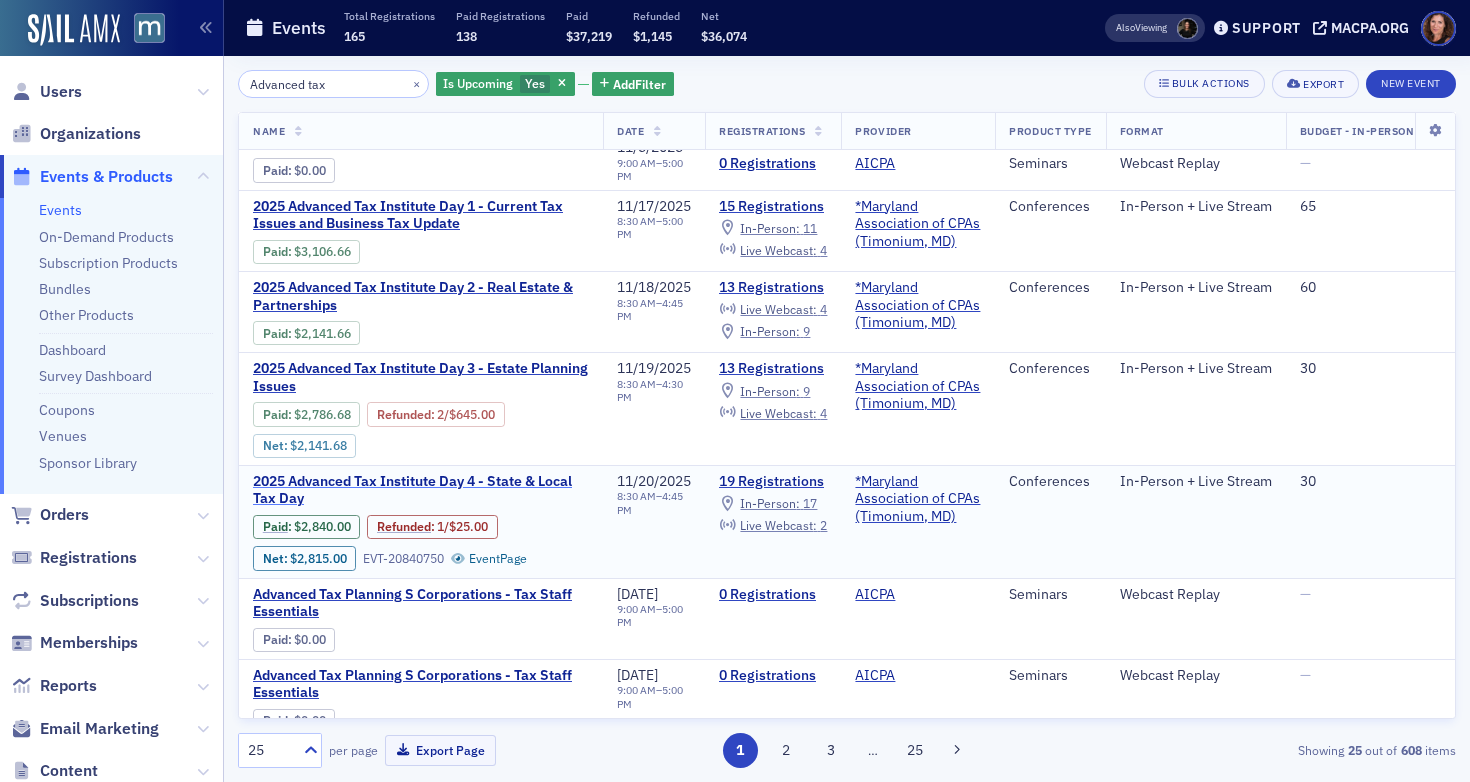 click on "2025 Advanced Tax Institute Day 4 - State & Local Tax Day" 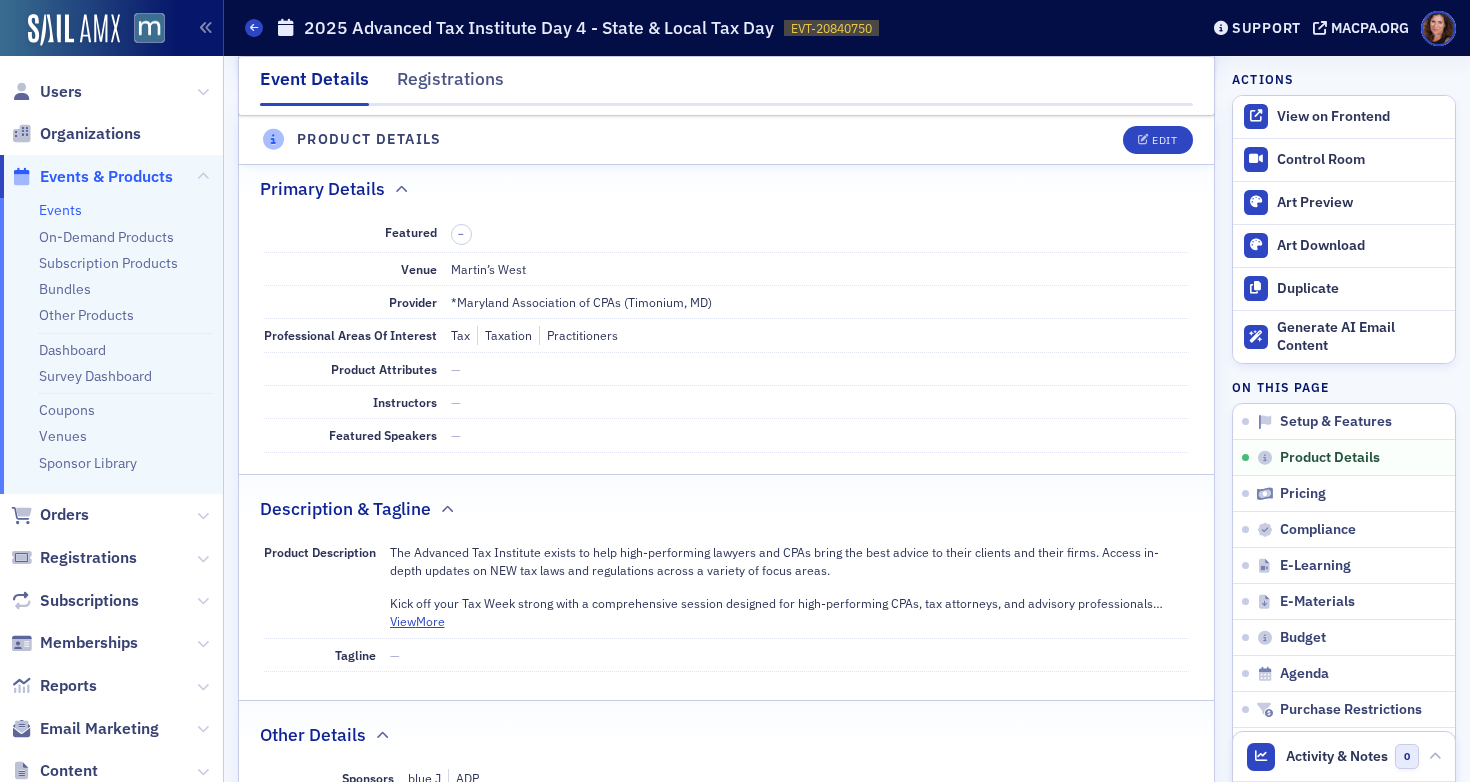 scroll, scrollTop: 725, scrollLeft: 0, axis: vertical 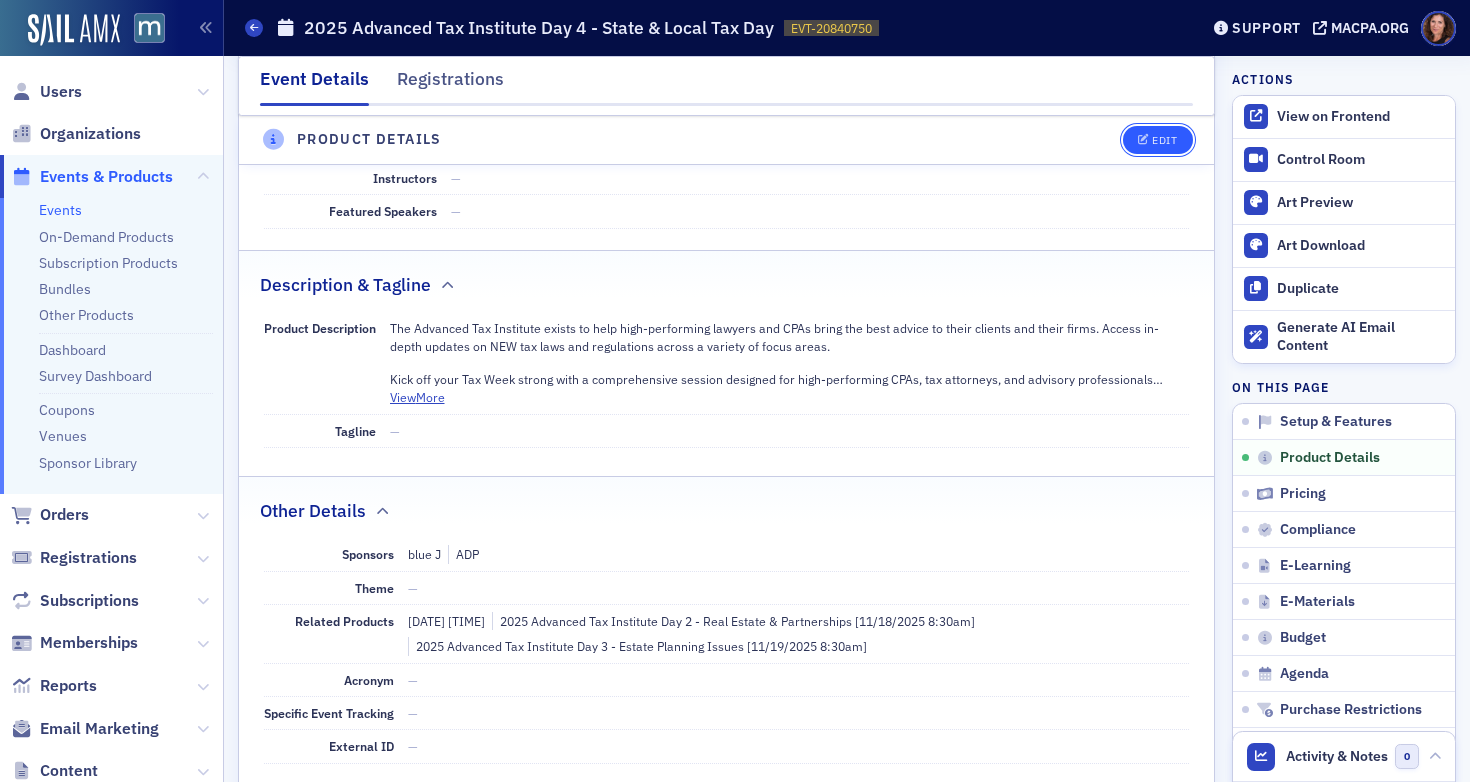 click 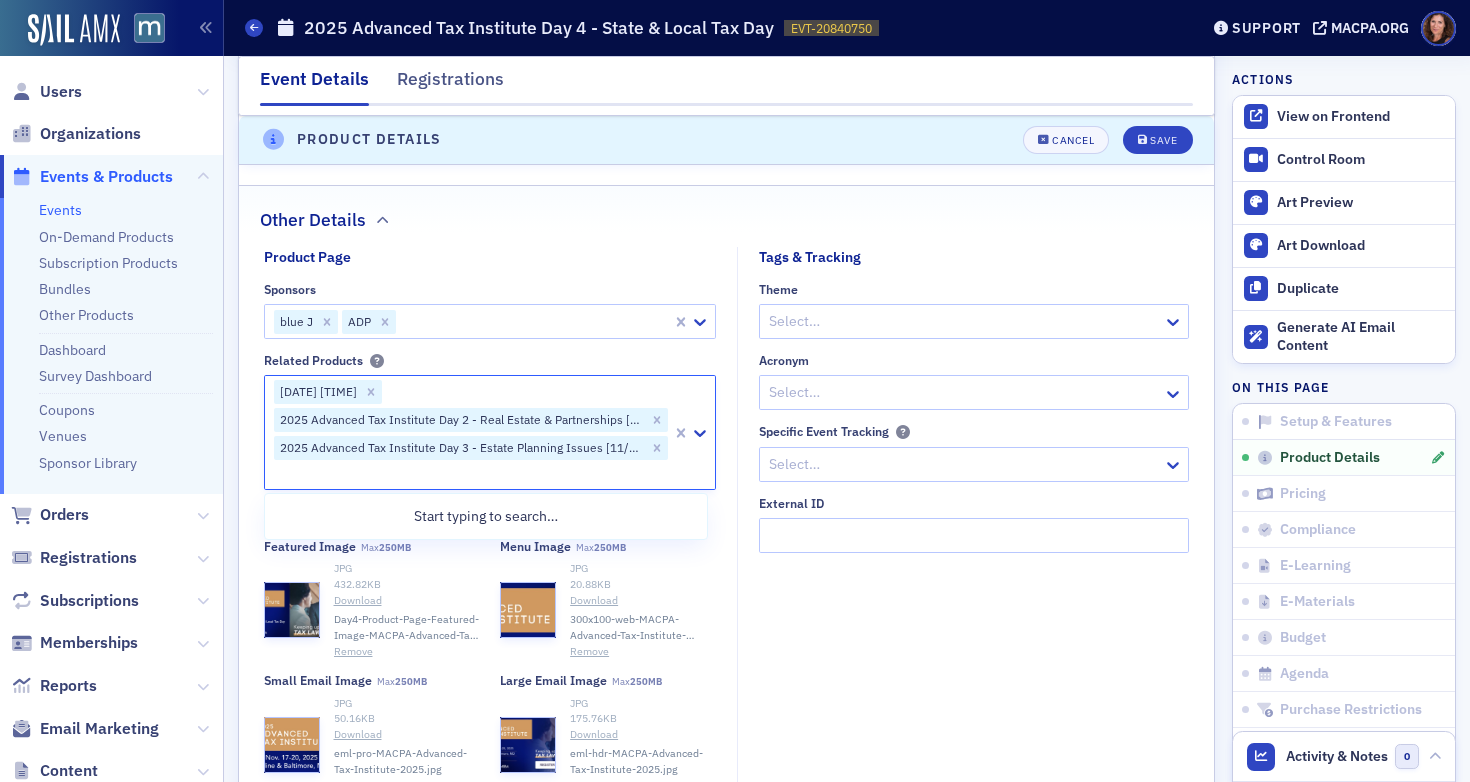 click 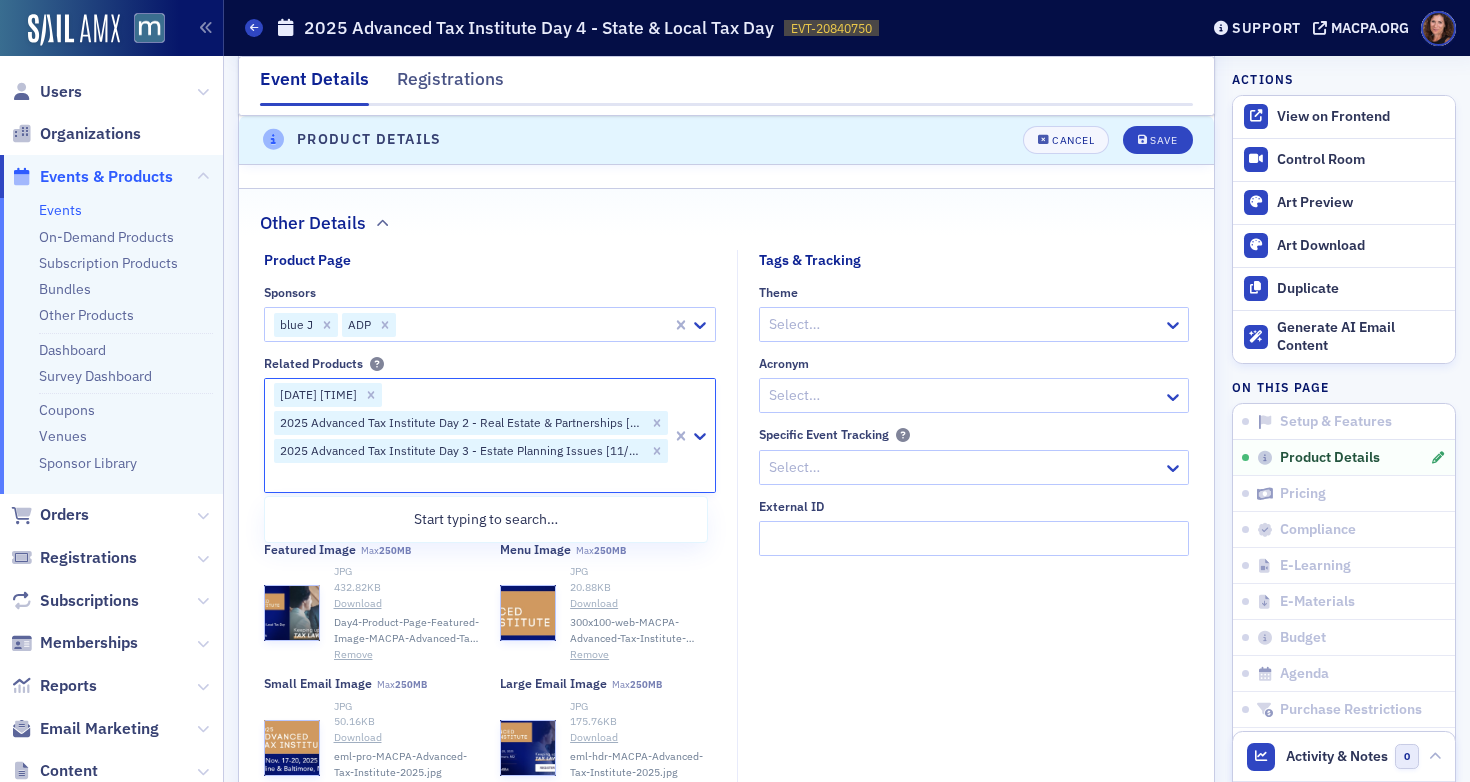 scroll, scrollTop: 1558, scrollLeft: 0, axis: vertical 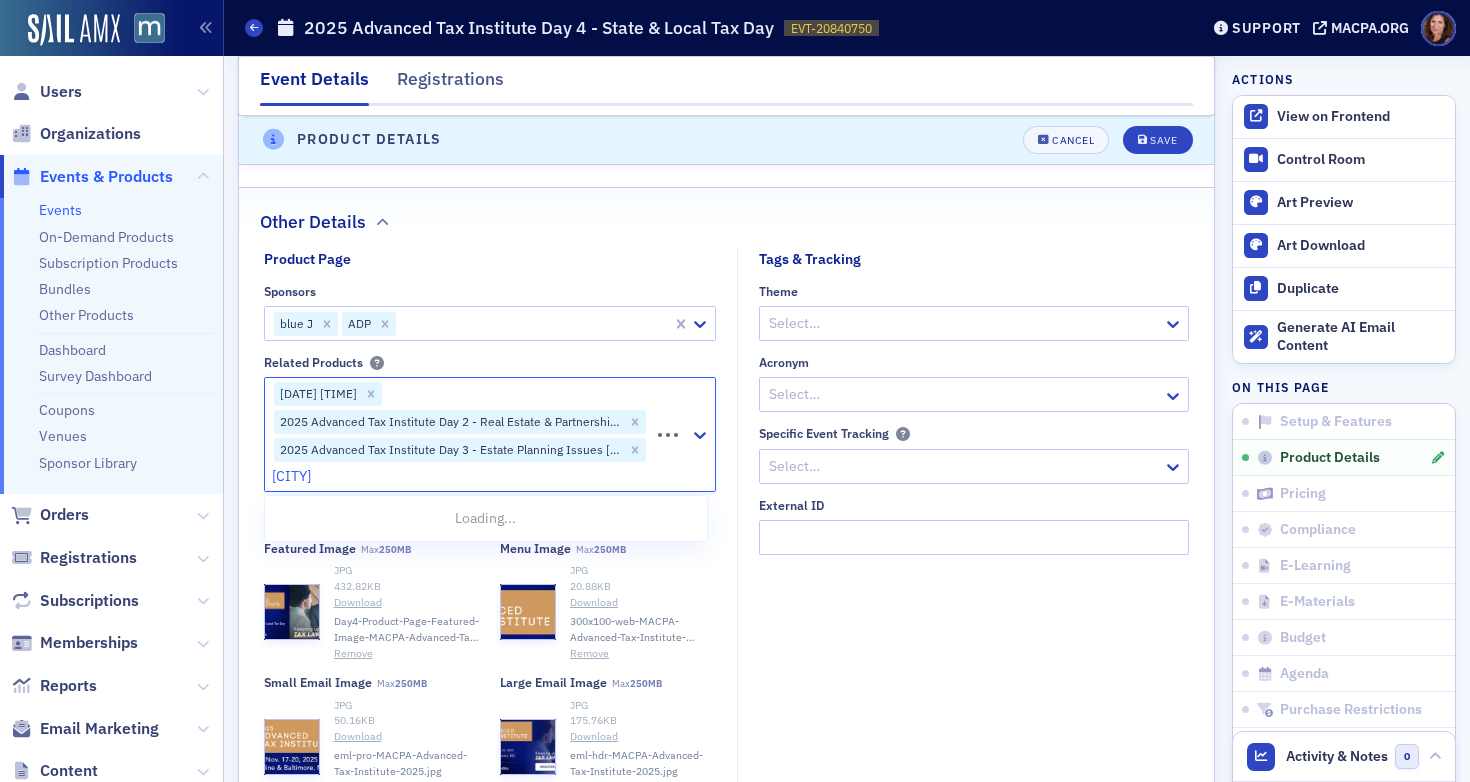 type on "Chesapeake" 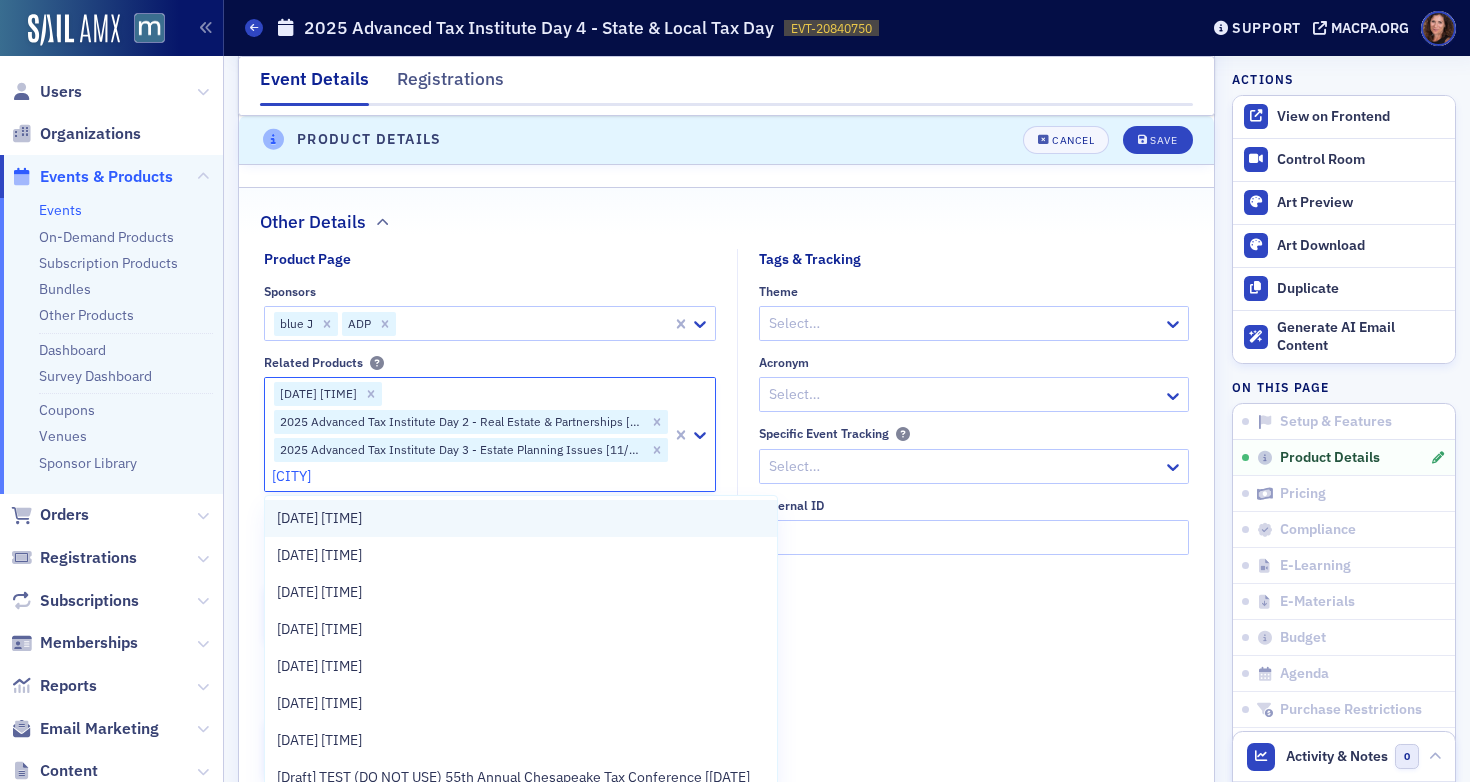 click on "Chesapeake Insights: Tax & Beyond [11/21/2025 8:00am]" at bounding box center [319, 518] 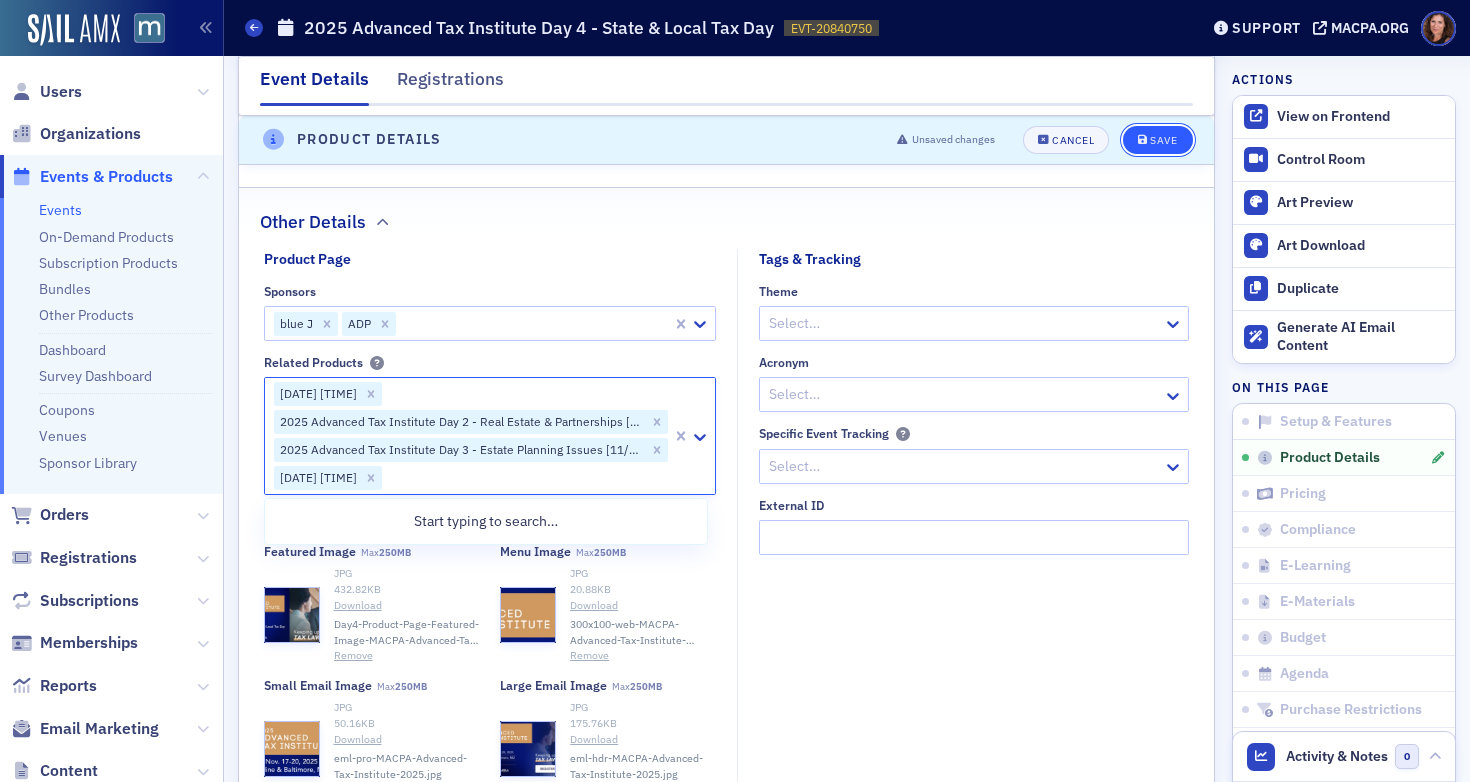 click 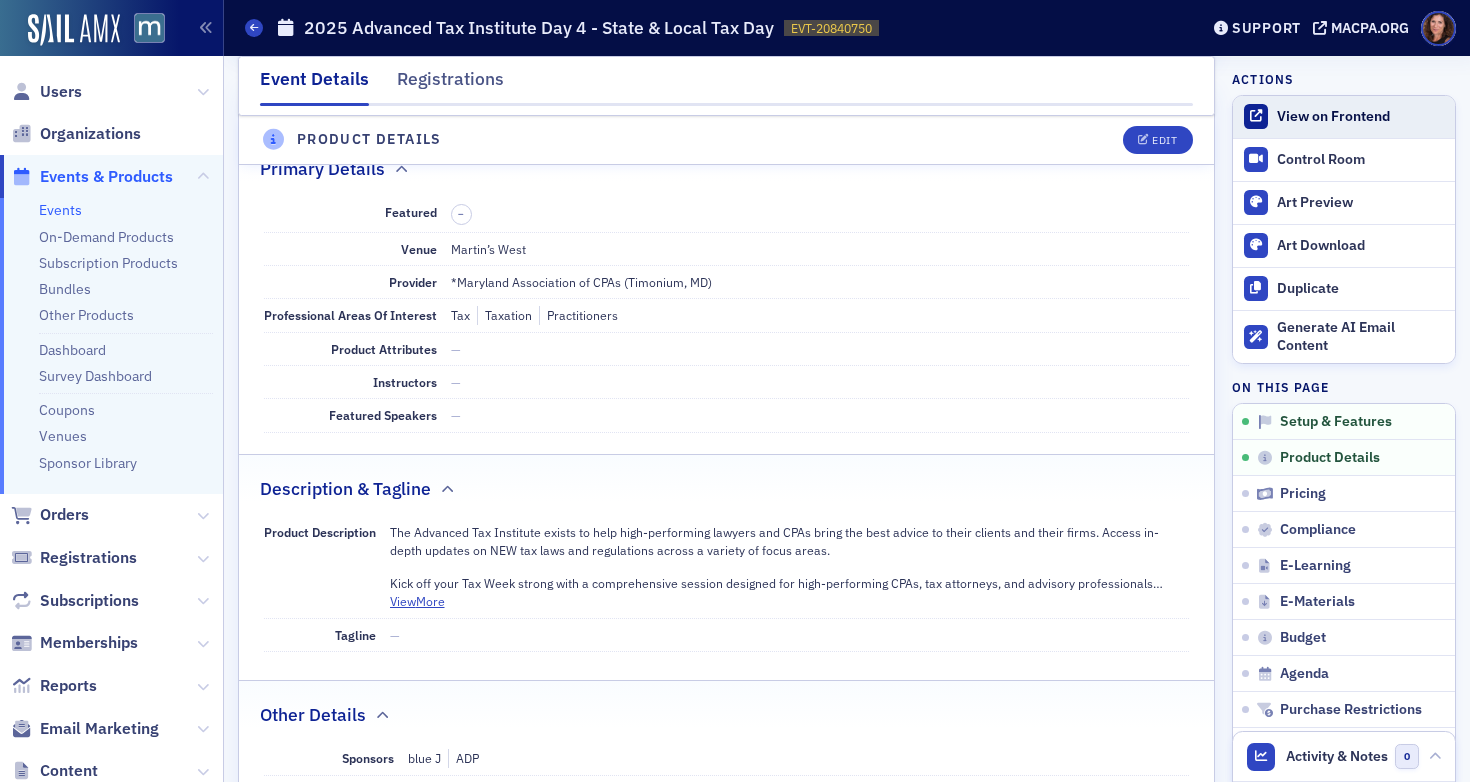 scroll, scrollTop: 490, scrollLeft: 0, axis: vertical 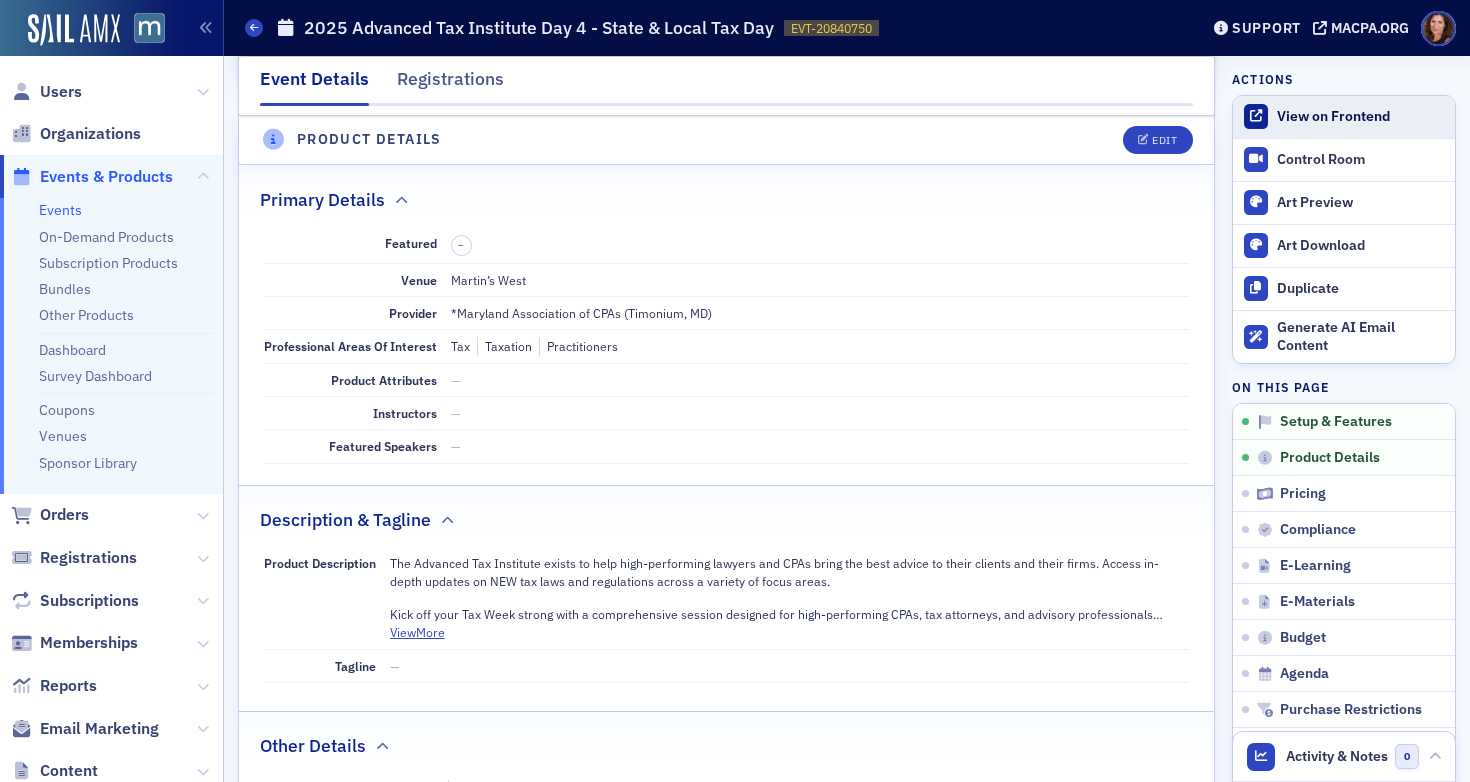 click on "View on Frontend" 